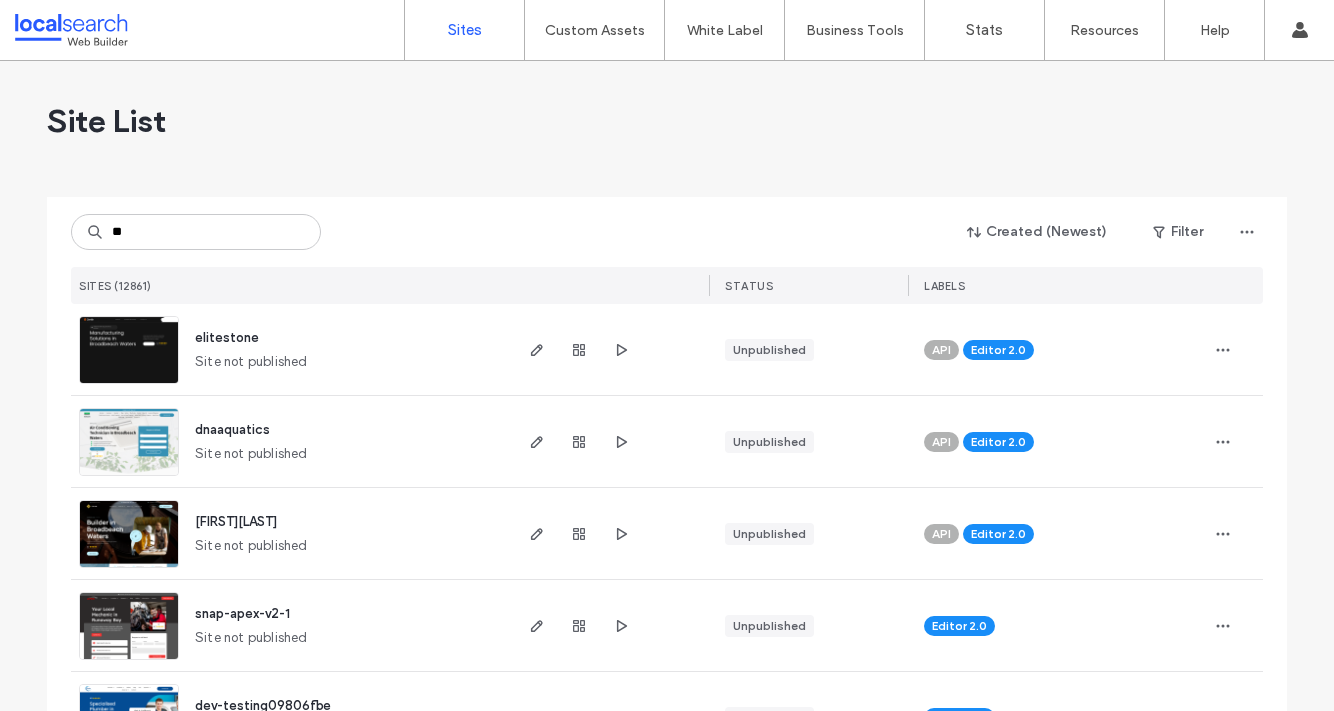 scroll, scrollTop: 0, scrollLeft: 0, axis: both 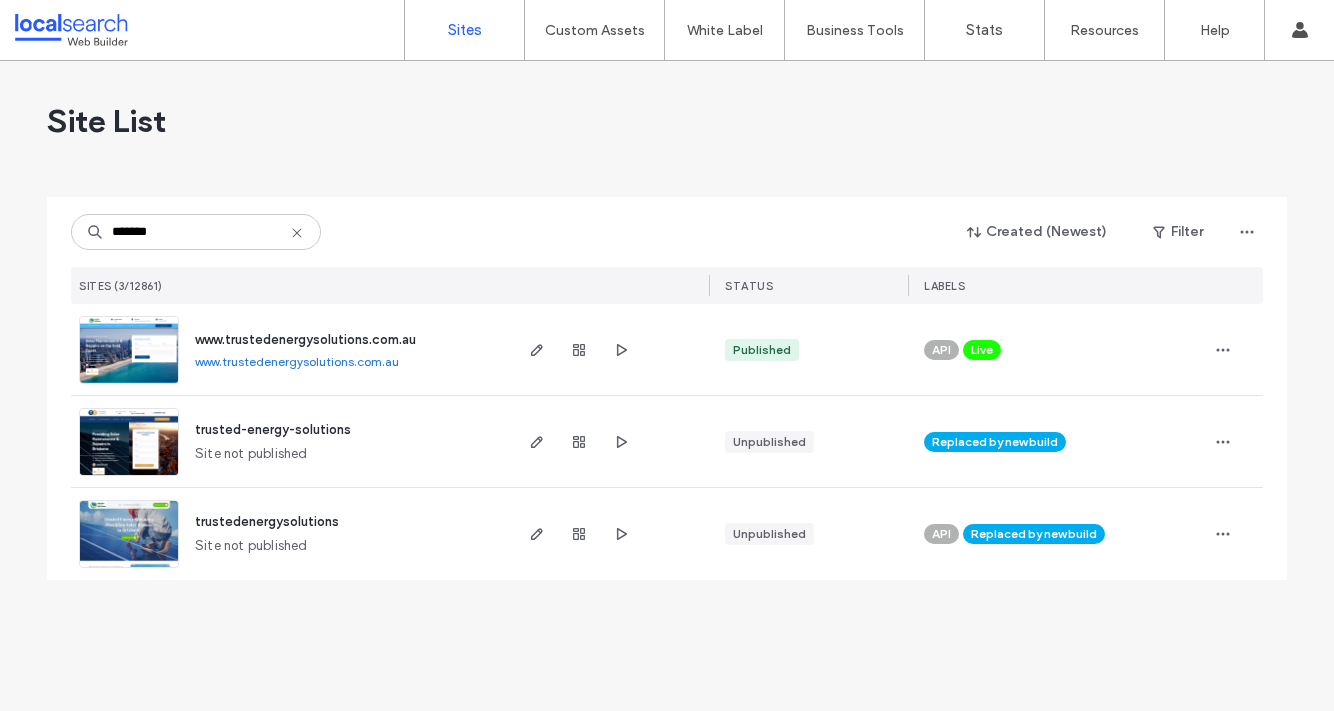 type on "*******" 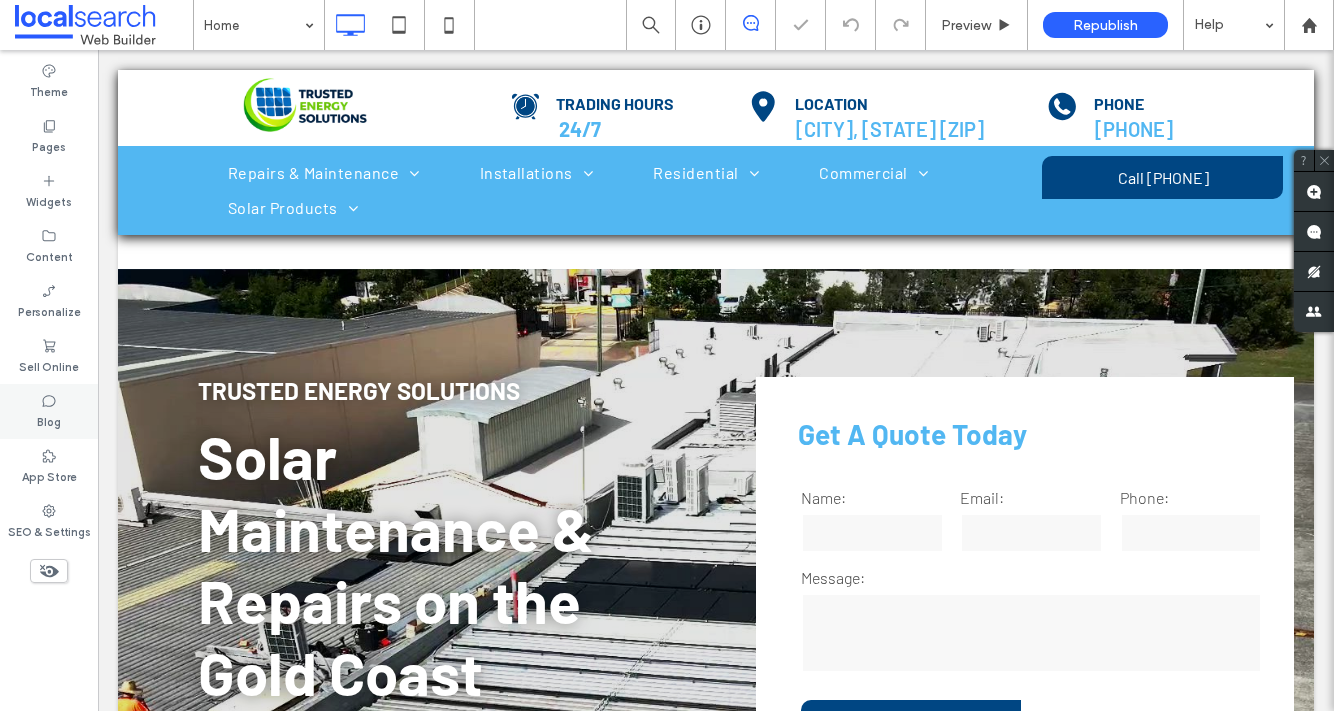 scroll, scrollTop: 0, scrollLeft: 0, axis: both 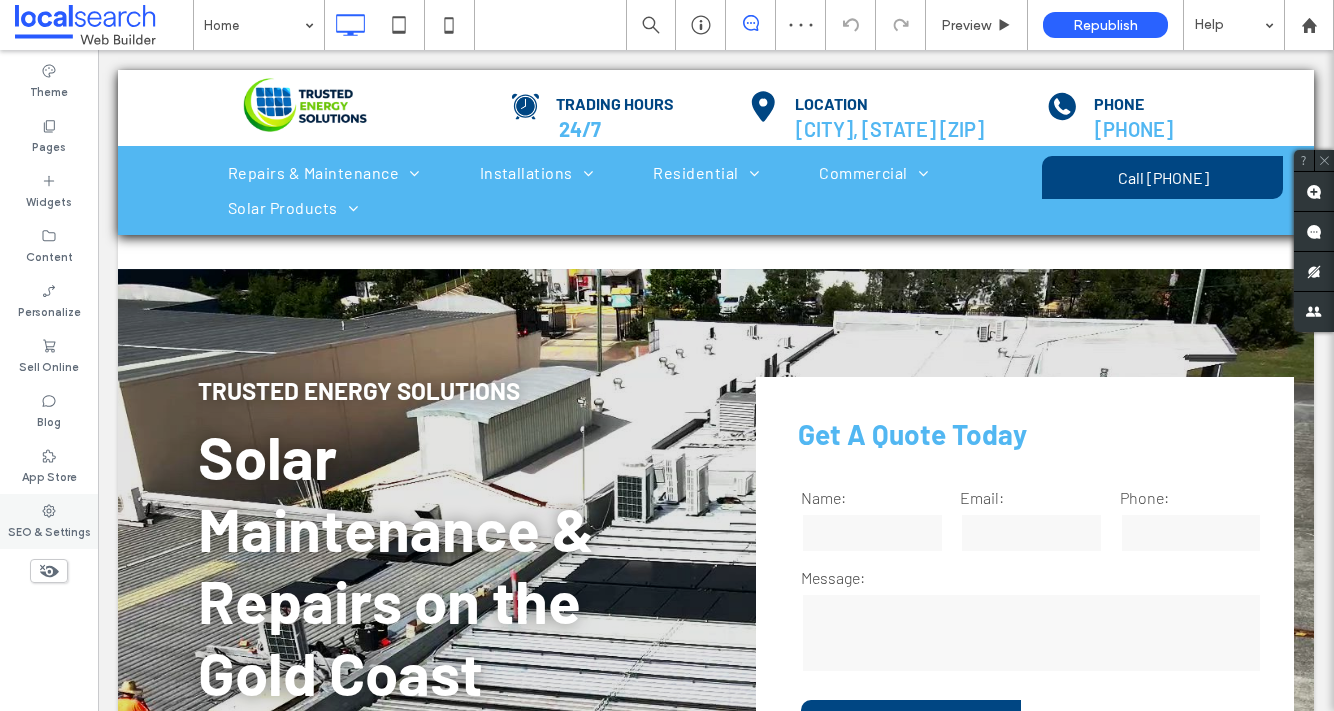 click 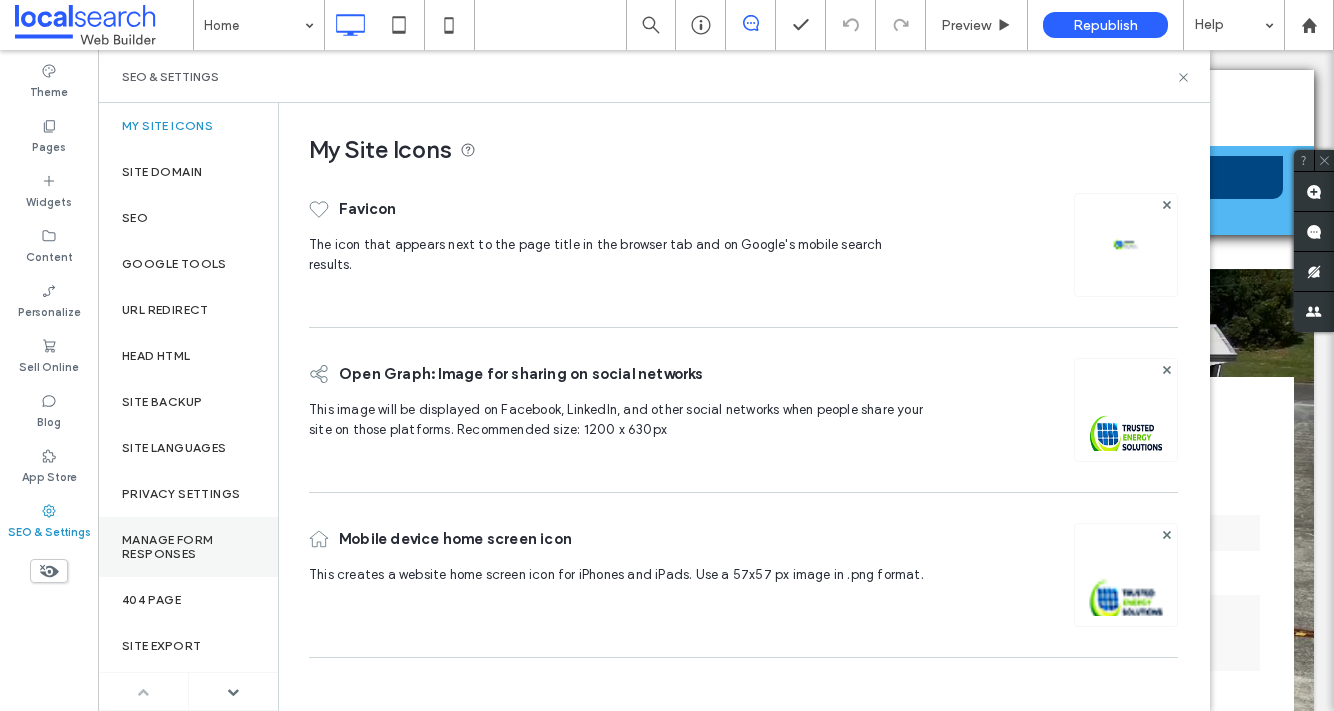 click on "Manage Form Responses" at bounding box center [188, 547] 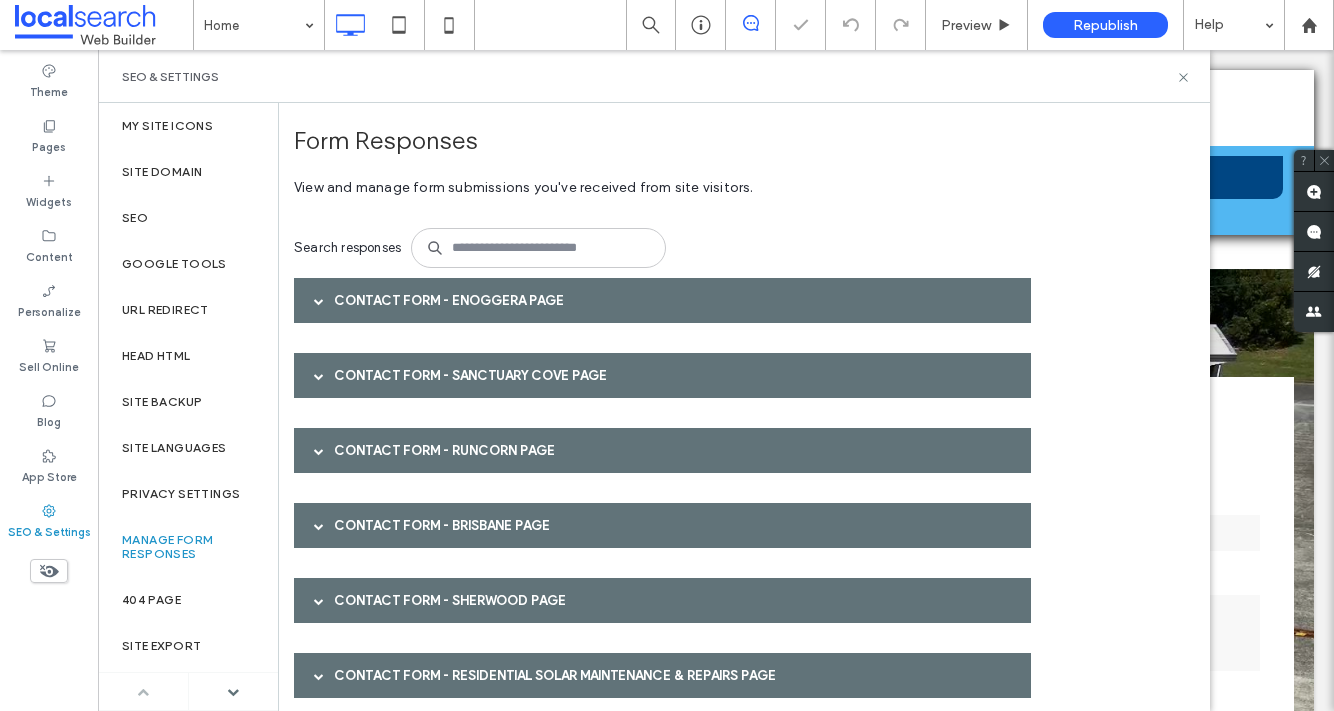 click on "Contact Form - Enoggera page" at bounding box center [662, 300] 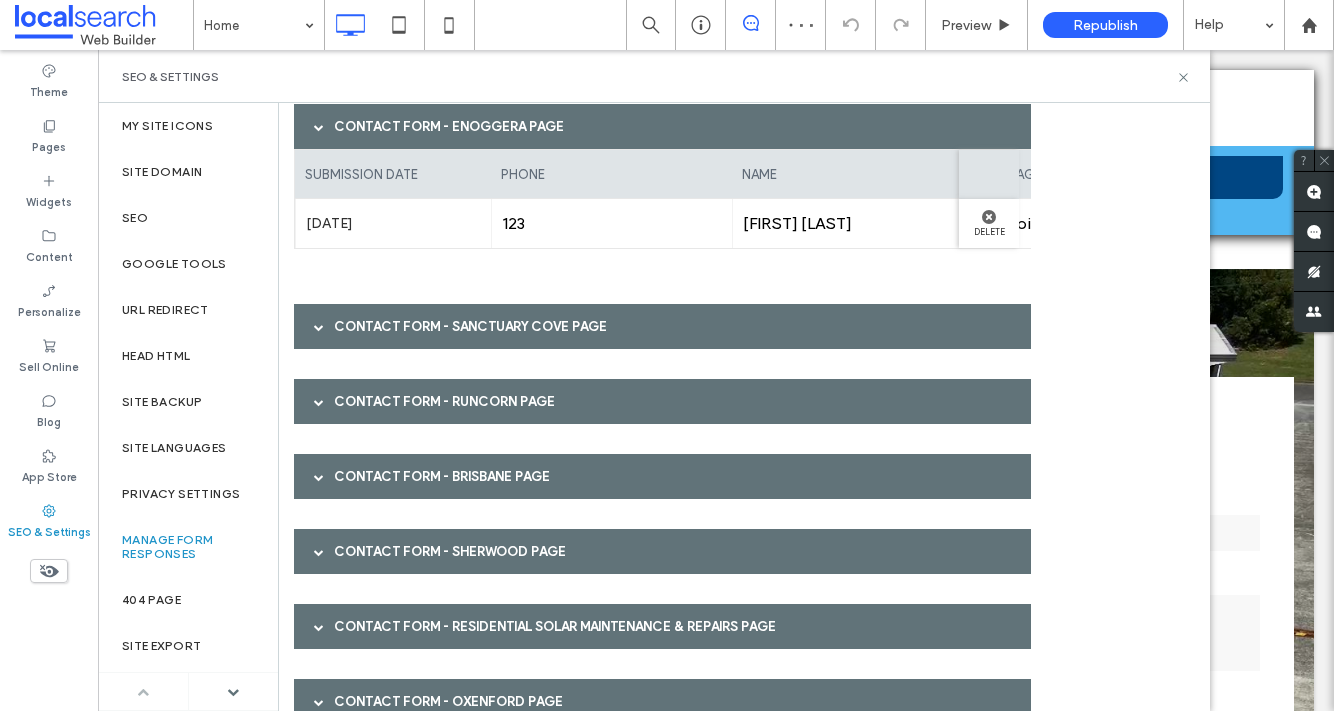 scroll, scrollTop: 168, scrollLeft: 0, axis: vertical 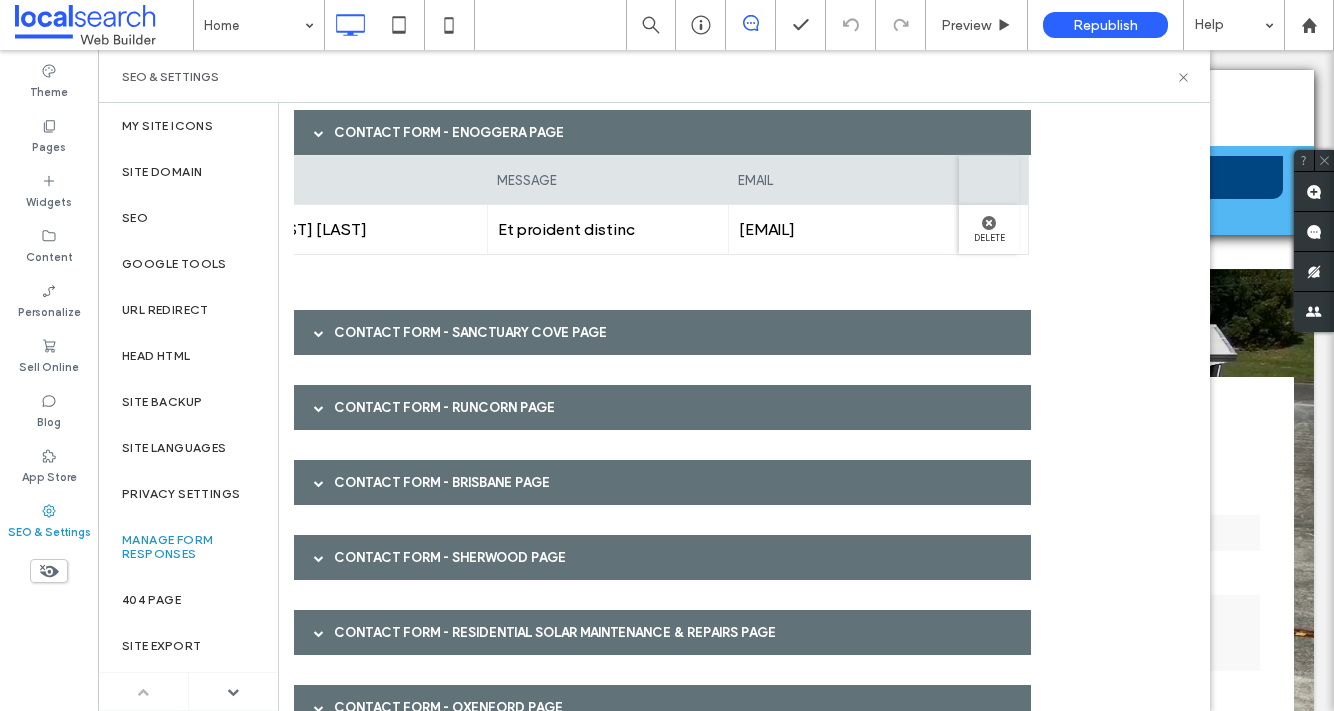 click on "Contact Form - Sanctuary cove page" at bounding box center [662, 332] 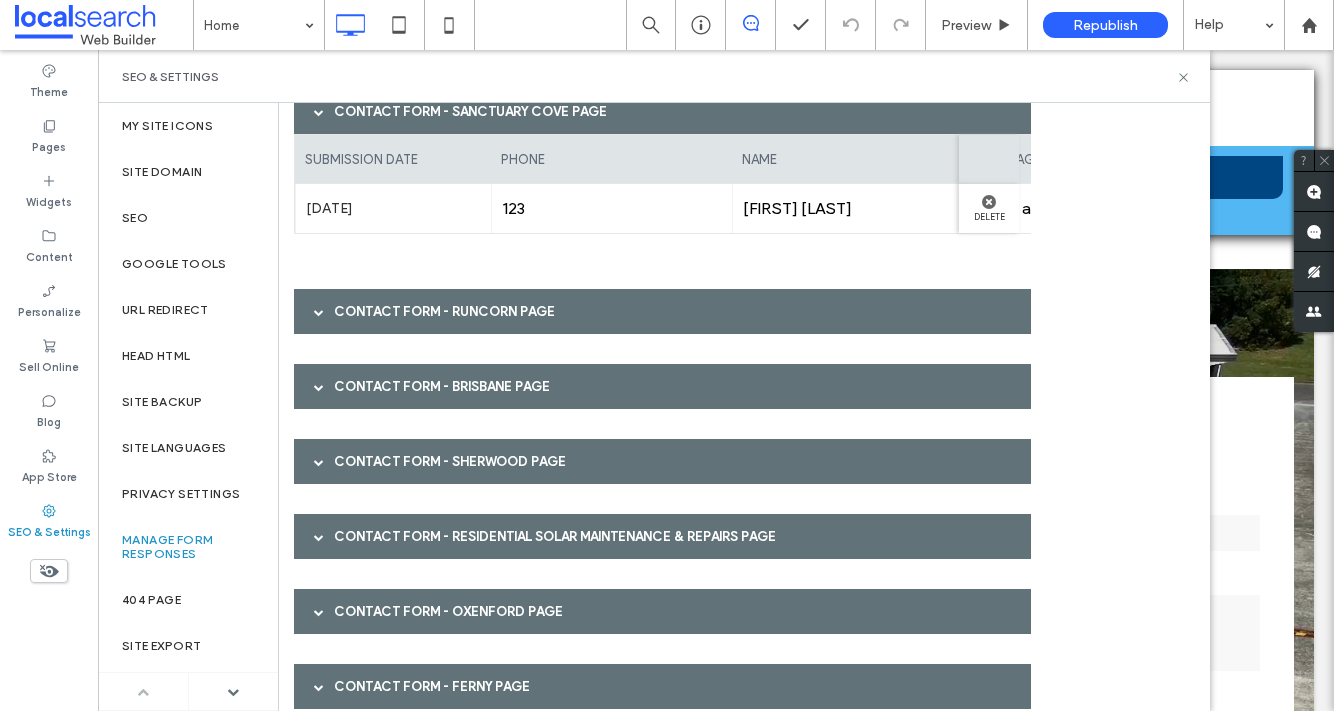 scroll, scrollTop: 390, scrollLeft: 0, axis: vertical 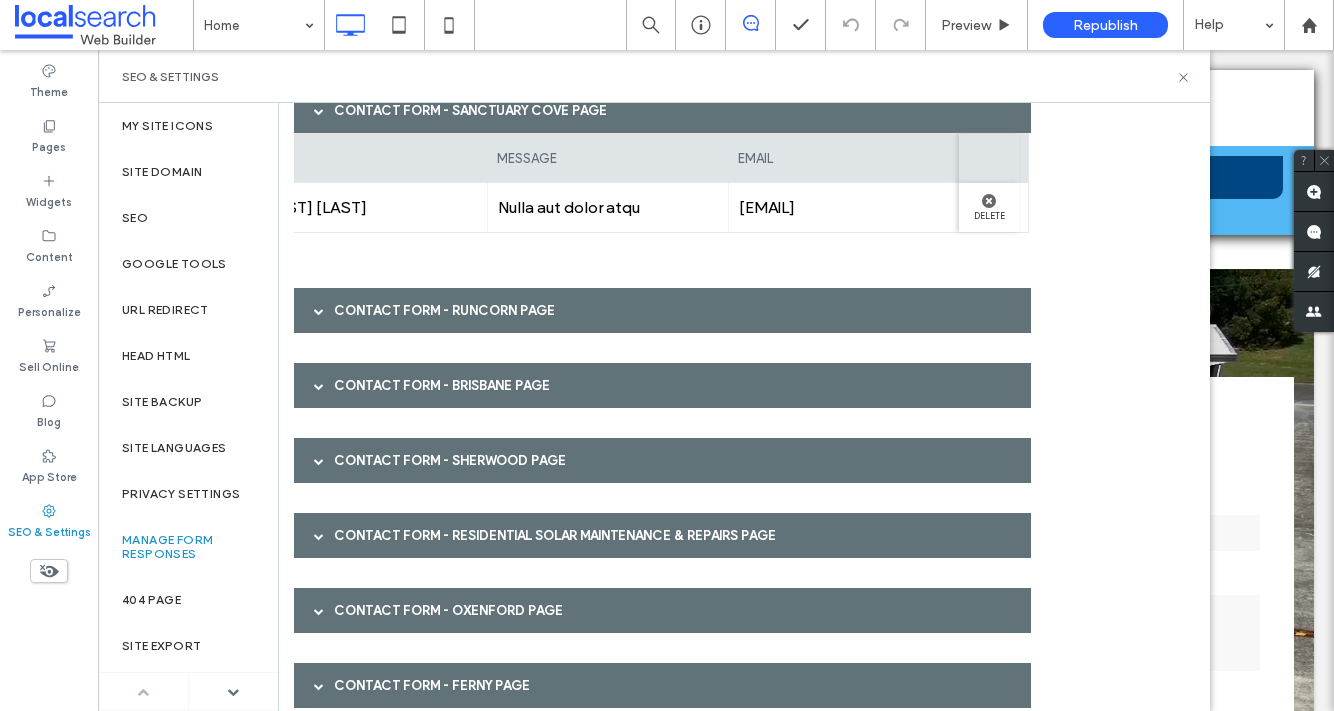 click on "Contact Form - Runcorn page" at bounding box center [662, 310] 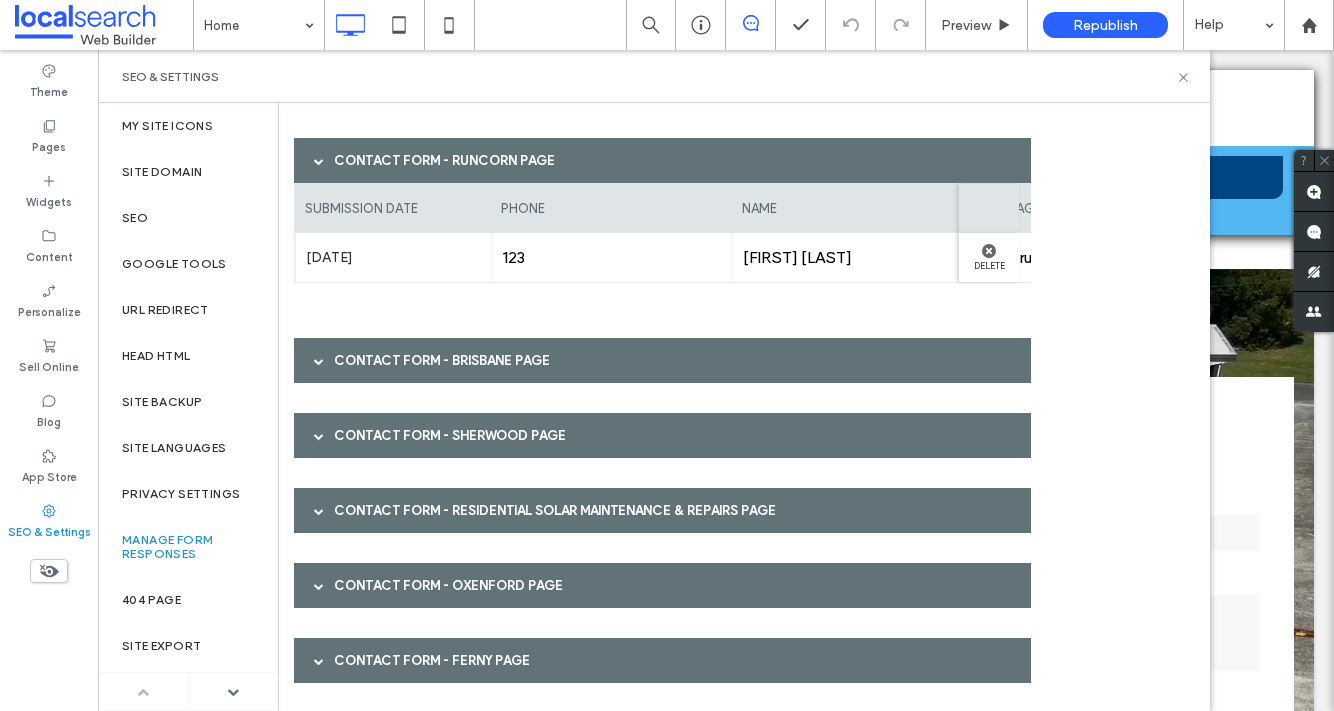 scroll, scrollTop: 542, scrollLeft: 0, axis: vertical 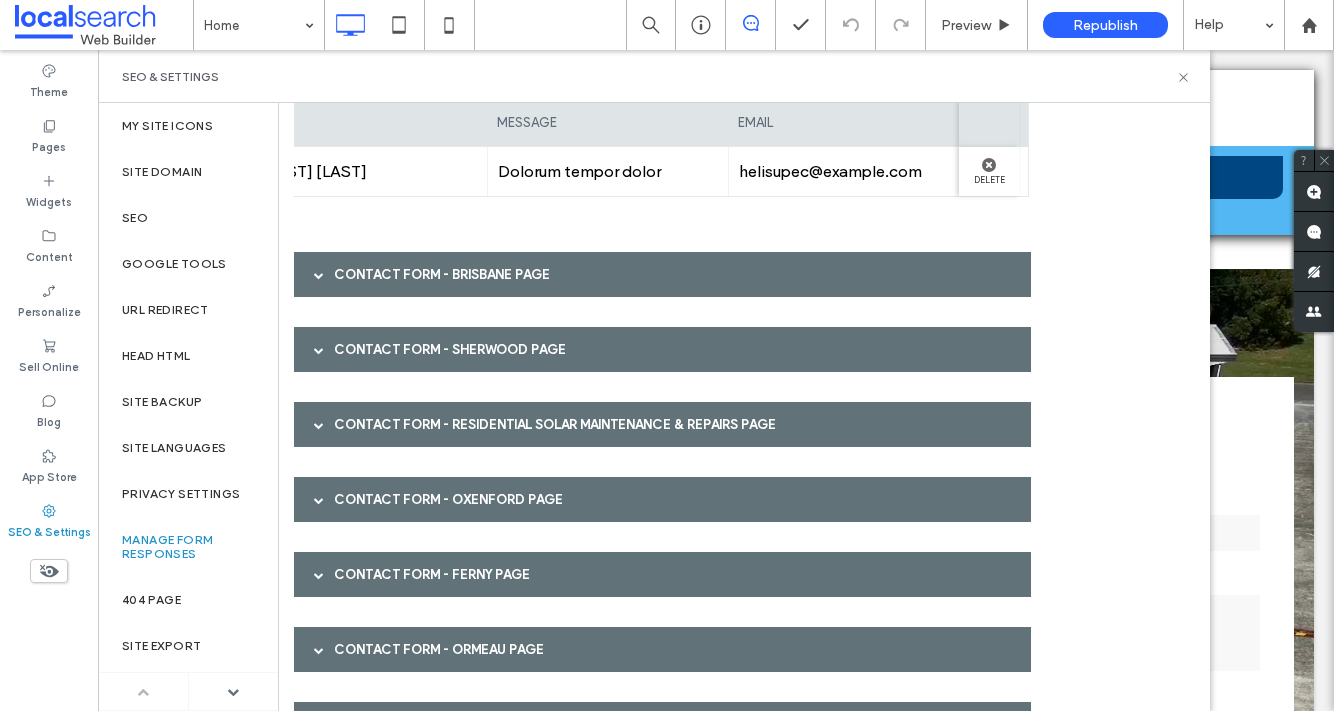click on "Contact Form - Brisbane page" at bounding box center [662, 274] 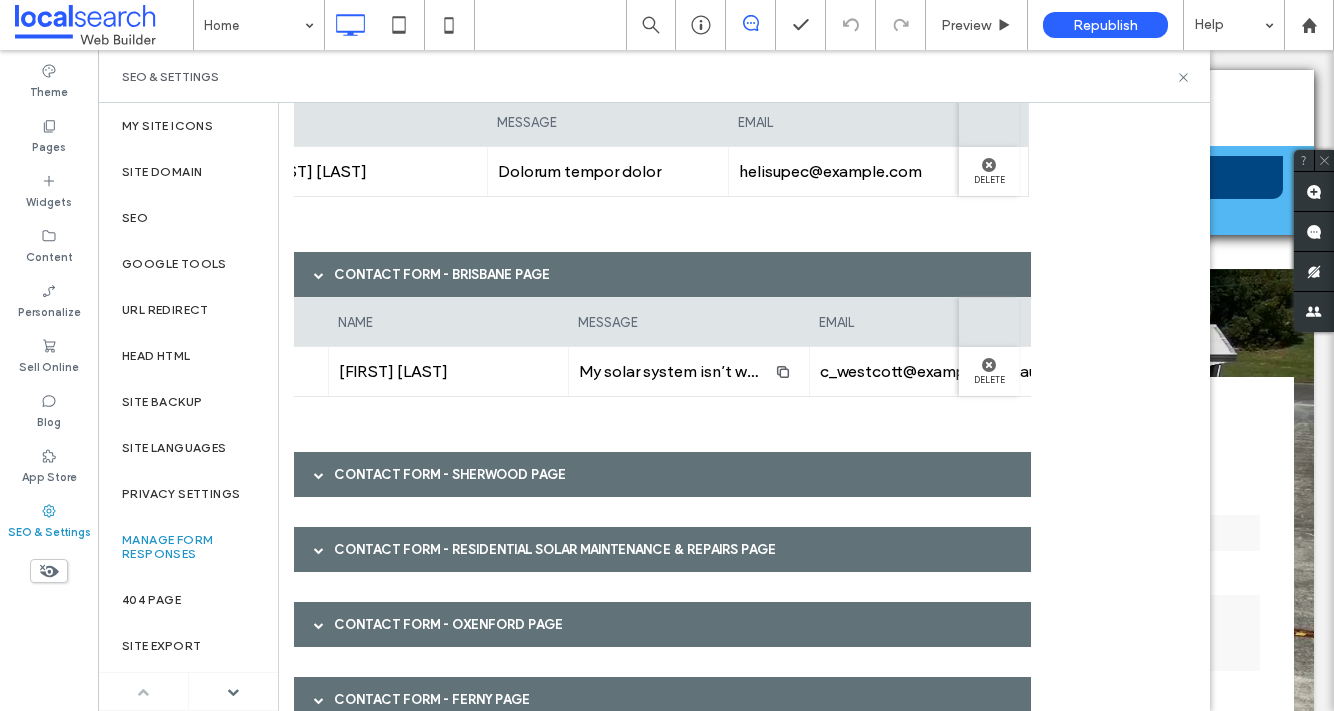 scroll, scrollTop: 0, scrollLeft: 496, axis: horizontal 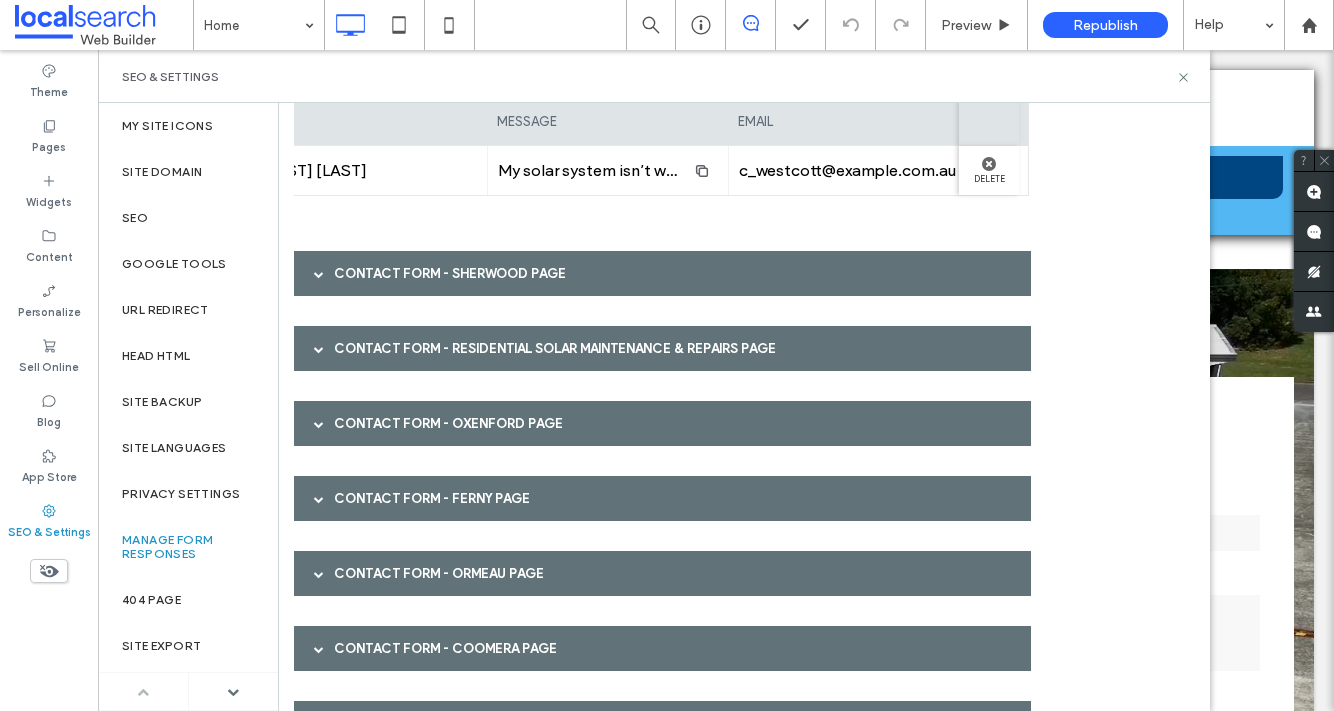 click on "Contact Form - Sherwood page" at bounding box center (662, 273) 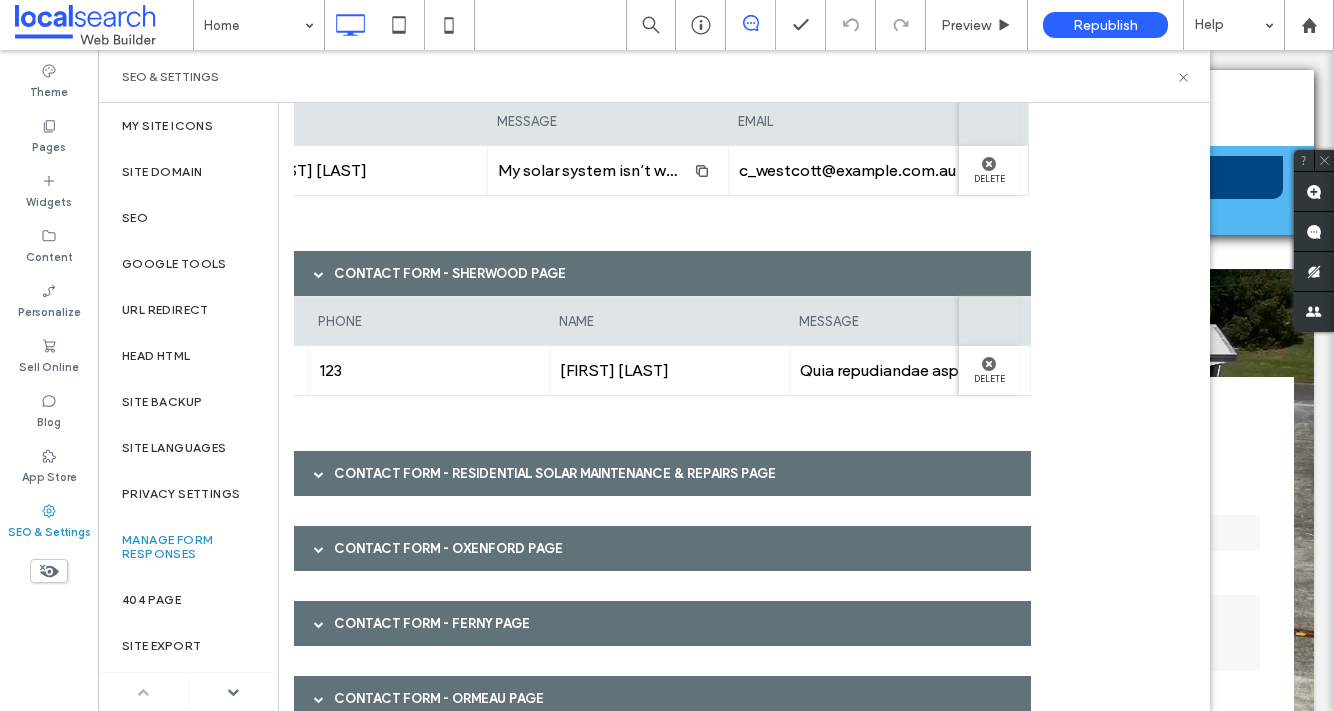 scroll, scrollTop: 0, scrollLeft: 496, axis: horizontal 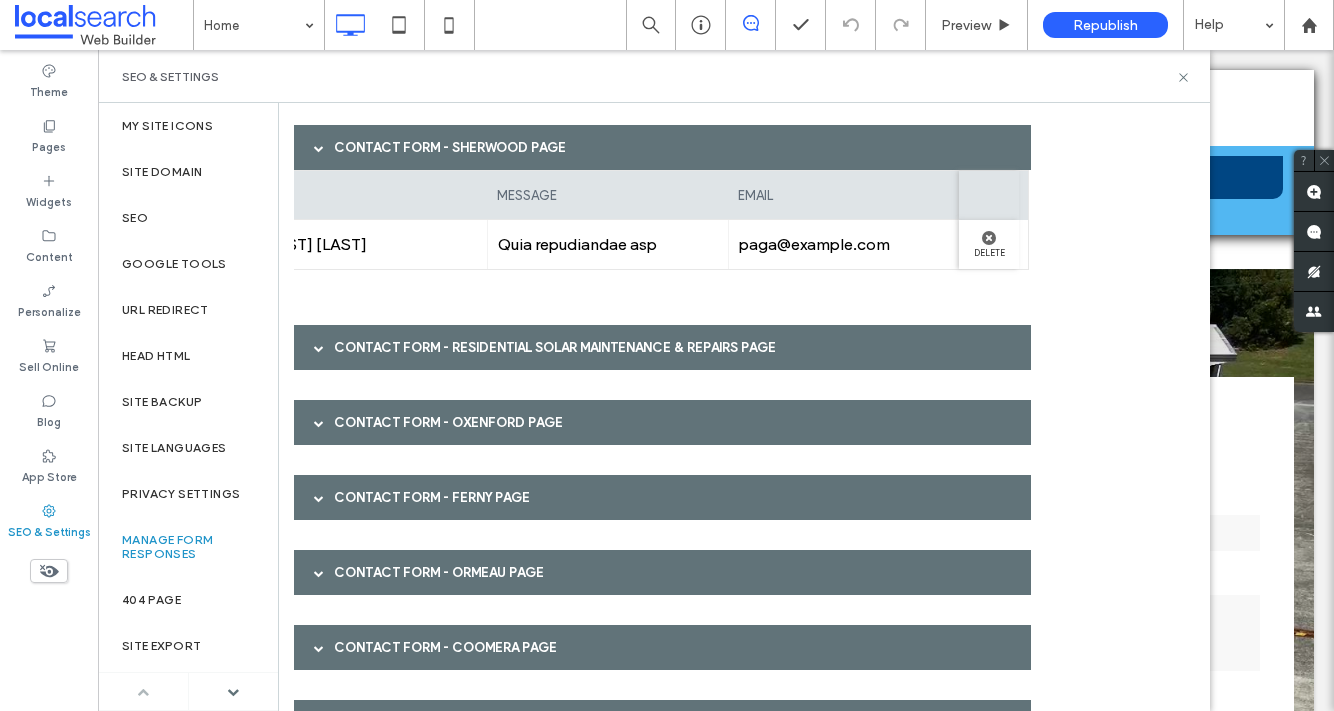 click on "Contact Form - Residential Solar Maintenance & Repairs page" at bounding box center [662, 347] 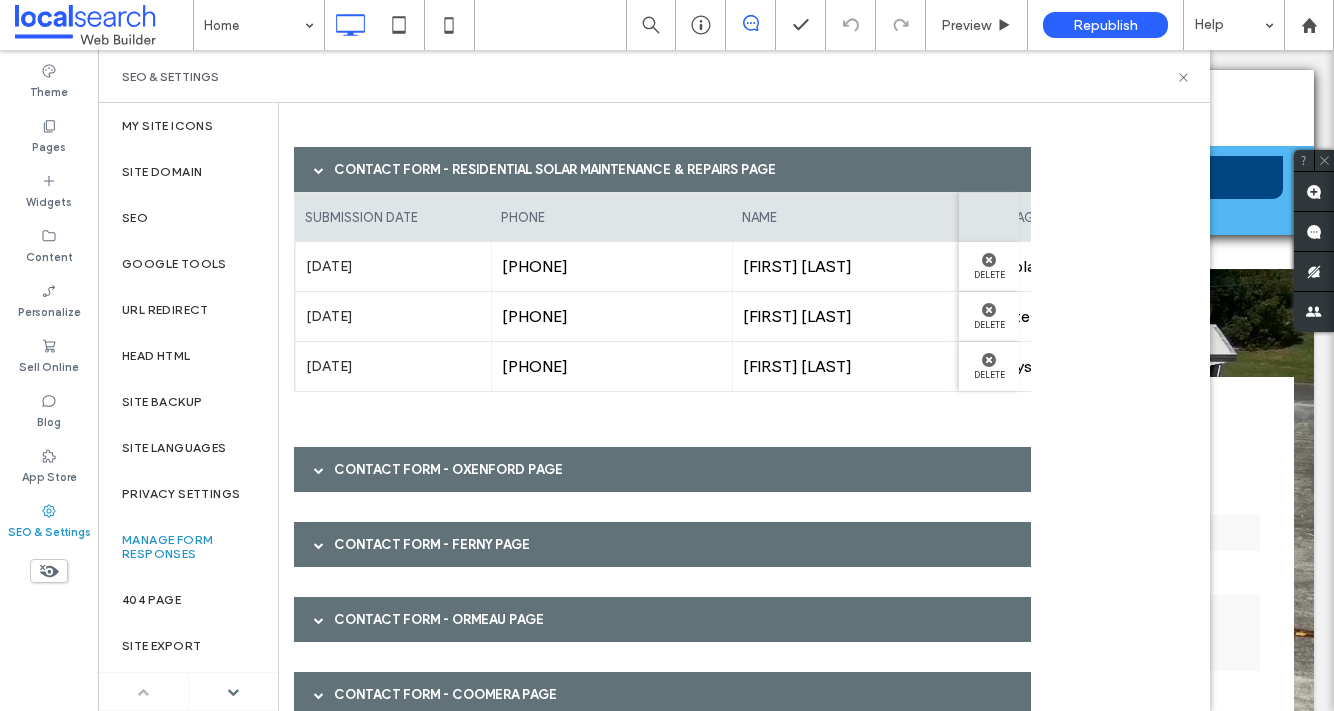 scroll, scrollTop: 1130, scrollLeft: 0, axis: vertical 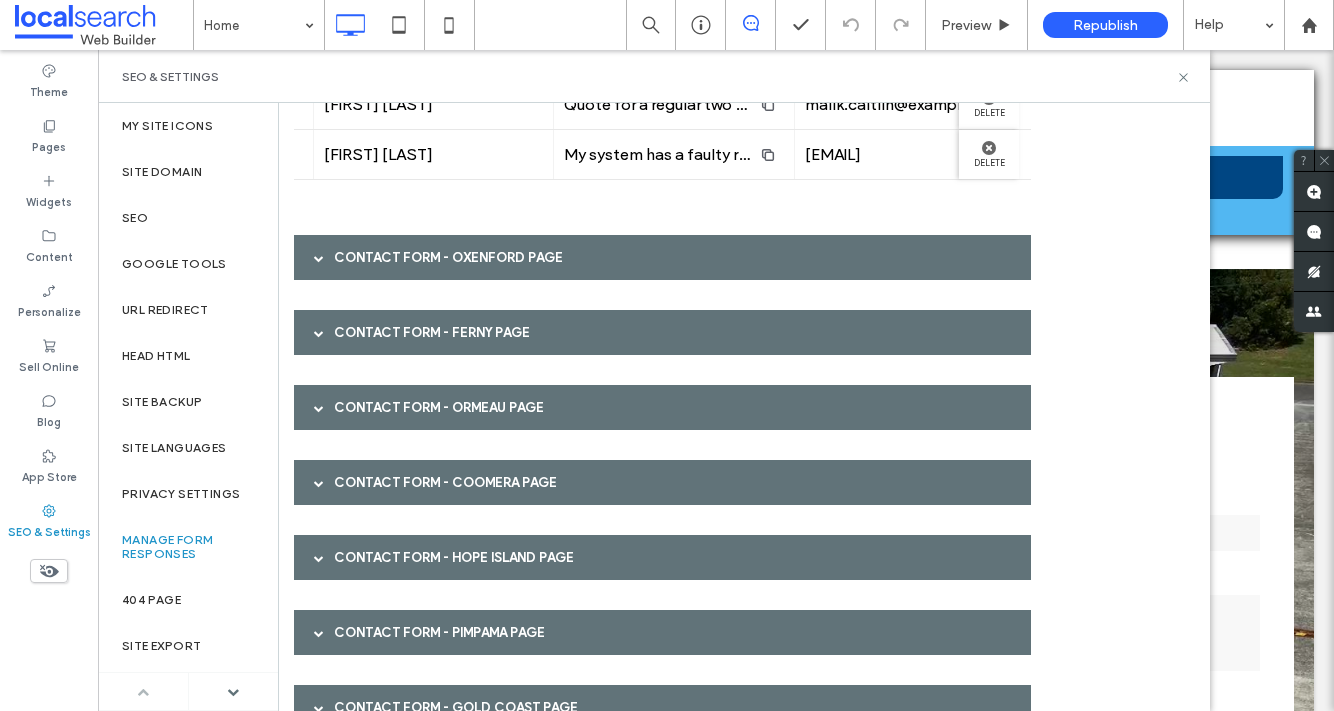 click on "Contact Form - Oxenford page" at bounding box center [662, 257] 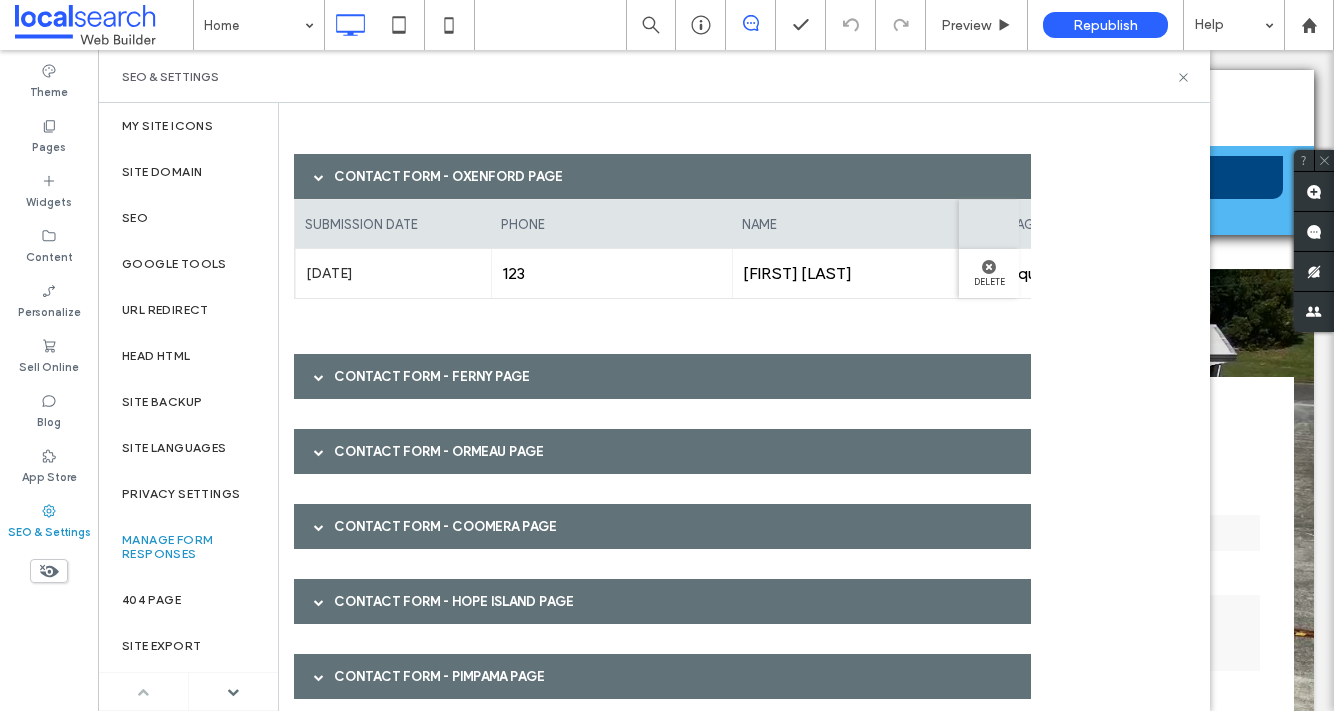 scroll, scrollTop: 1504, scrollLeft: 0, axis: vertical 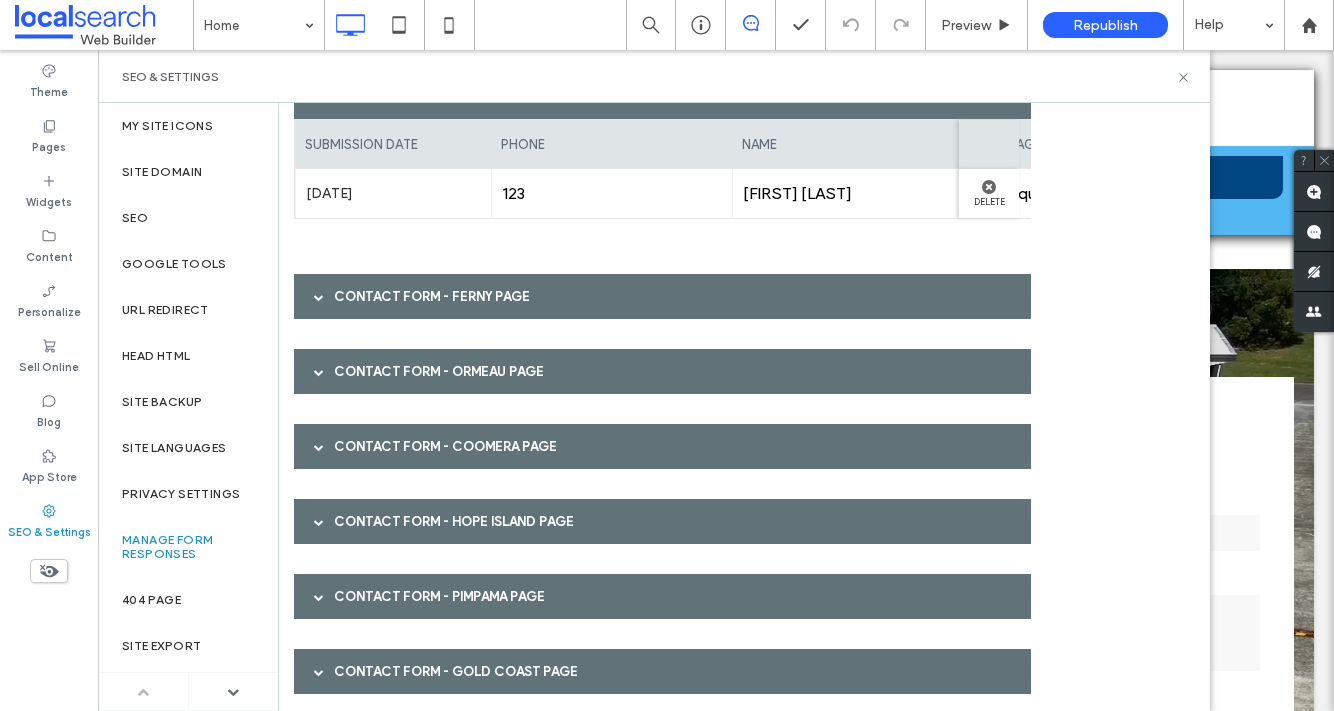 click on "Contact Form - Ferny page" at bounding box center (662, 296) 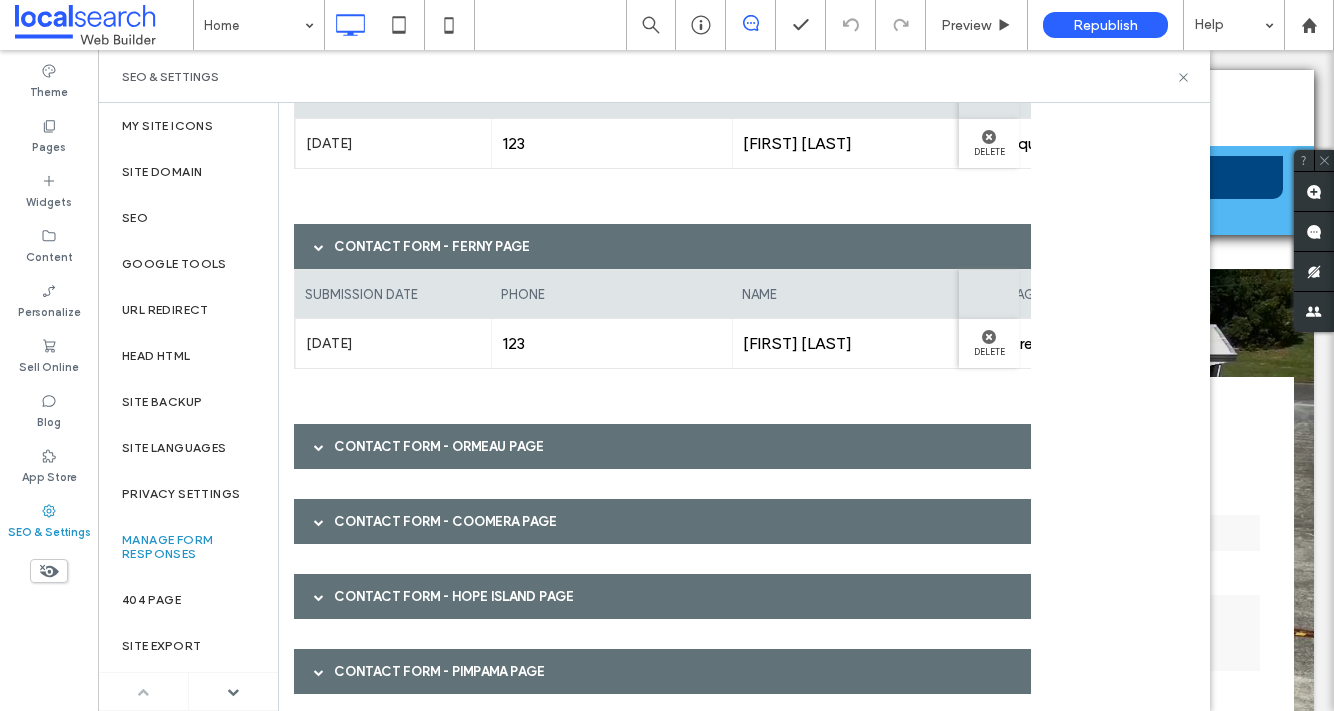 scroll, scrollTop: 1555, scrollLeft: 0, axis: vertical 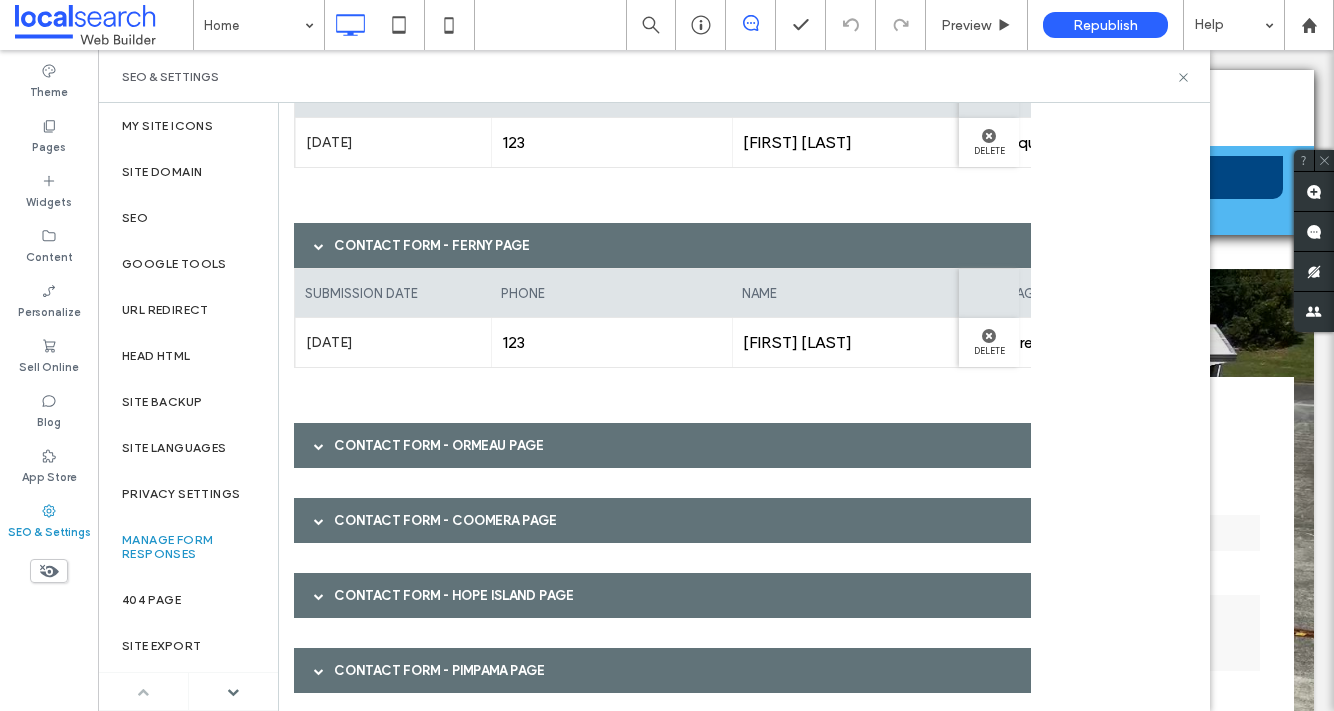 click on "Contact Form - Ormeau page" at bounding box center [662, 445] 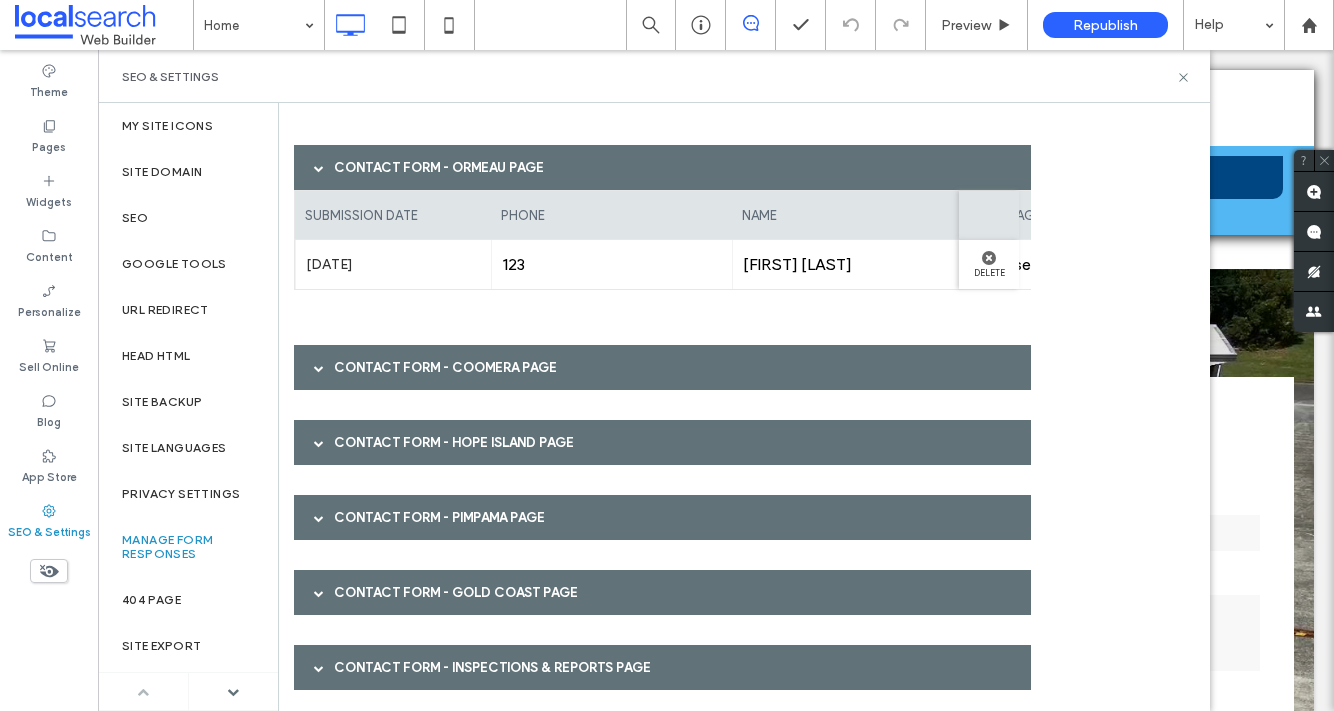 scroll, scrollTop: 1839, scrollLeft: 0, axis: vertical 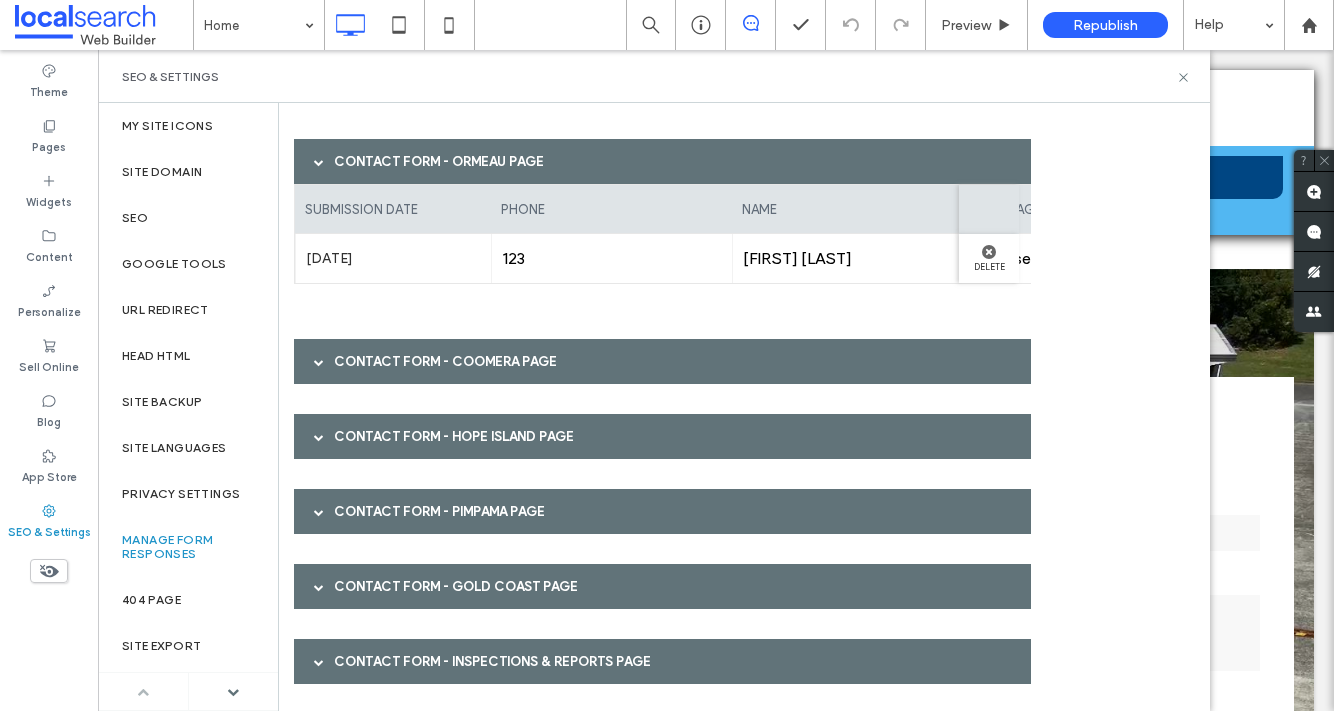 click on "Contact Form - Coomera page" at bounding box center [662, 361] 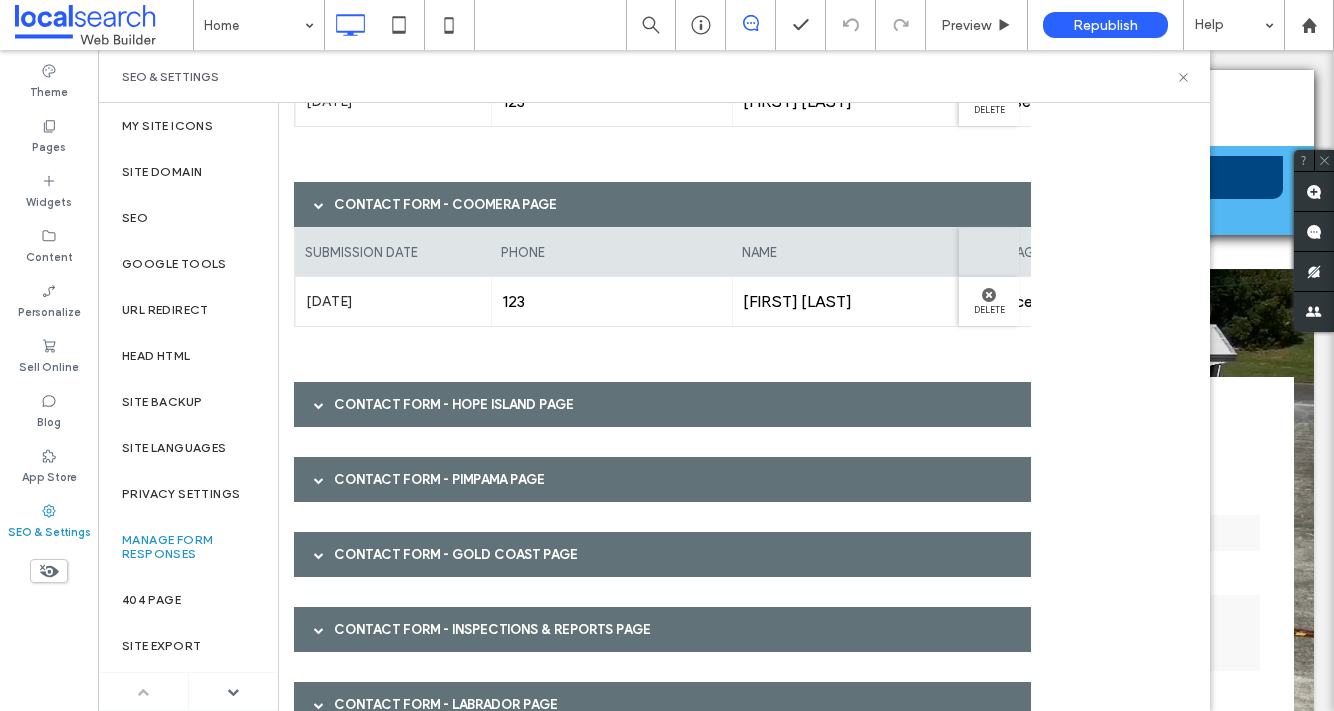 scroll, scrollTop: 2010, scrollLeft: 0, axis: vertical 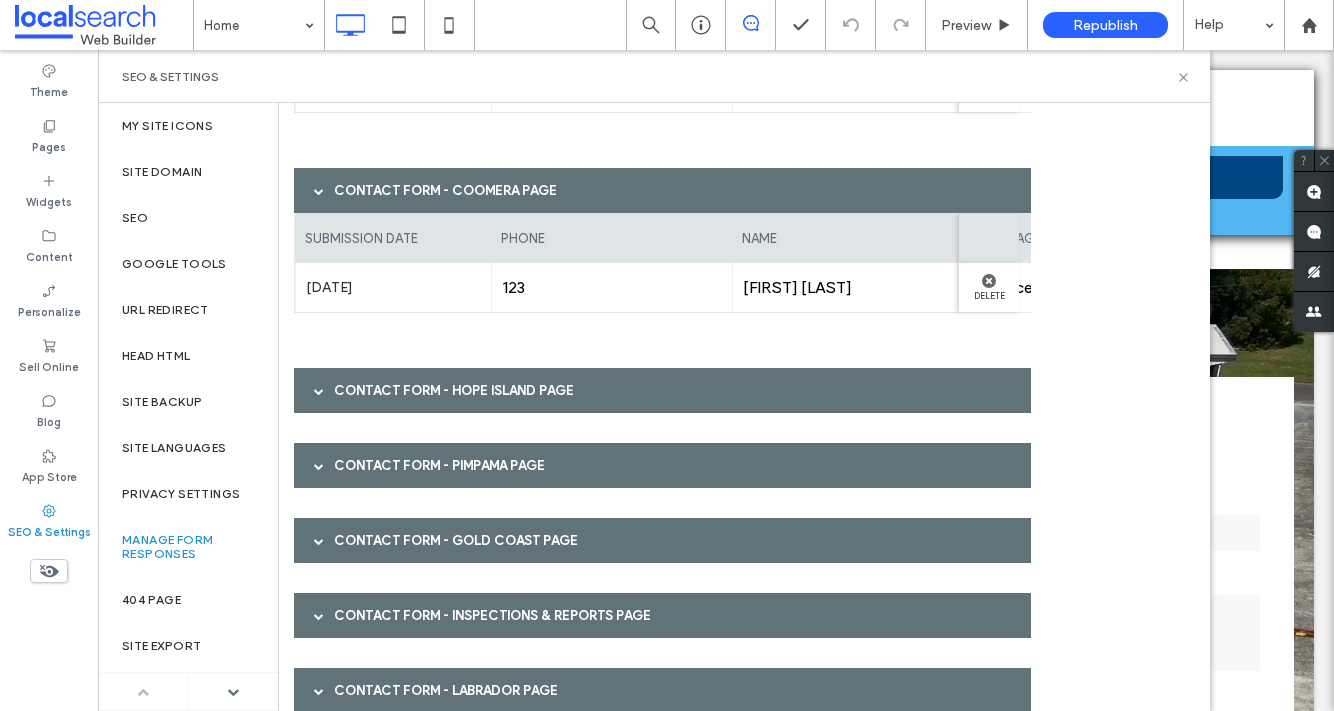 click on "Contact Form - Hope Island page" at bounding box center [662, 390] 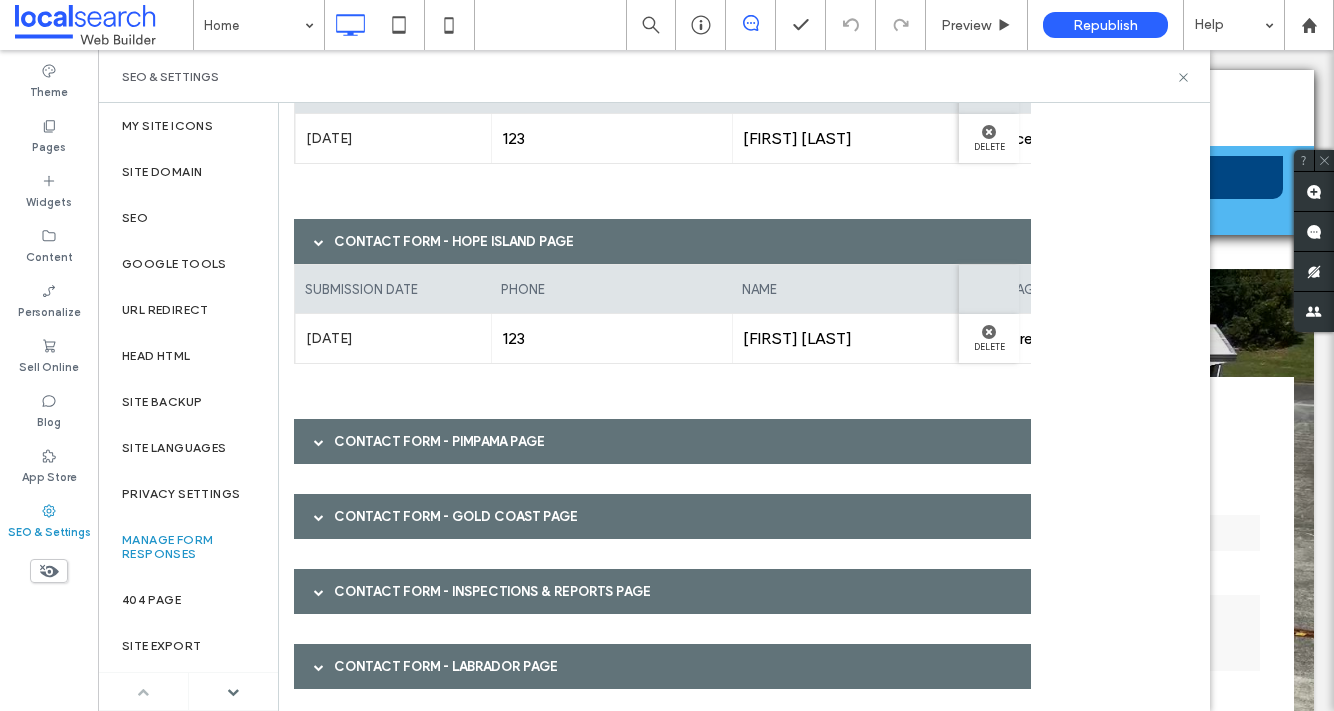 click on "Contact Form - Pimpama page" at bounding box center [662, 441] 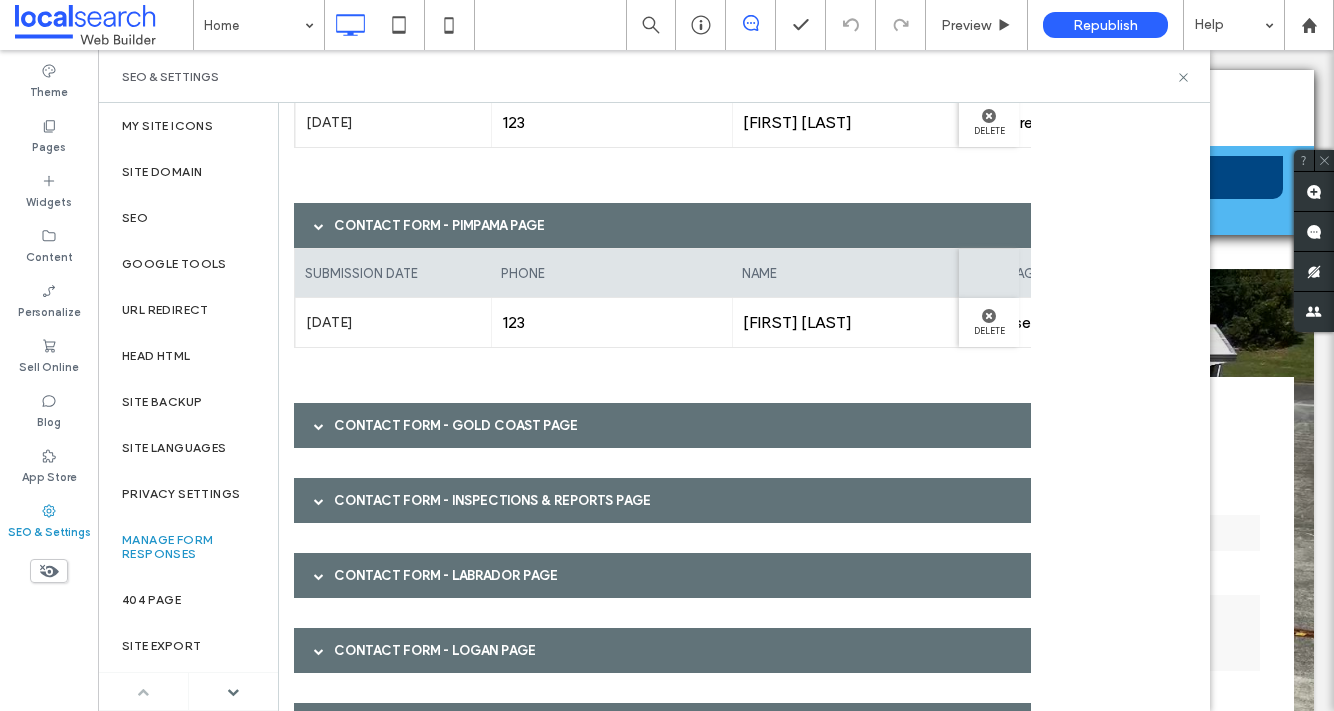 scroll, scrollTop: 2389, scrollLeft: 0, axis: vertical 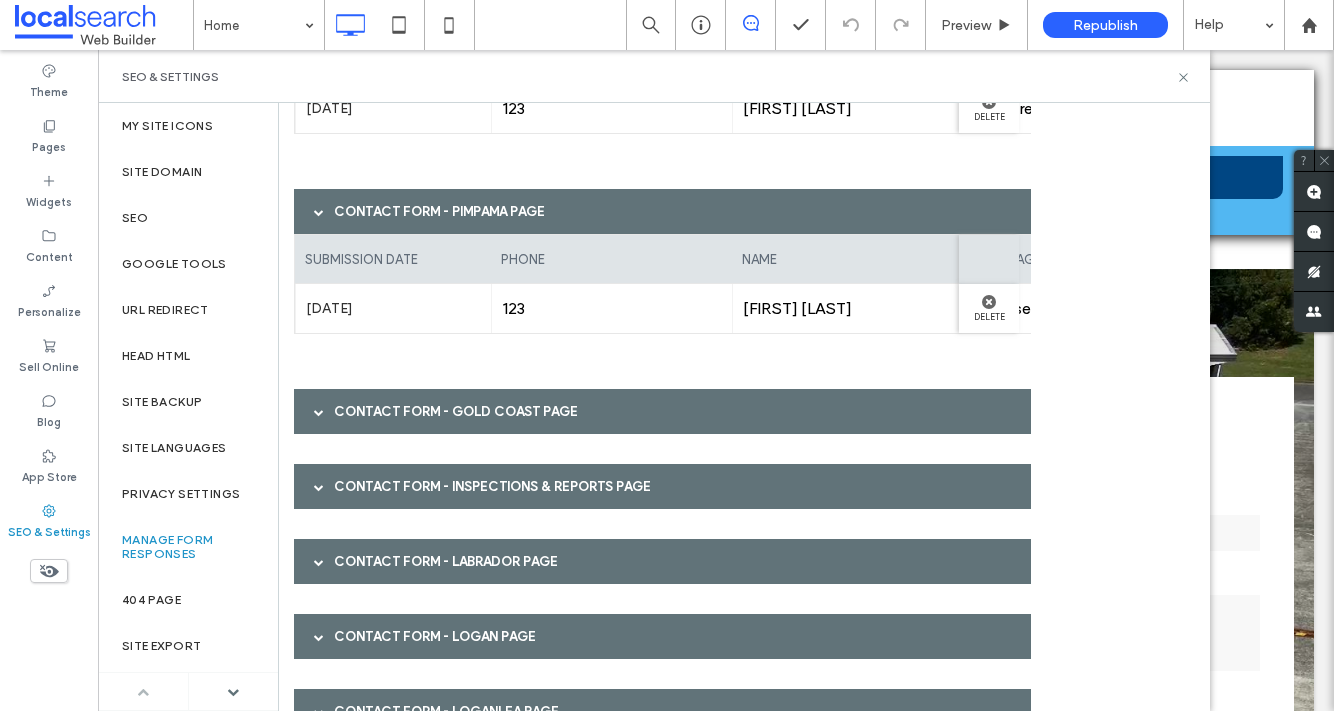 click on "Contact Form - Gold Coast page" at bounding box center [662, 411] 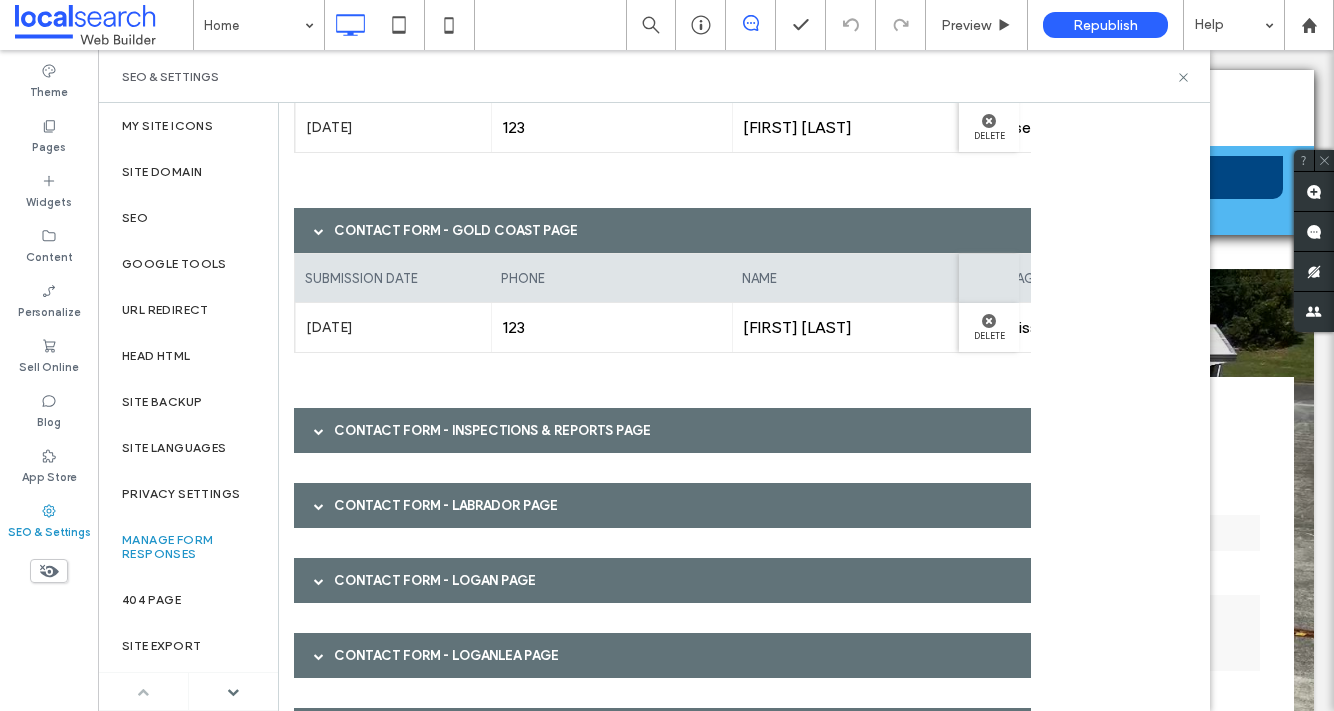 scroll, scrollTop: 2576, scrollLeft: 0, axis: vertical 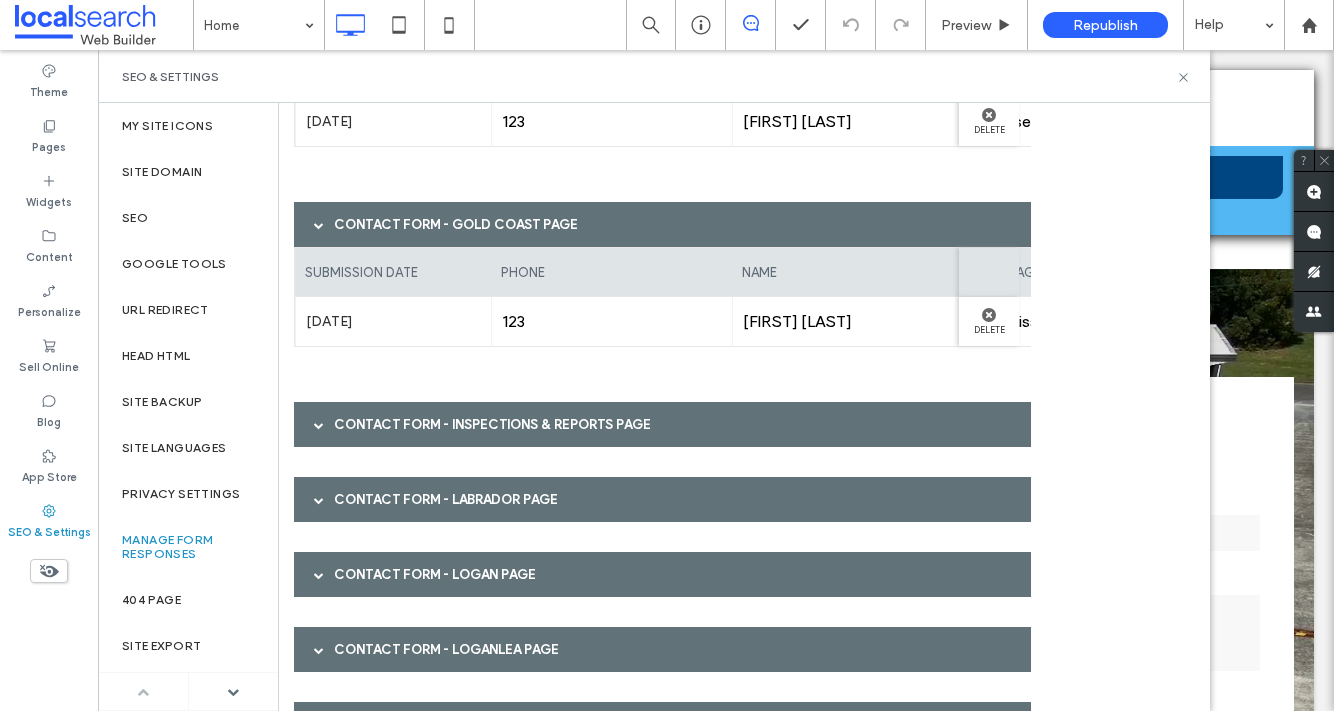 click on "Contact Form - Inspections & Reports page" at bounding box center (662, 424) 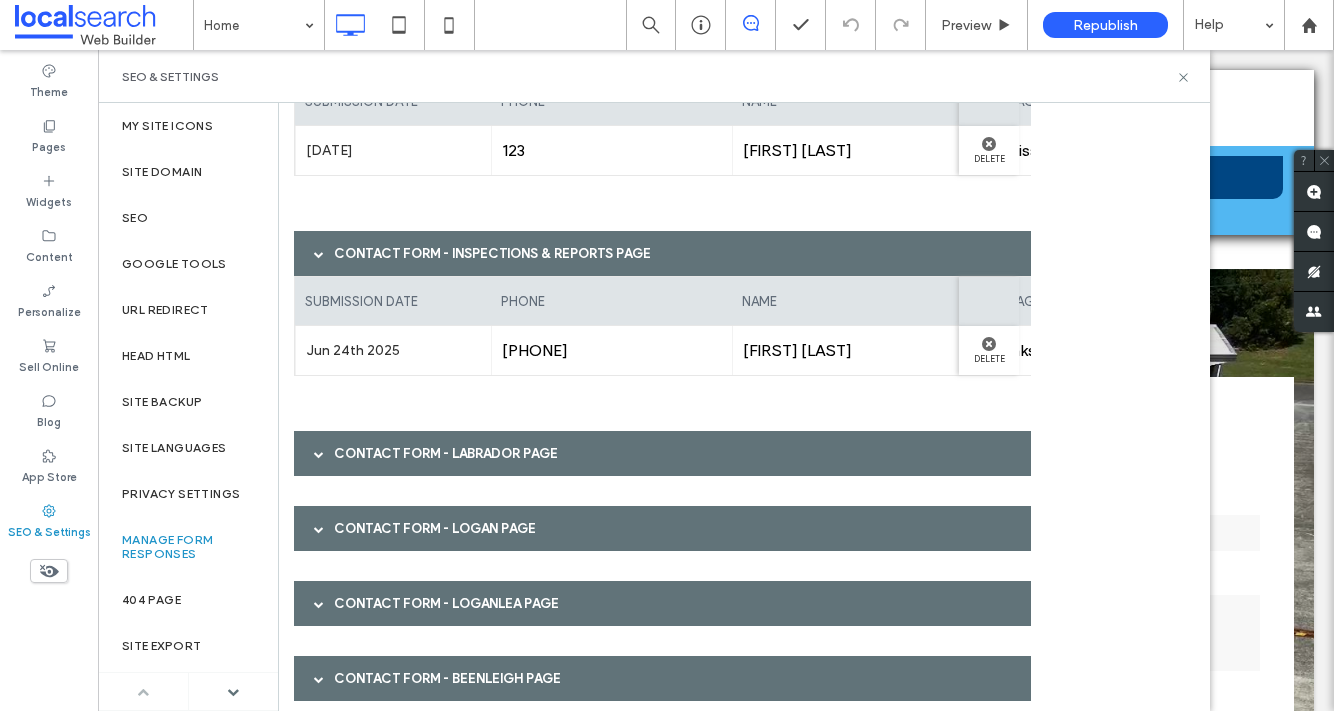 scroll, scrollTop: 2749, scrollLeft: 0, axis: vertical 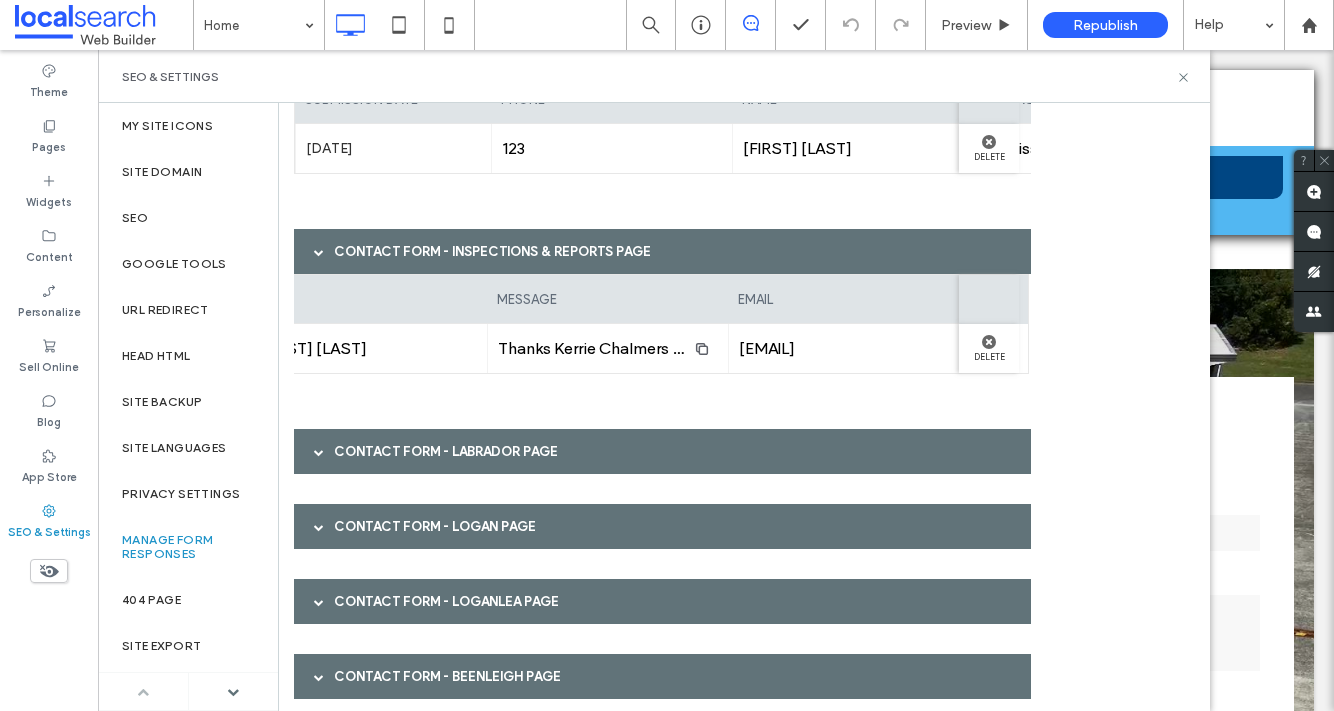 click on "Contact Form - Labrador page" at bounding box center [662, 451] 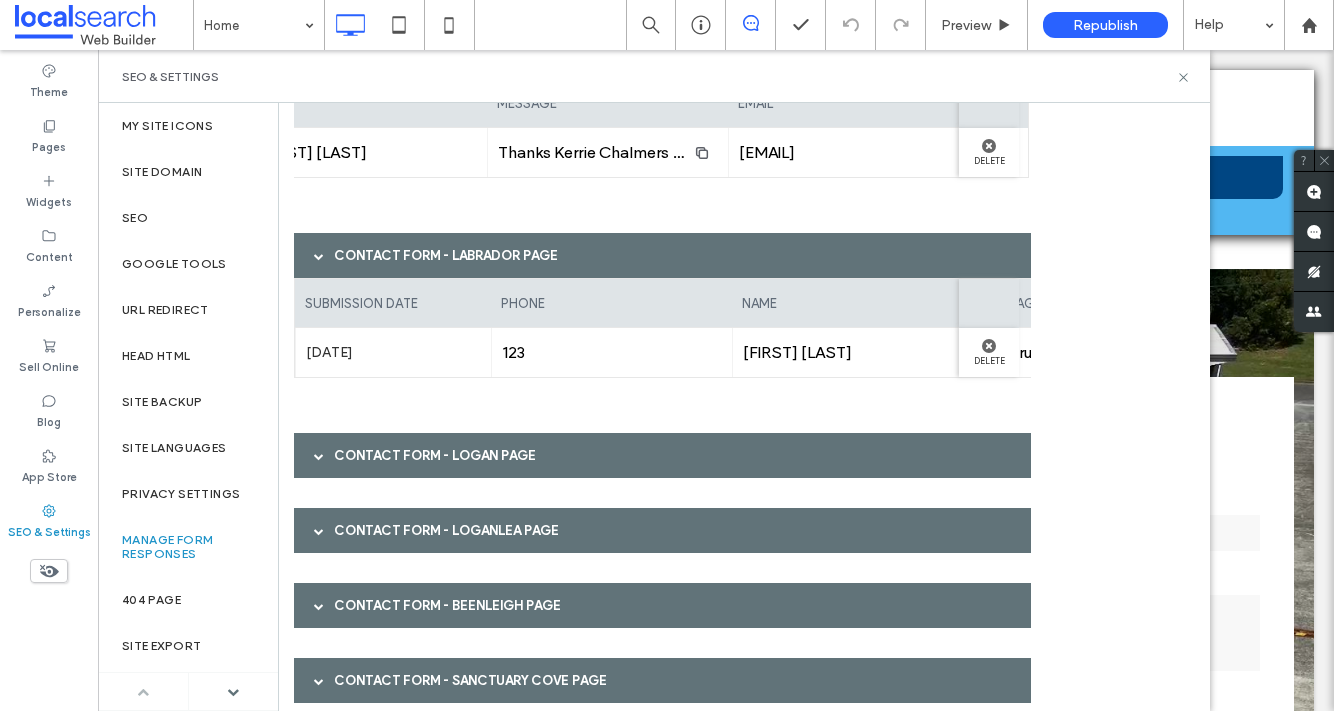 scroll 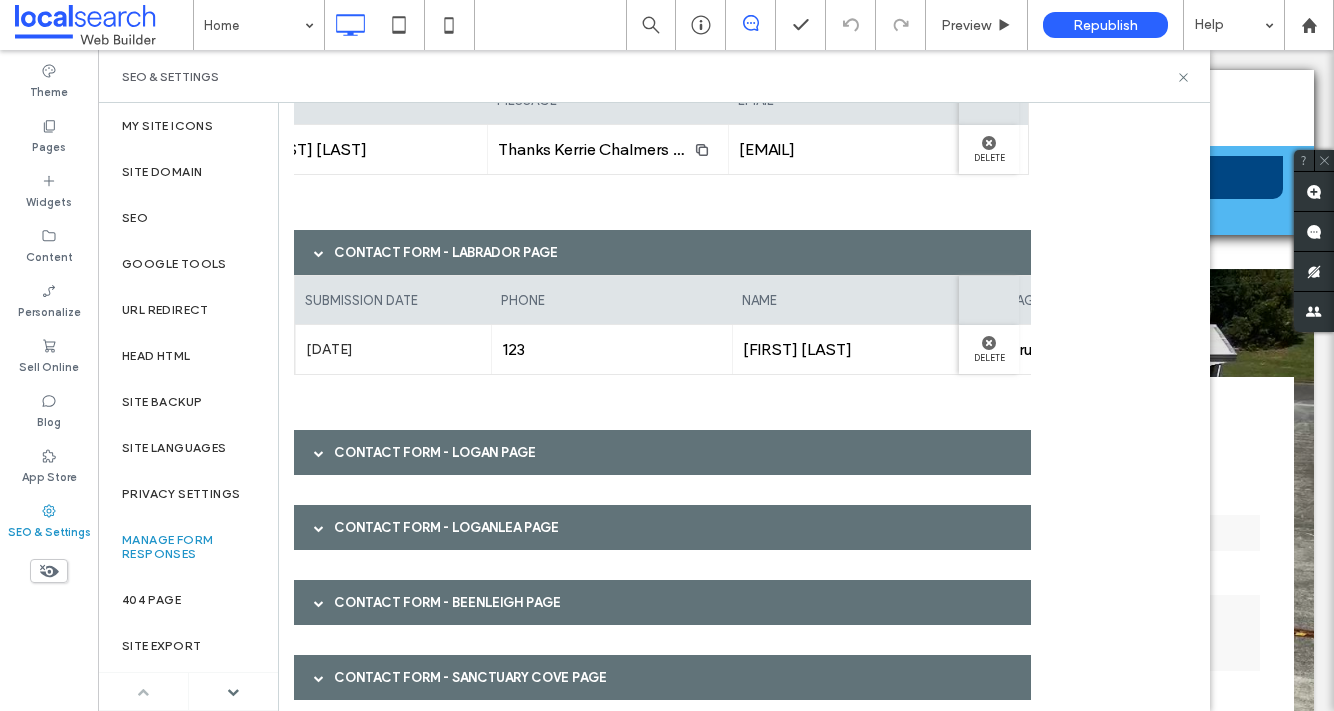 click on "Contact Form - Logan page" at bounding box center [662, 452] 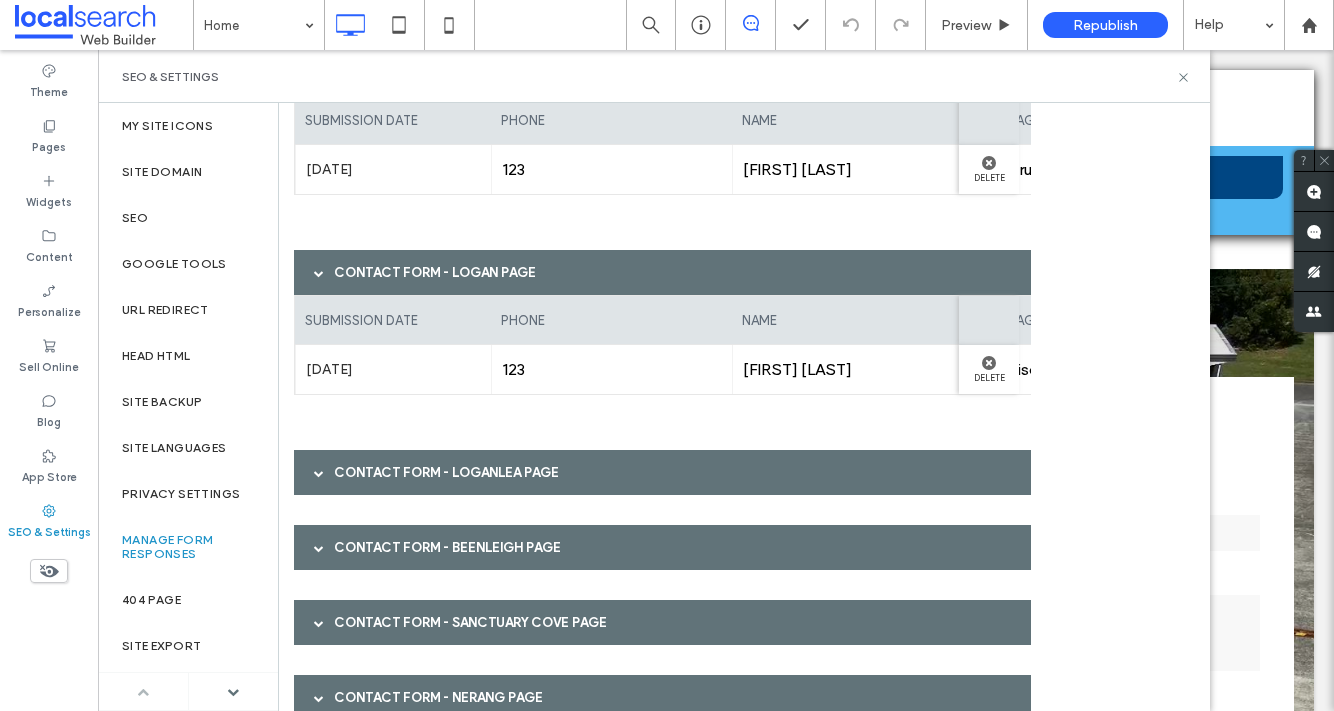 click on "Contact Form - Loganlea page" at bounding box center [662, 472] 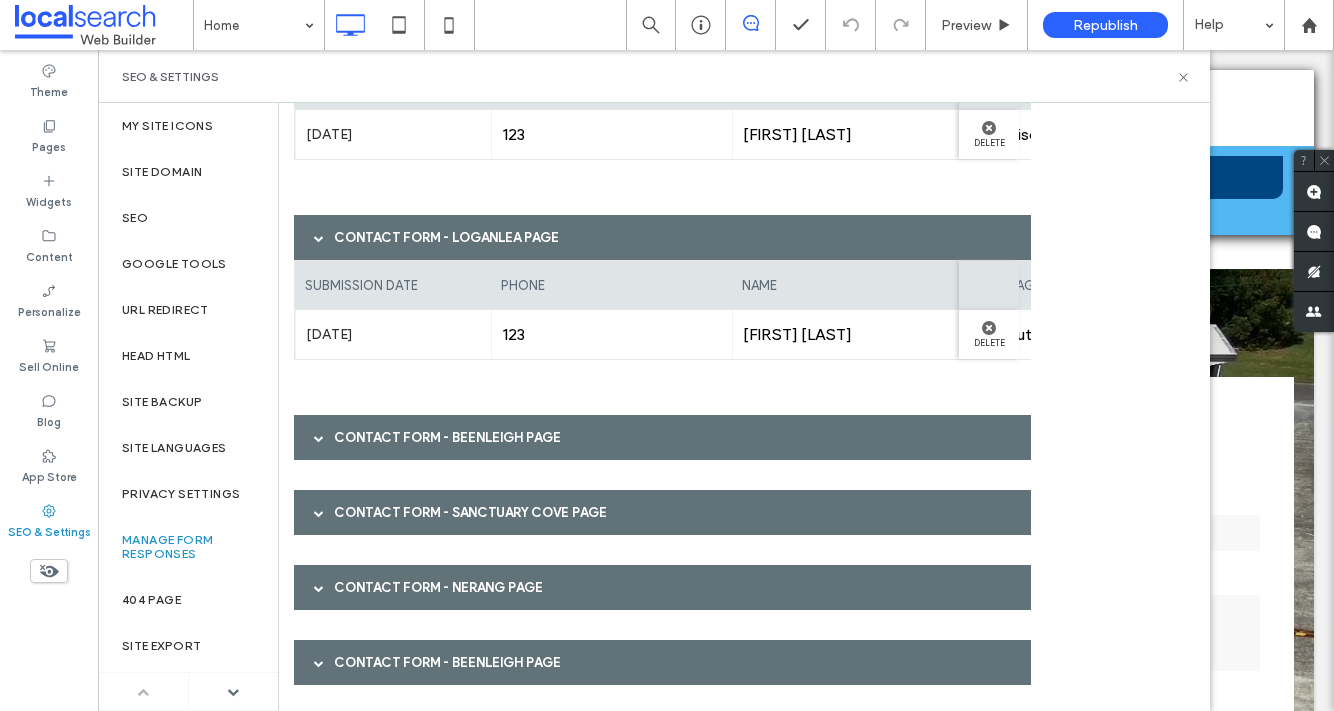 click on "Contact Form - Beenleigh page" at bounding box center [662, 437] 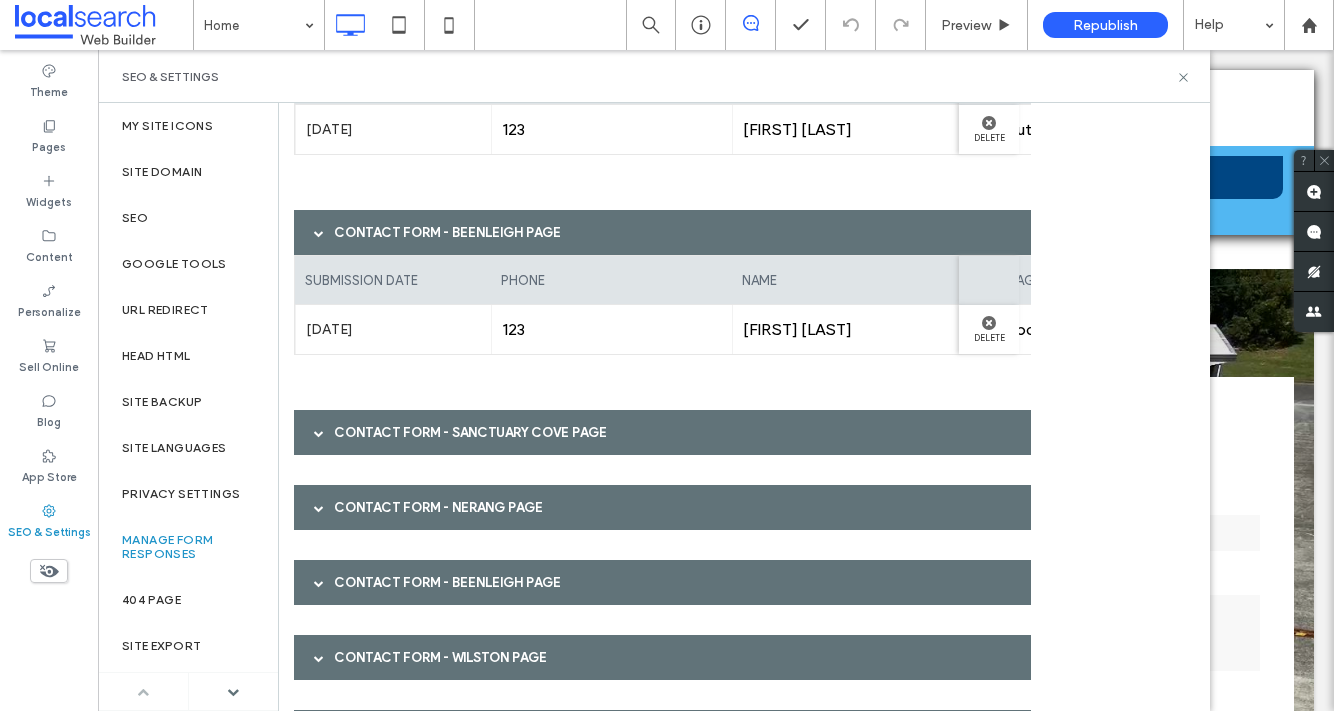 click on "Contact Form - Sanctuary cove page" at bounding box center [662, 432] 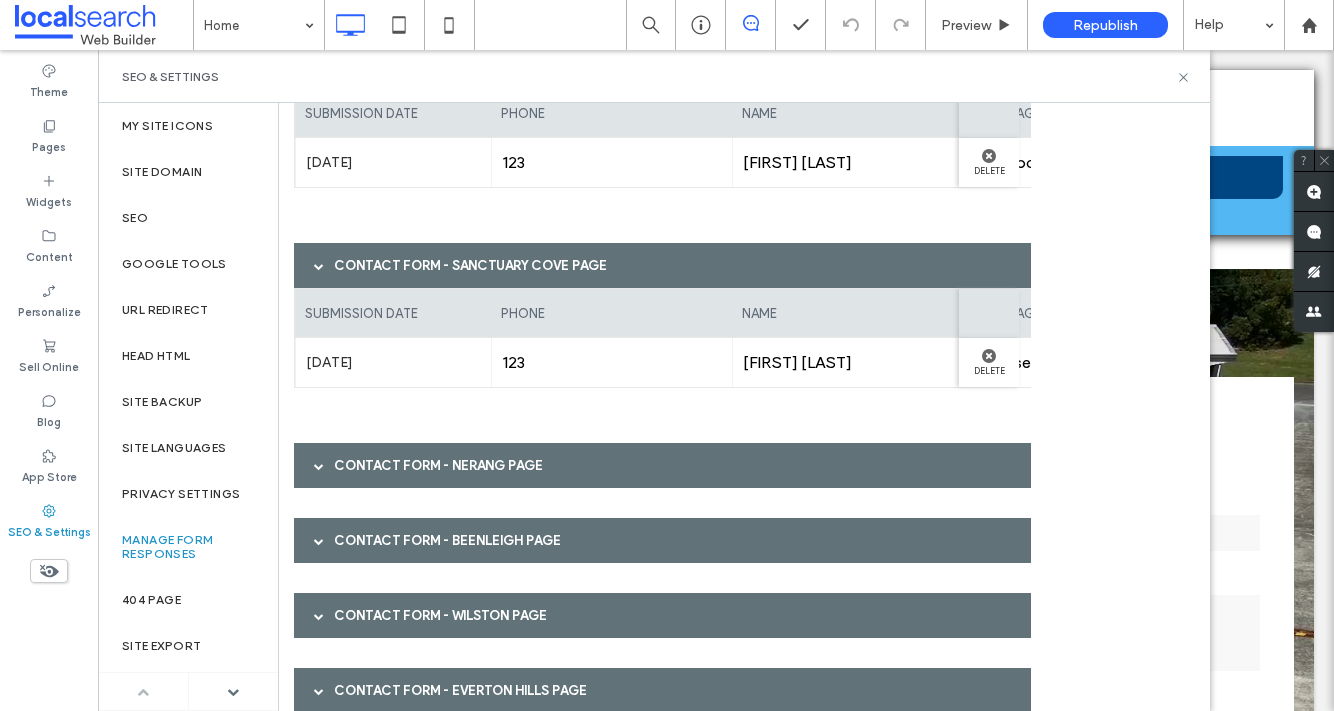 click on "Contact Form - Nerang page" at bounding box center [662, 465] 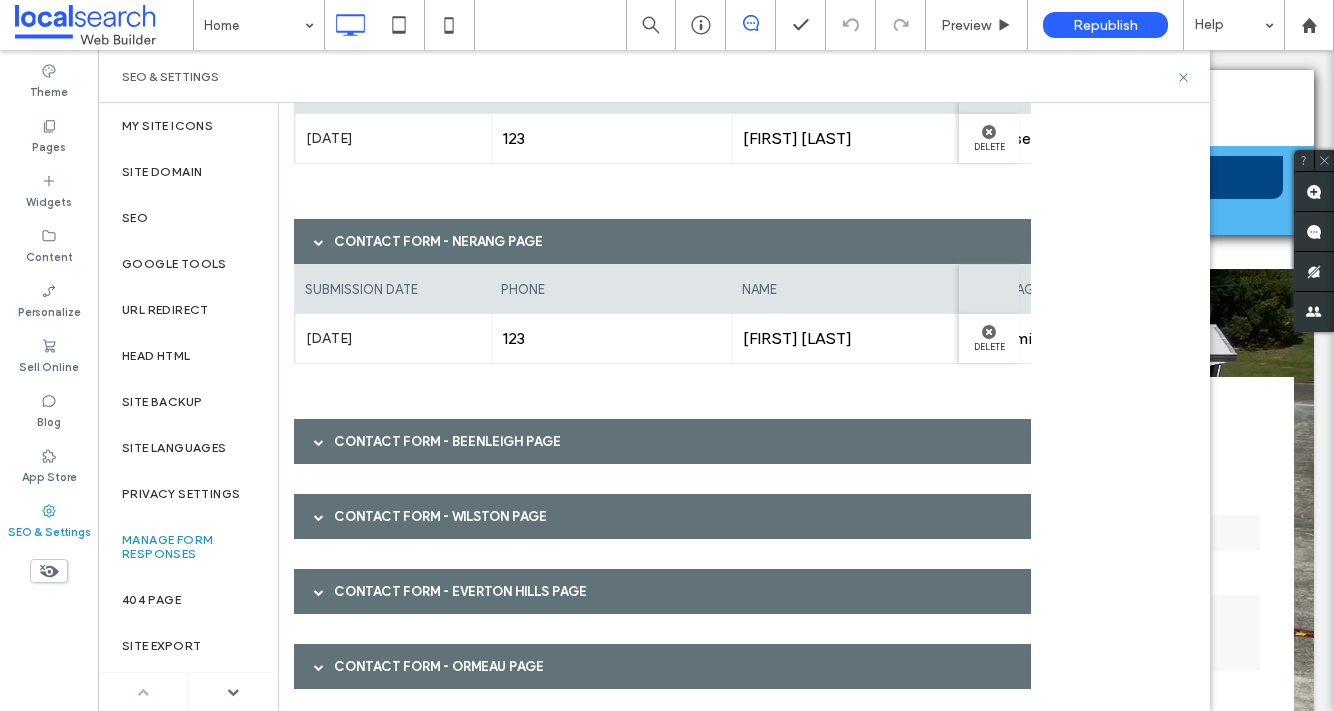 click on "Contact Form - Beenleigh page" at bounding box center (662, 441) 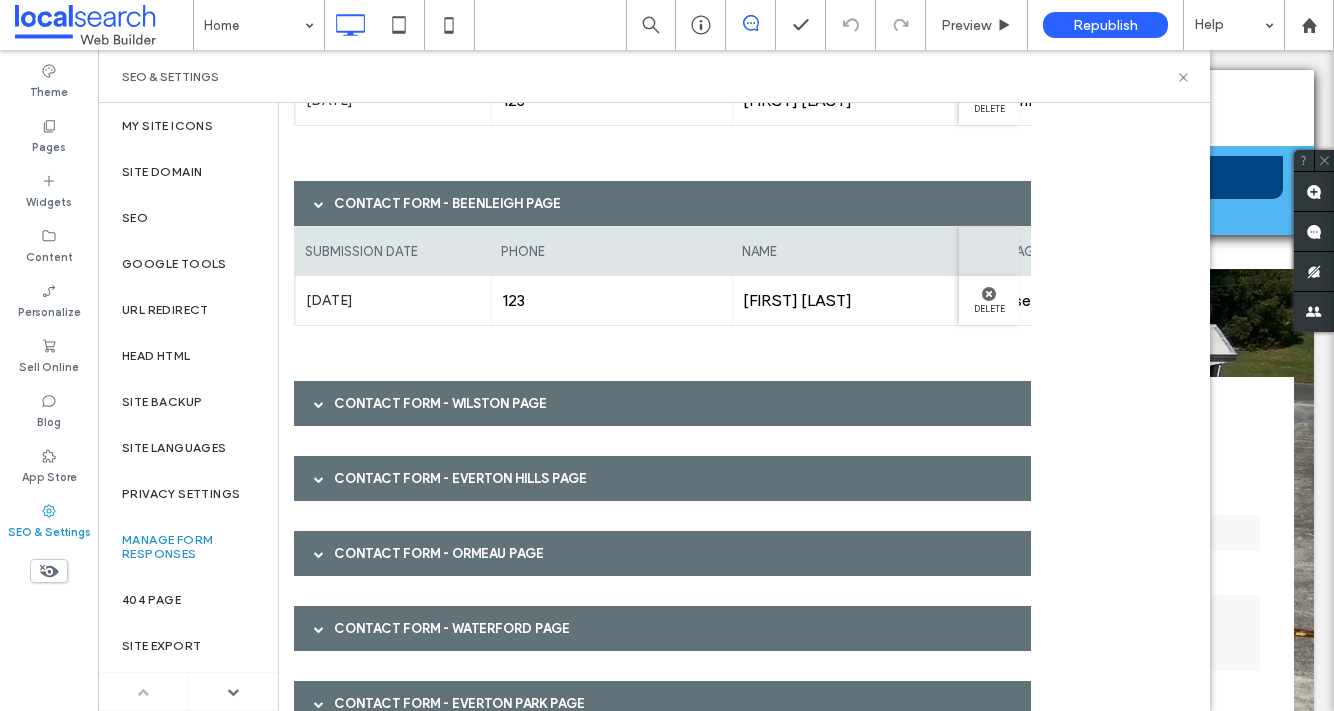 click on "Contact Form - Wilston page" at bounding box center [662, 403] 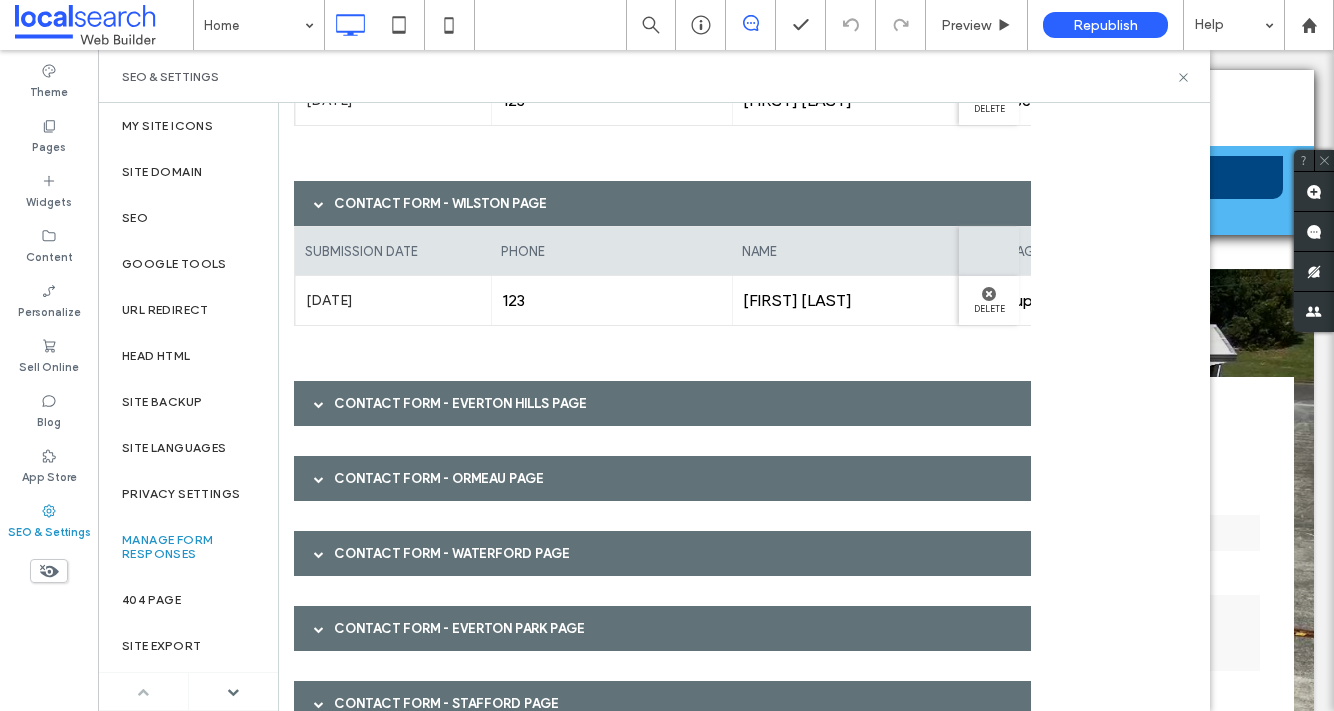click on "Contact Form - Everton Hills page" at bounding box center (662, 403) 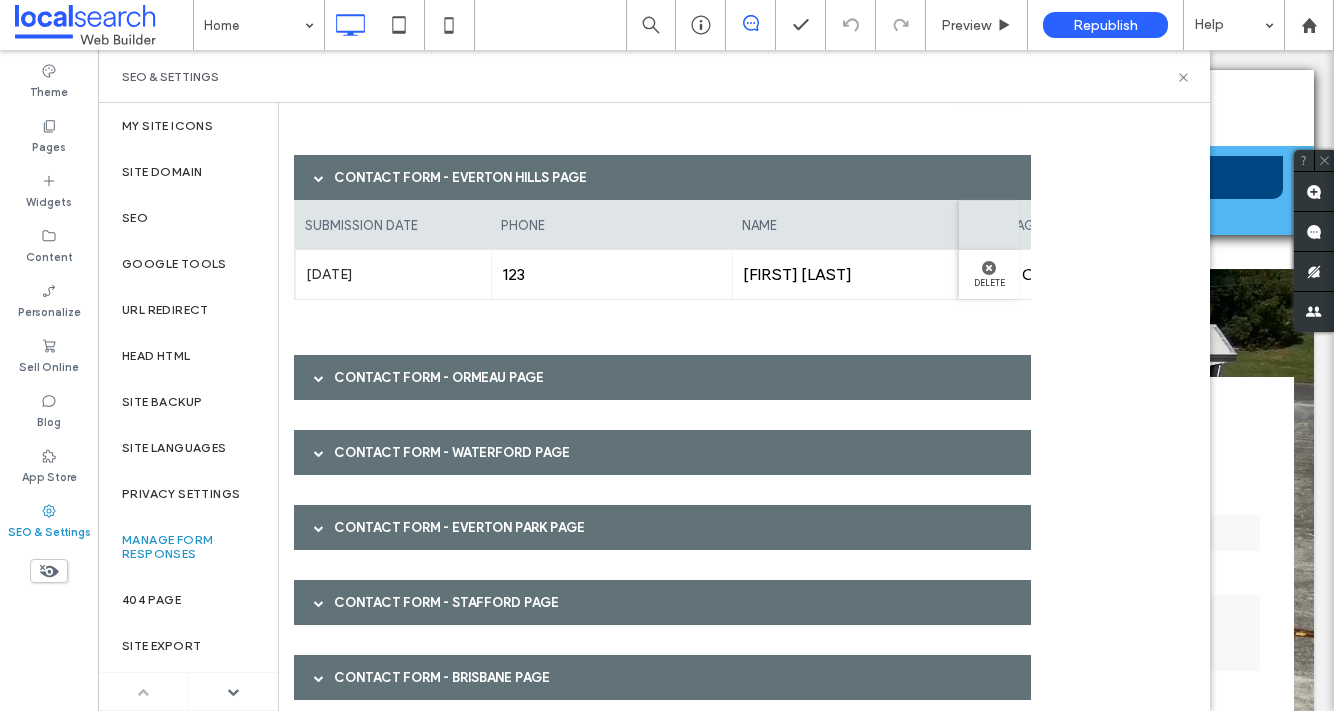 click on "Contact Form - Ormeau page" at bounding box center [662, 377] 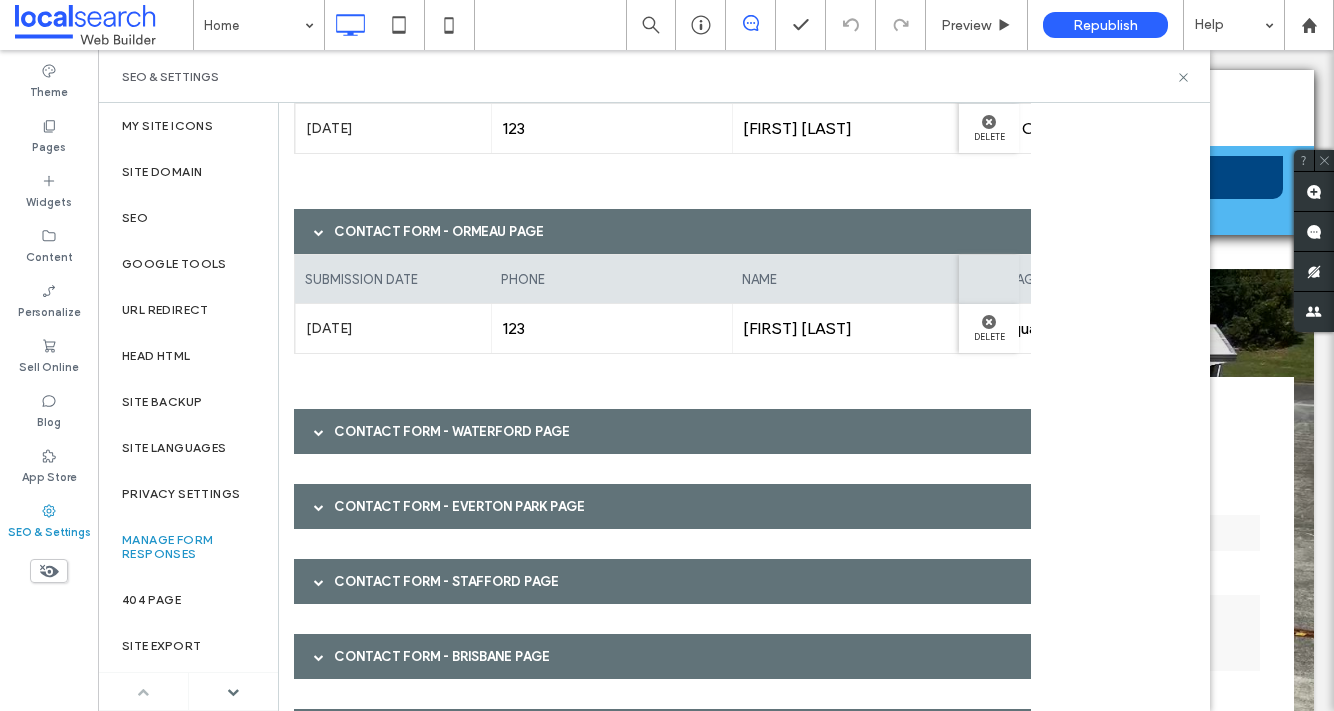 click on "Contact Form - Waterford page" at bounding box center (662, 431) 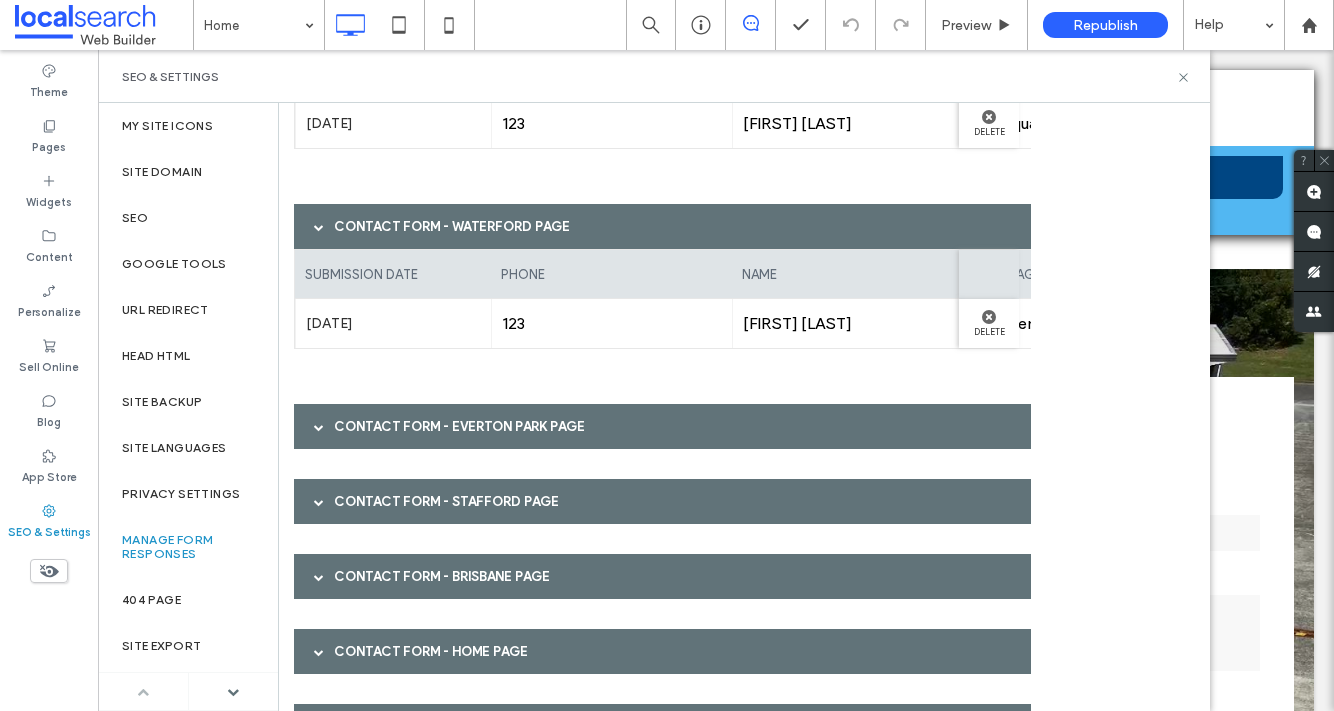 click on "Contact Form - Everton Park page" at bounding box center [662, 426] 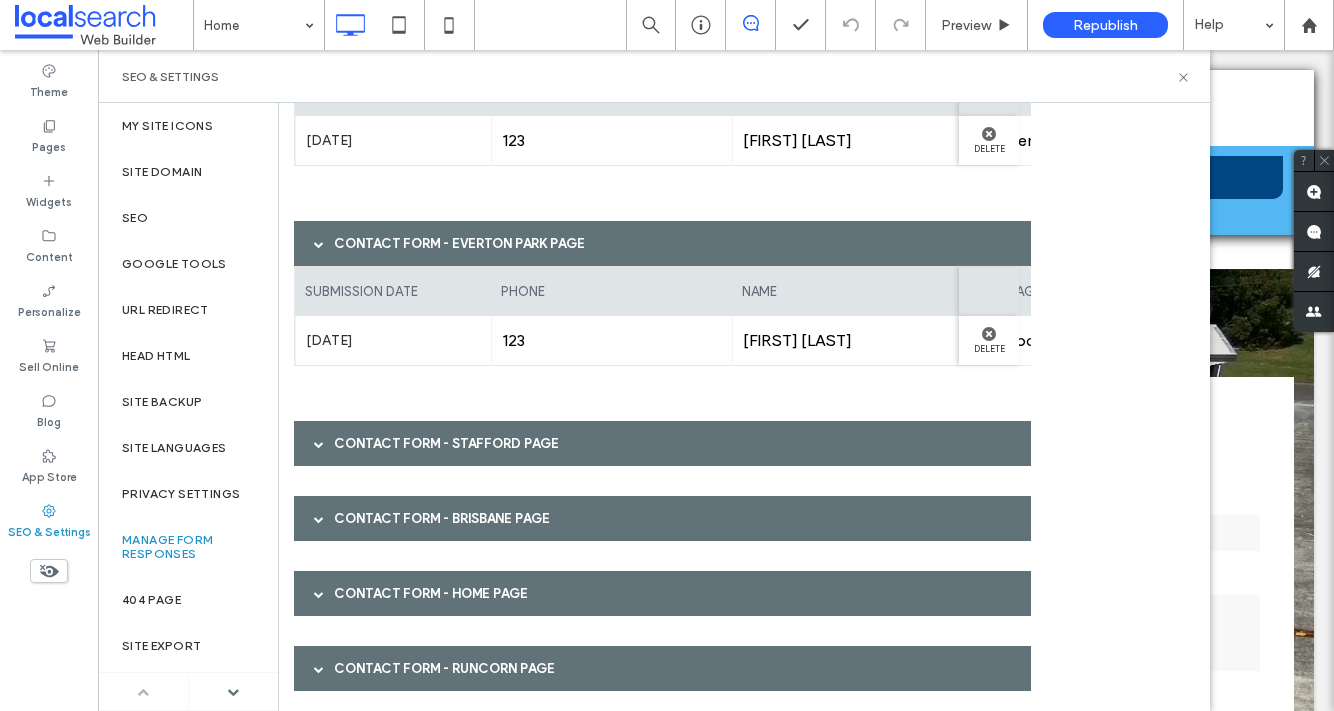 click on "Contact Form - Stafford page" at bounding box center (662, 443) 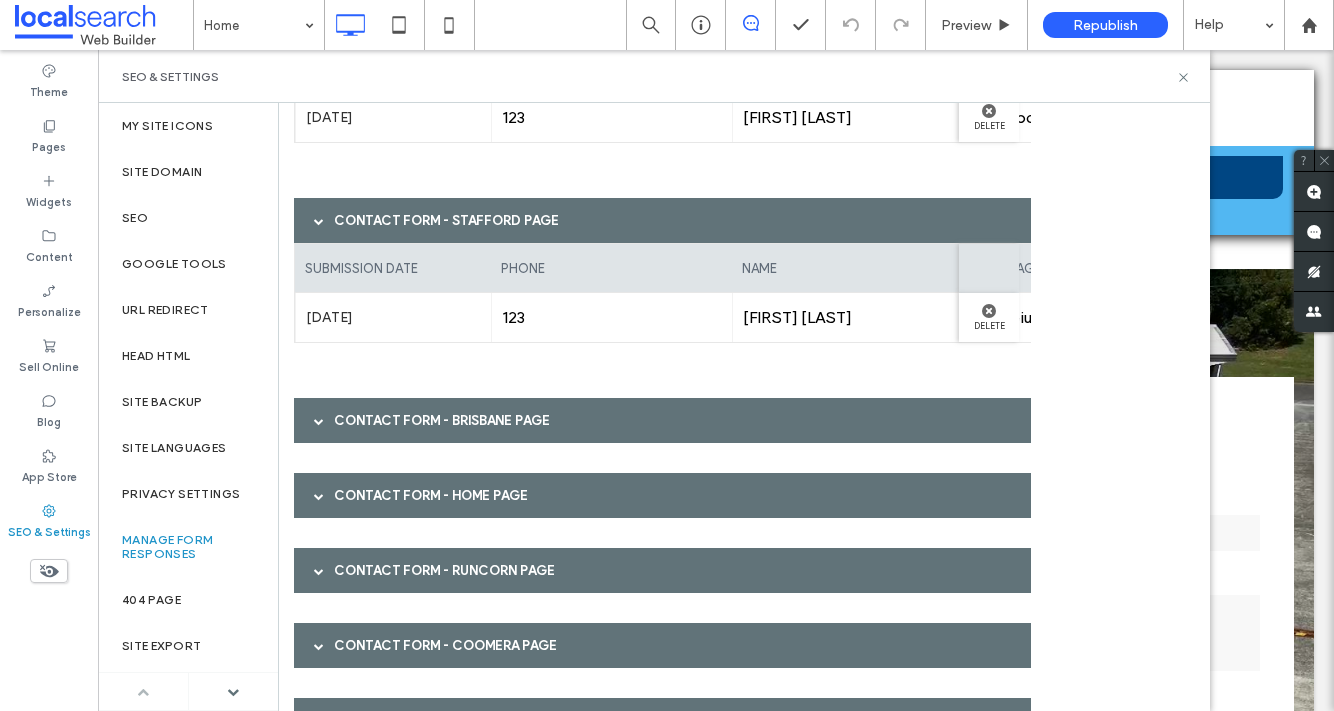 click on "Contact Form - Brisbane page" at bounding box center [662, 420] 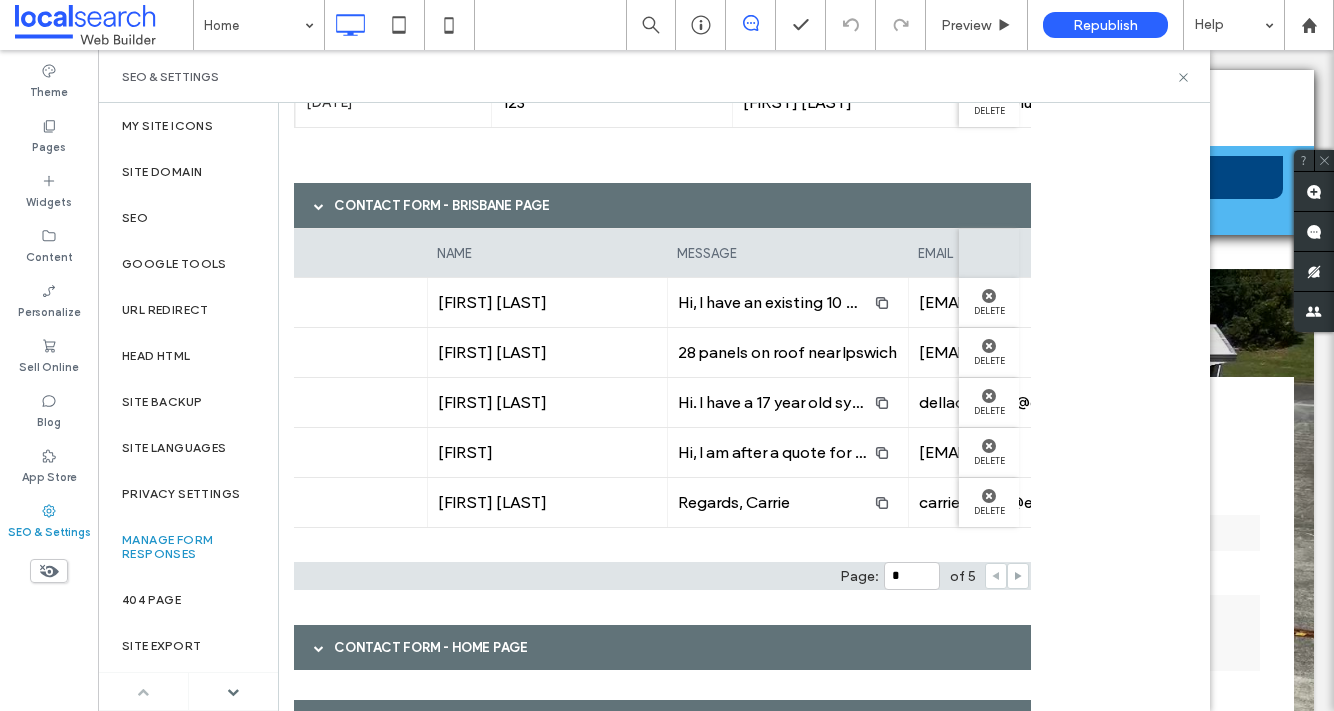 click 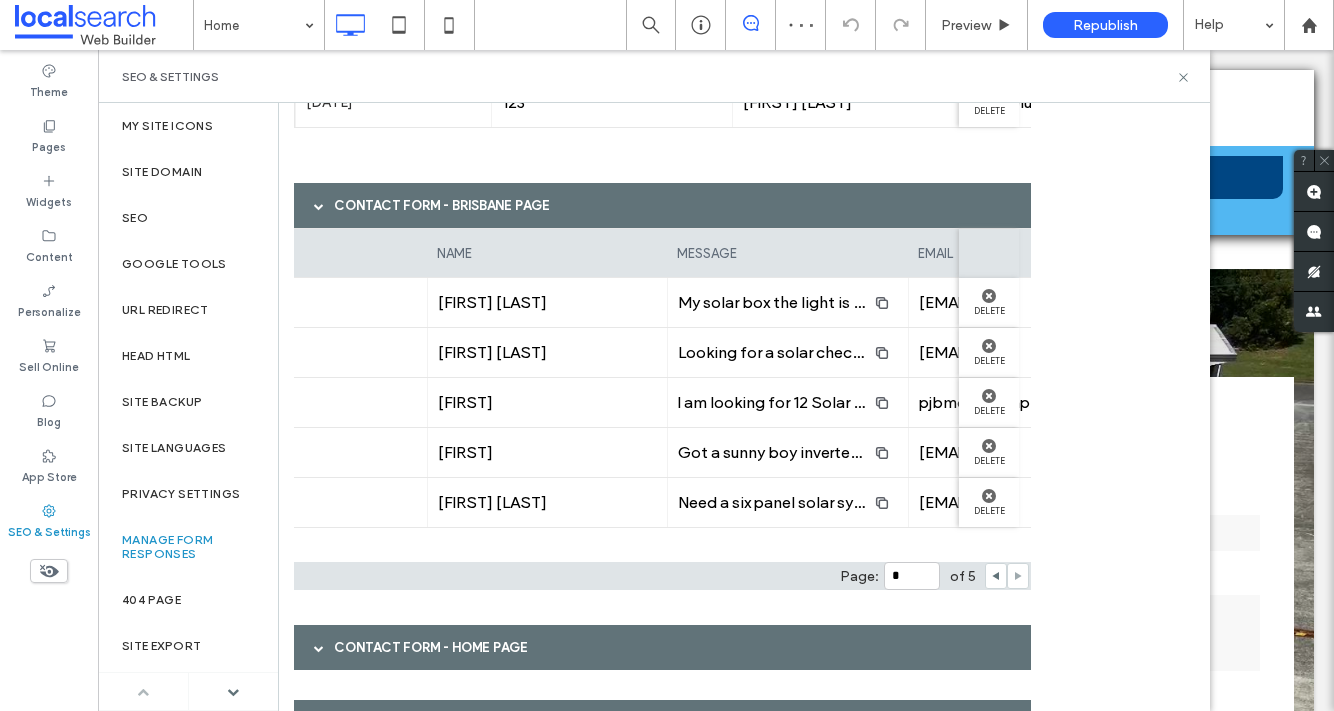 click 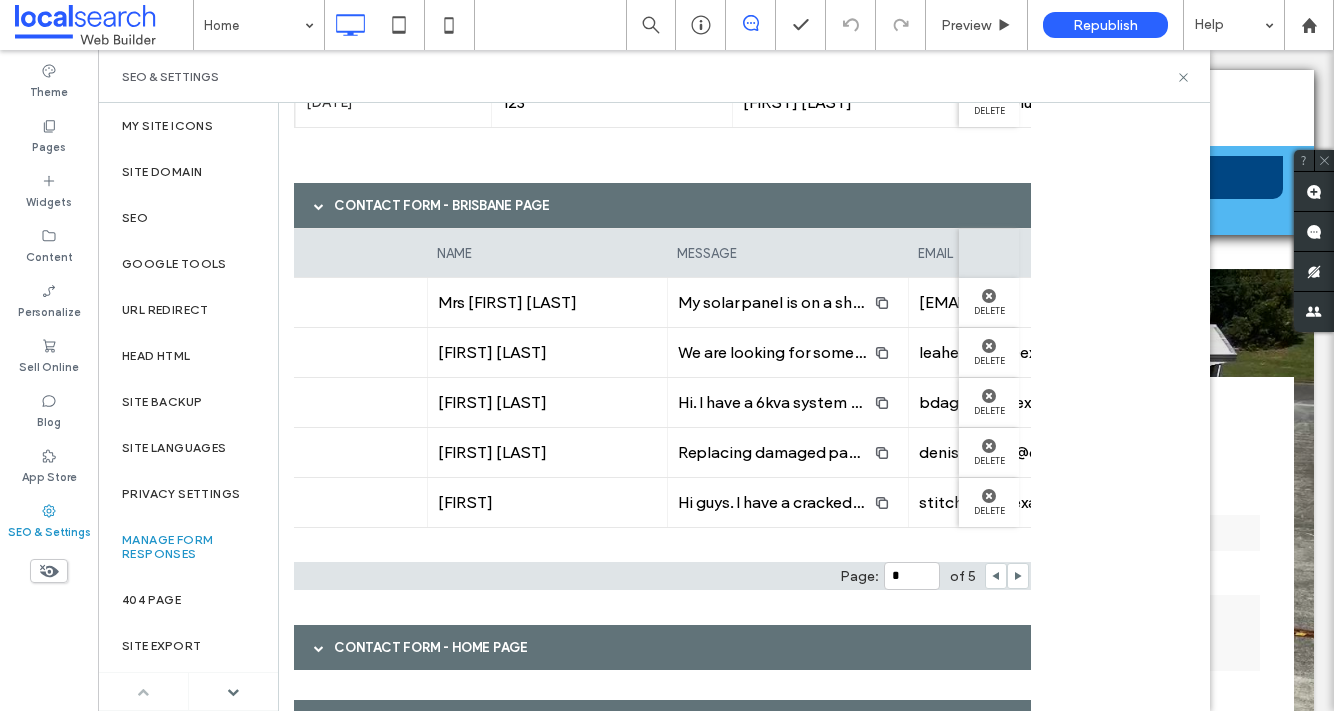 click at bounding box center (1018, 576) 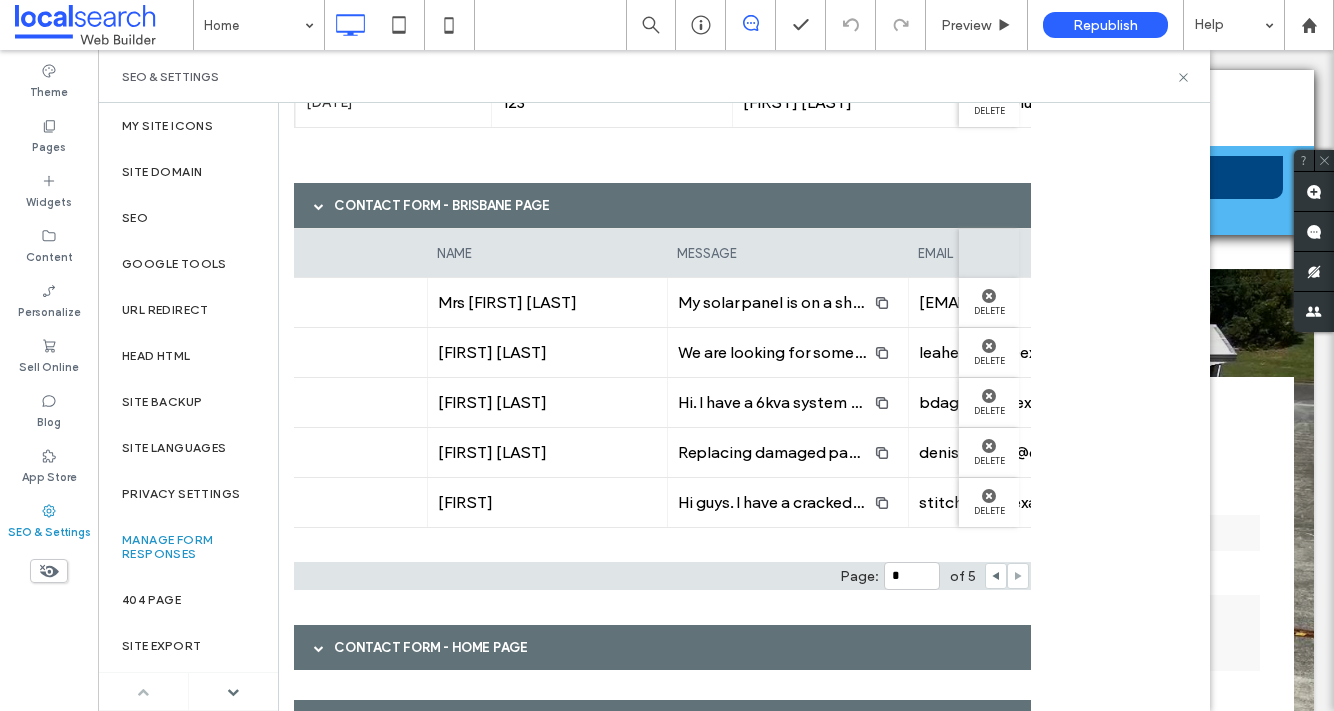 click at bounding box center [1018, 576] 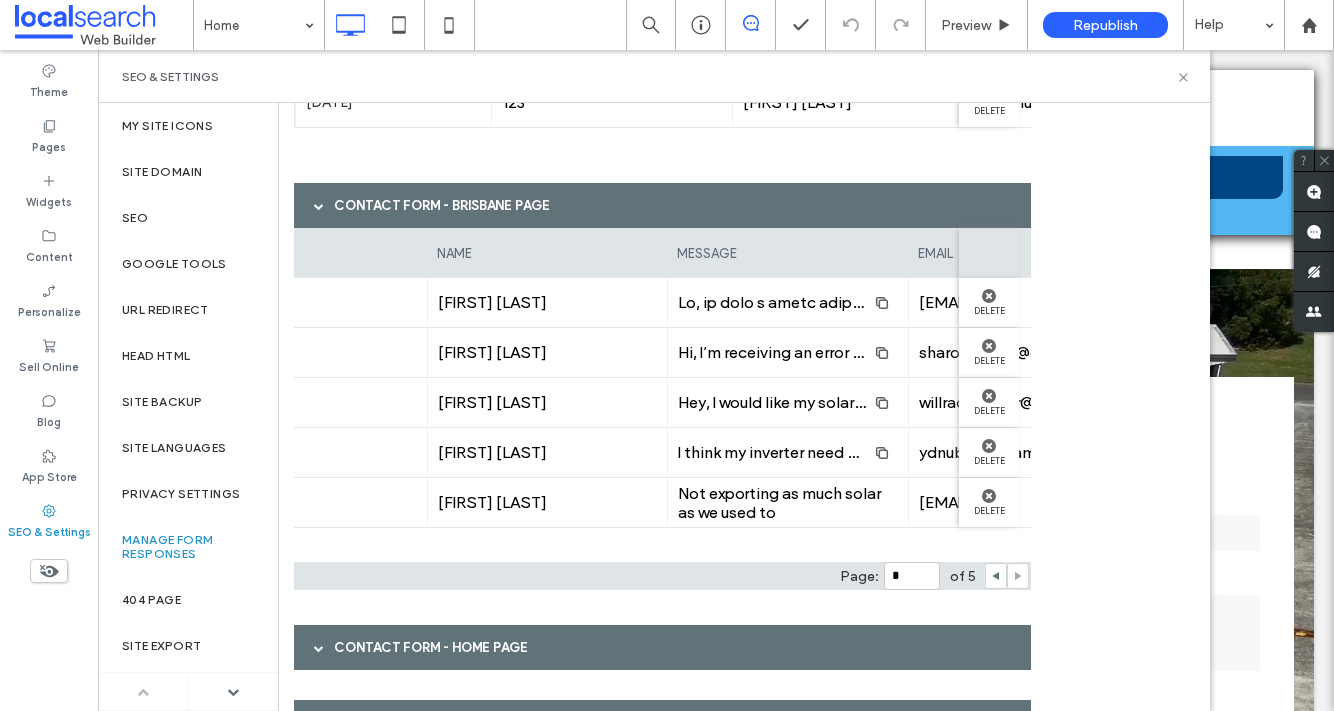 click 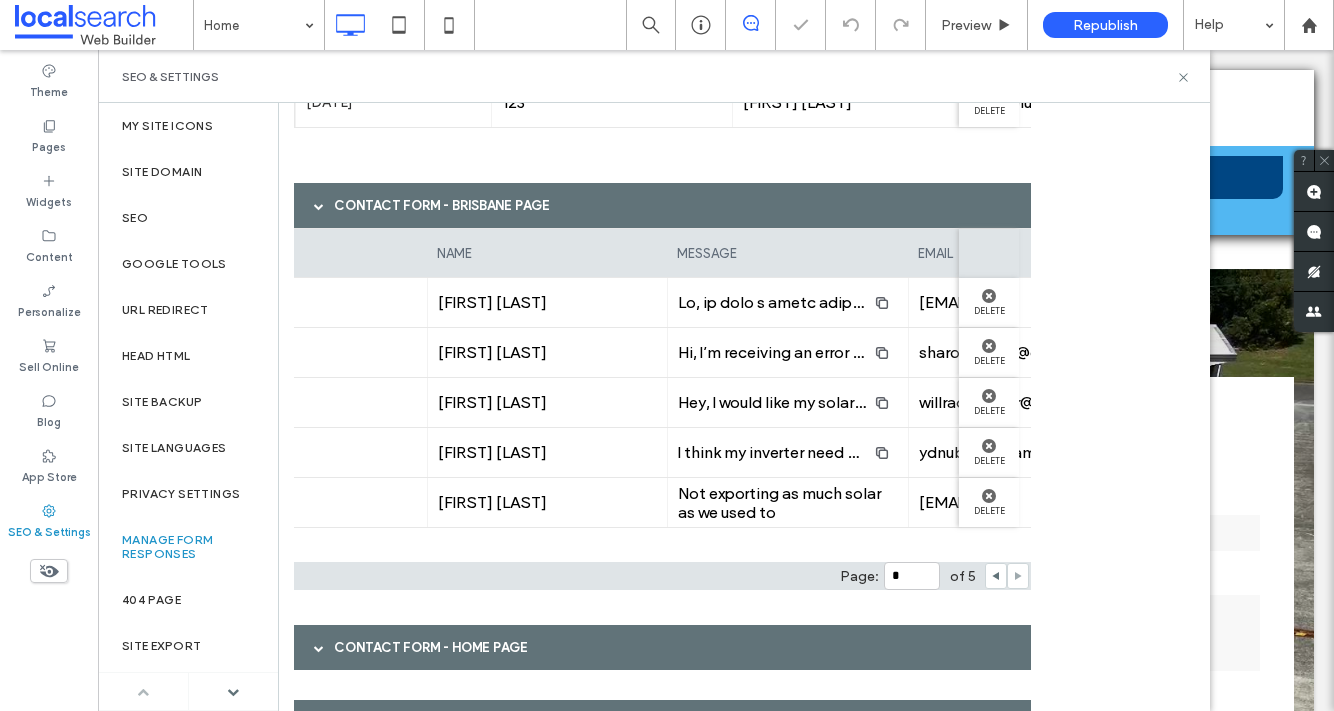 type on "*" 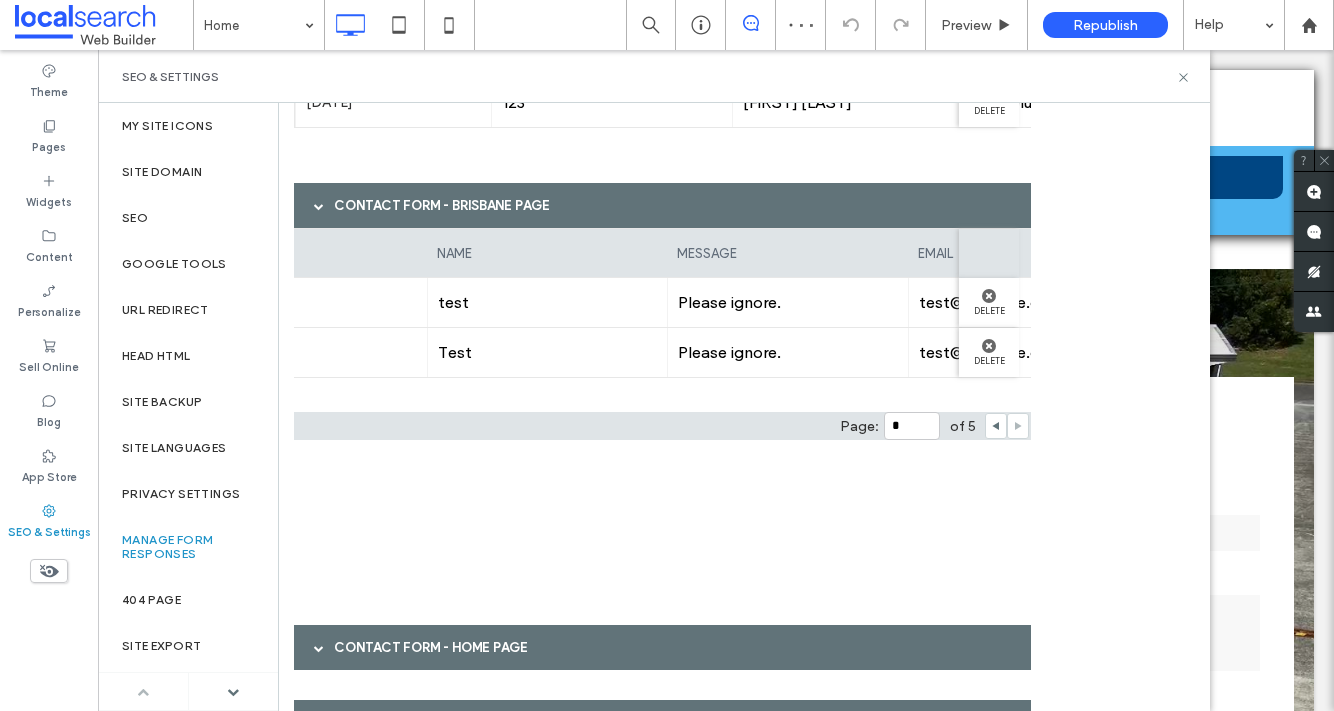 scroll, scrollTop: 0, scrollLeft: 0, axis: both 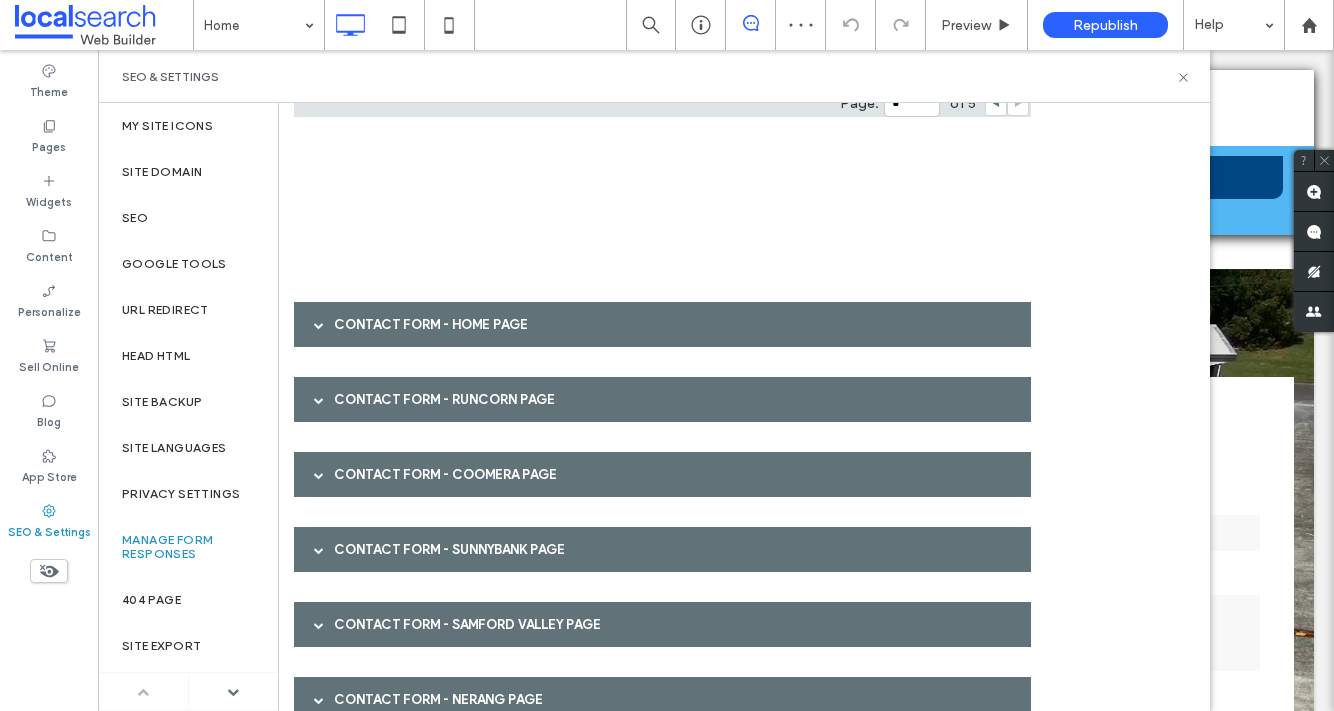 click on "Contact Form - Home page" at bounding box center [662, 324] 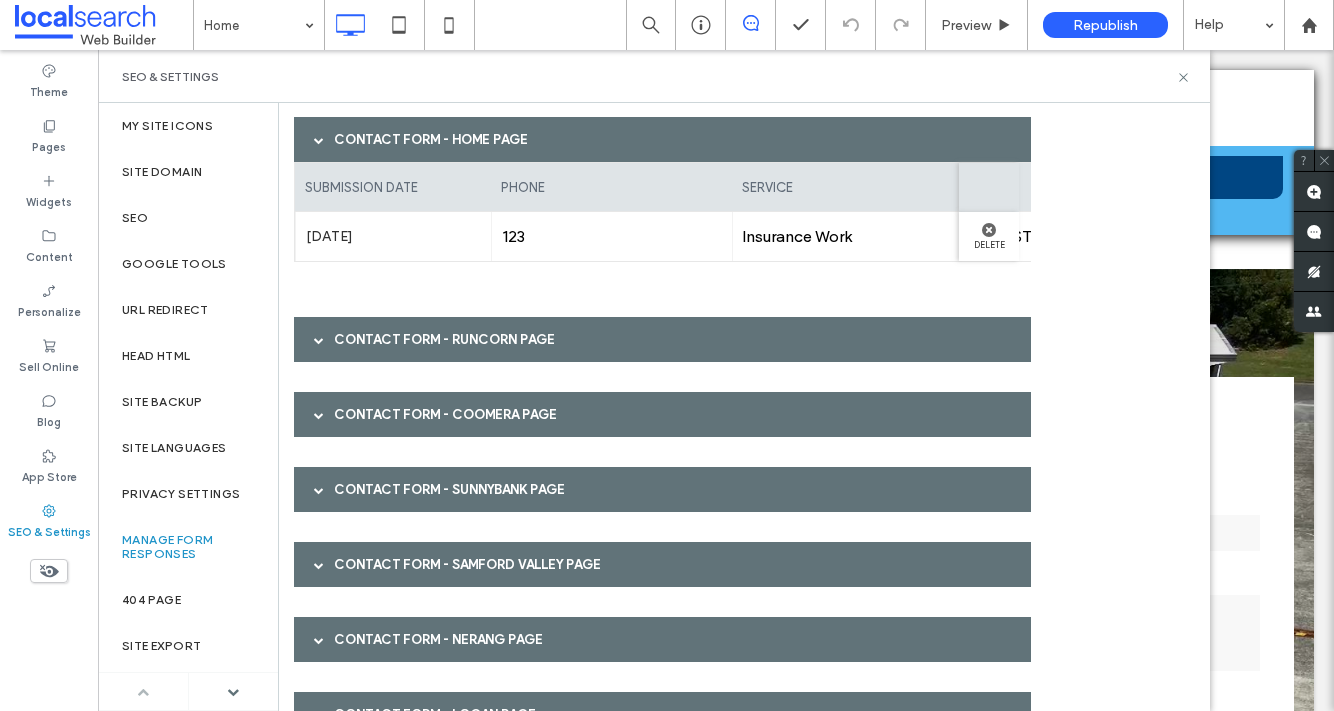 click on "Contact Form - Runcorn page" at bounding box center (662, 339) 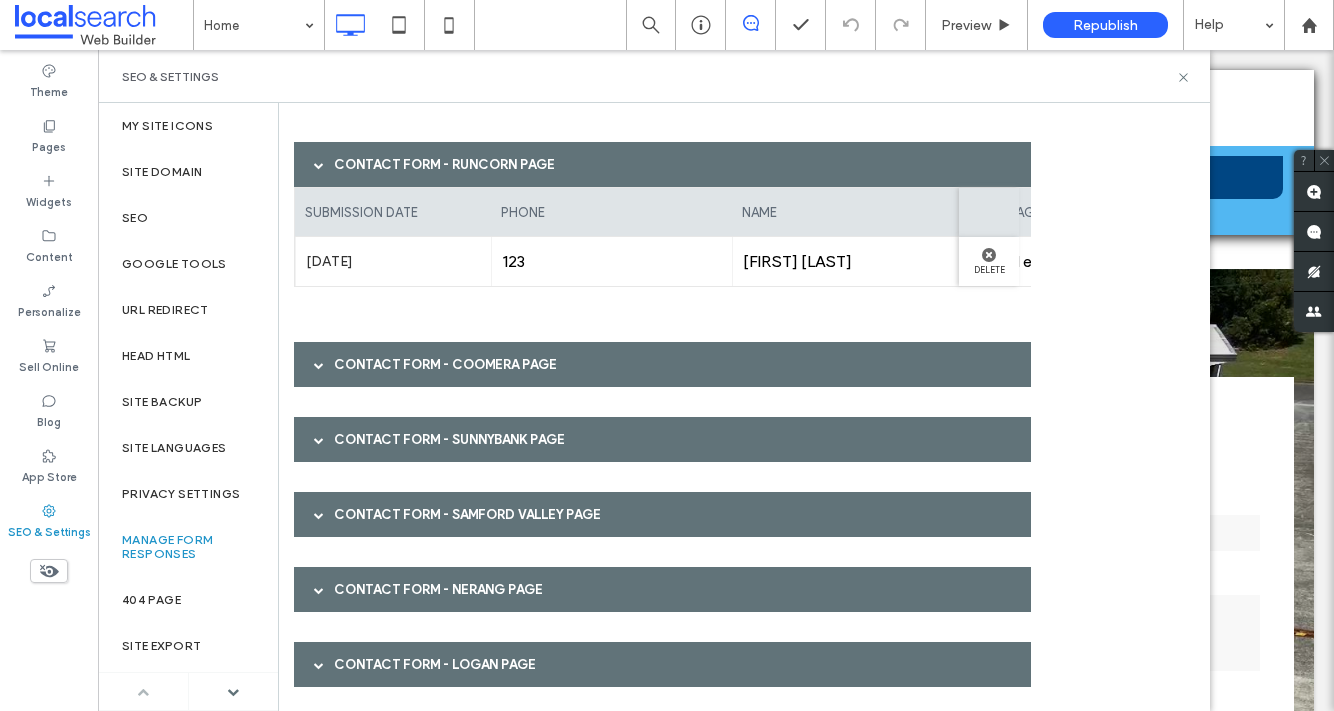 click on "Contact Form - Coomera page" at bounding box center (662, 364) 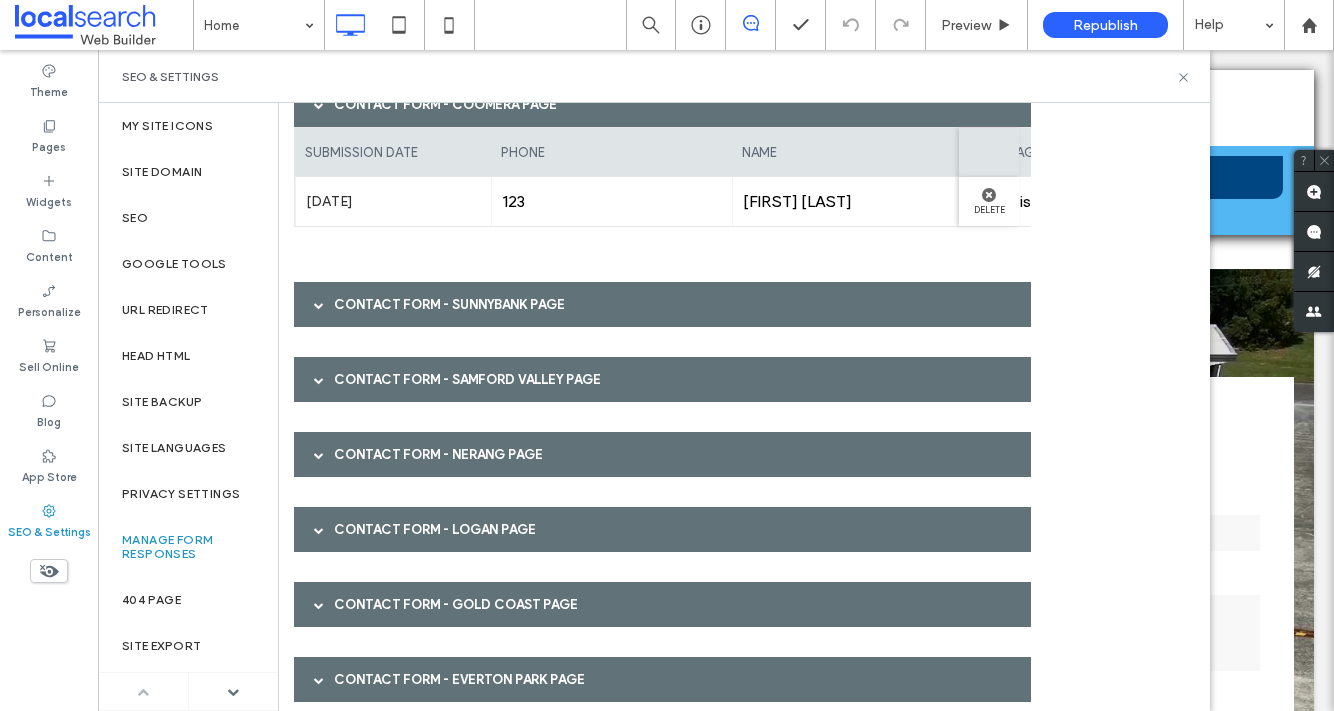 scroll, scrollTop: 6541, scrollLeft: 0, axis: vertical 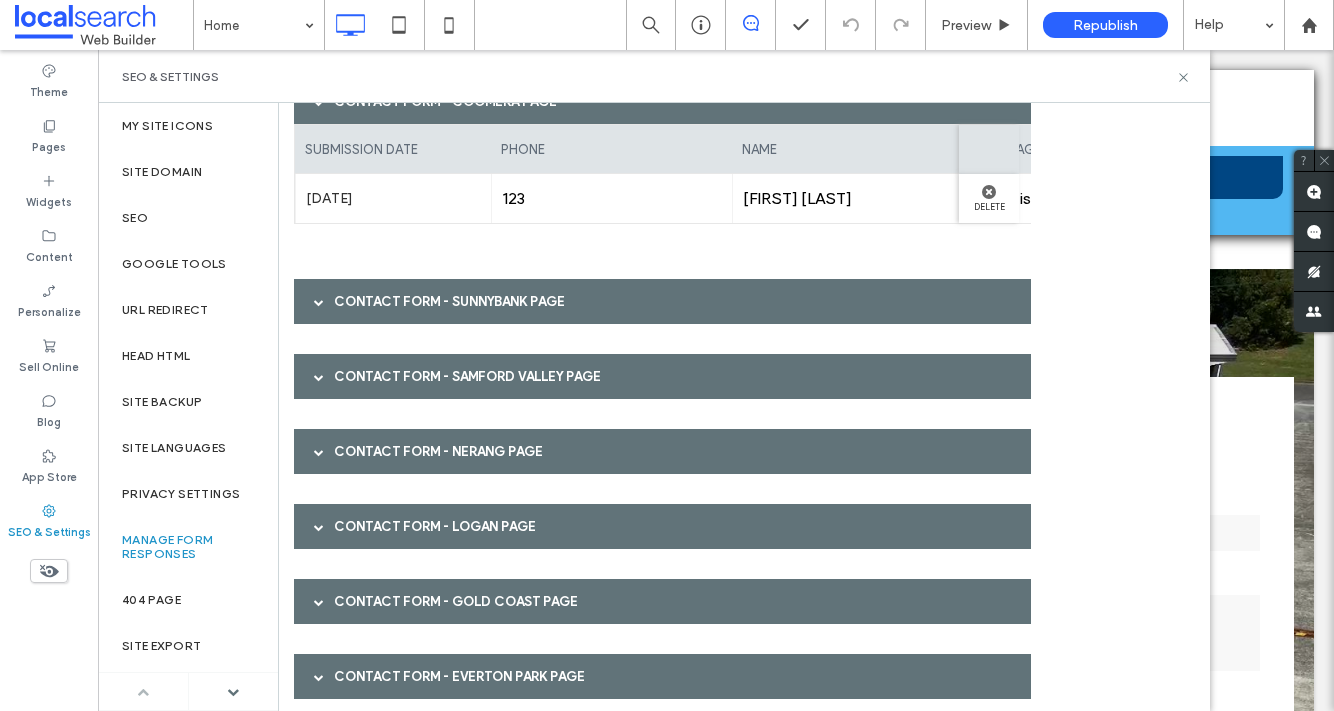click on "Contact Form - Enoggera page submission date phone name message email [DATE] [PHONE] [FIRST] [LAST] Et proident distinc [EMAIL] Delete Contact Form - Sanctuary cove page submission date phone name message email [DATE] [PHONE] [FIRST] [LAST] Nulla aut dolor atqu [EMAIL] Delete Contact Form - Runcorn page submission date phone name message email [DATE] [PHONE] [FIRST] [LAST] Dolorum tempor dolor [EMAIL] Delete Contact Form - Brisbane page submission date phone name message email [DATE] [PHONE] [FIRST] My solar system isn’t working and I don’t know why. [EMAIL] Delete Contact Form - Sherwood page submission date phone name message email [DATE] [PHONE] [FIRST] [LAST] Quia repudiandae asp [EMAIL] Delete Contact Form - Residential Solar Maintenance & Repairs page submission date phone name message email [DATE] [PHONE] [FIRST] [LAST] 20 solar panels on 2 story house at carina to be service [EMAIL]" at bounding box center [669, -1492] 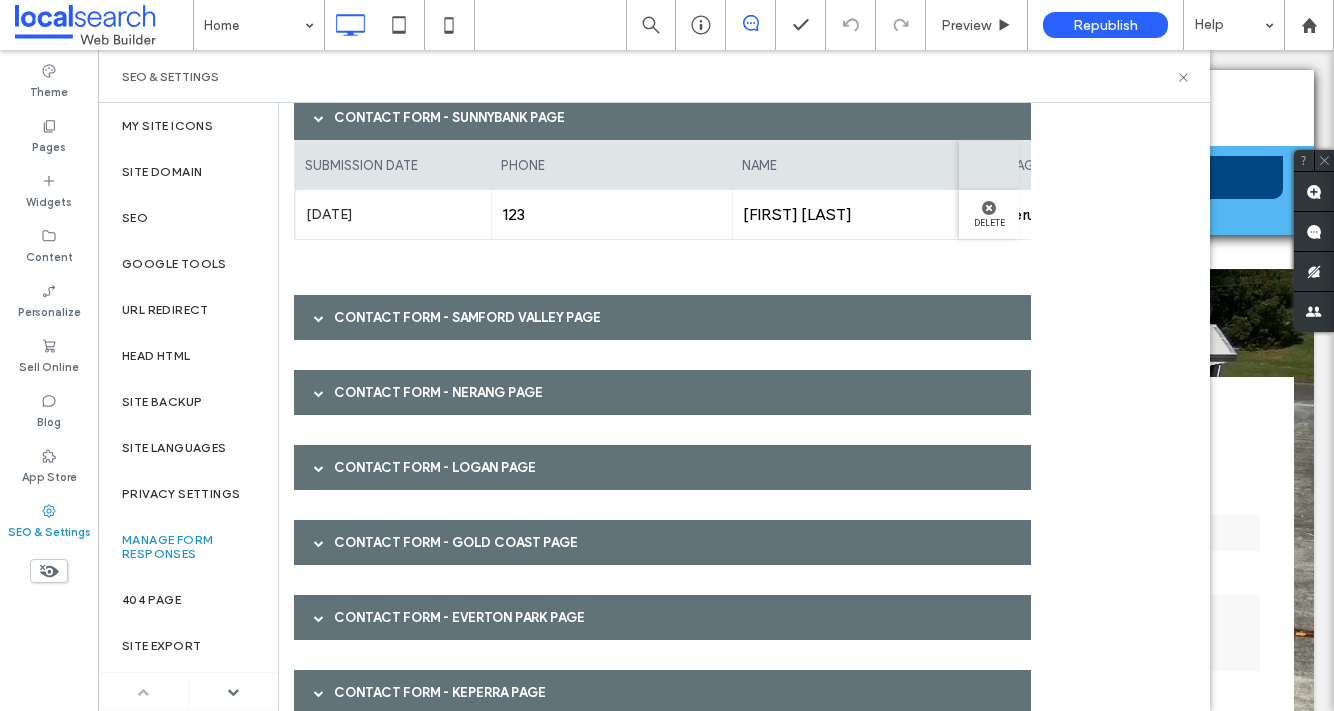 click on "Contact Form - Samford Valley page" at bounding box center (662, 317) 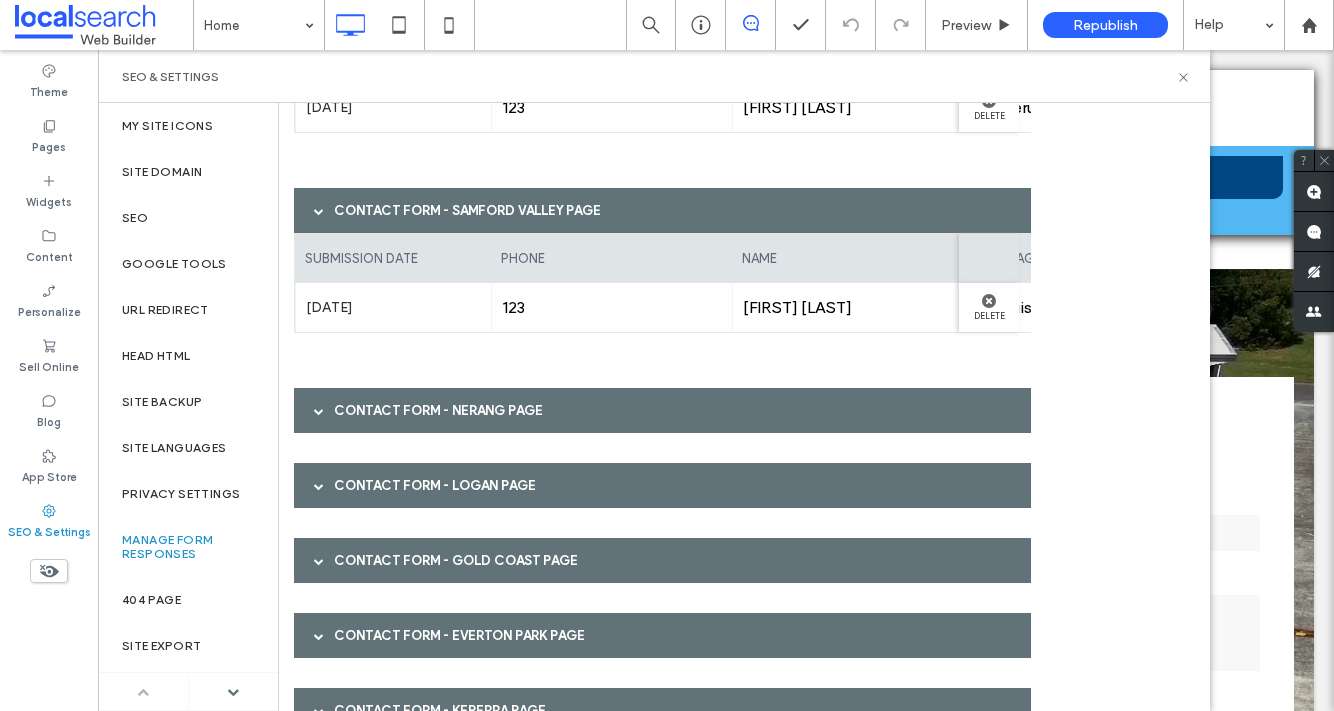scroll, scrollTop: 6862, scrollLeft: 0, axis: vertical 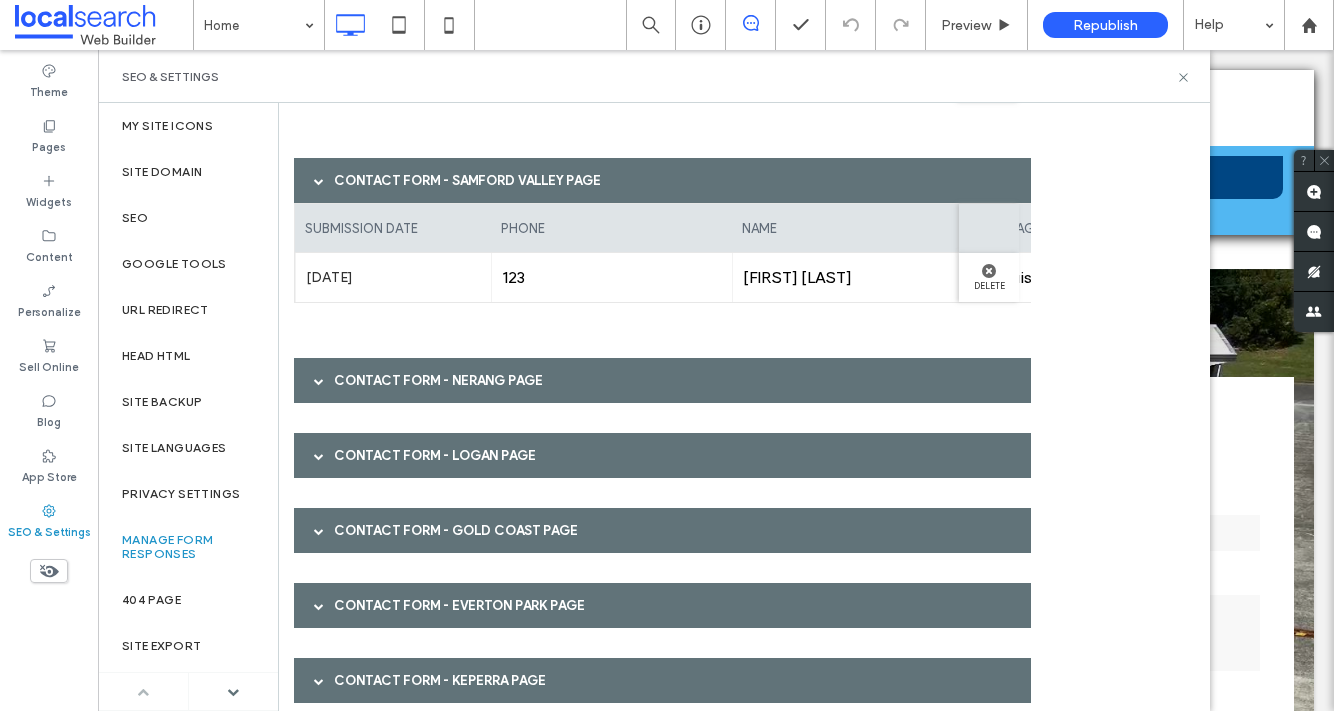 click on "Contact Form - Nerang page" at bounding box center (662, 380) 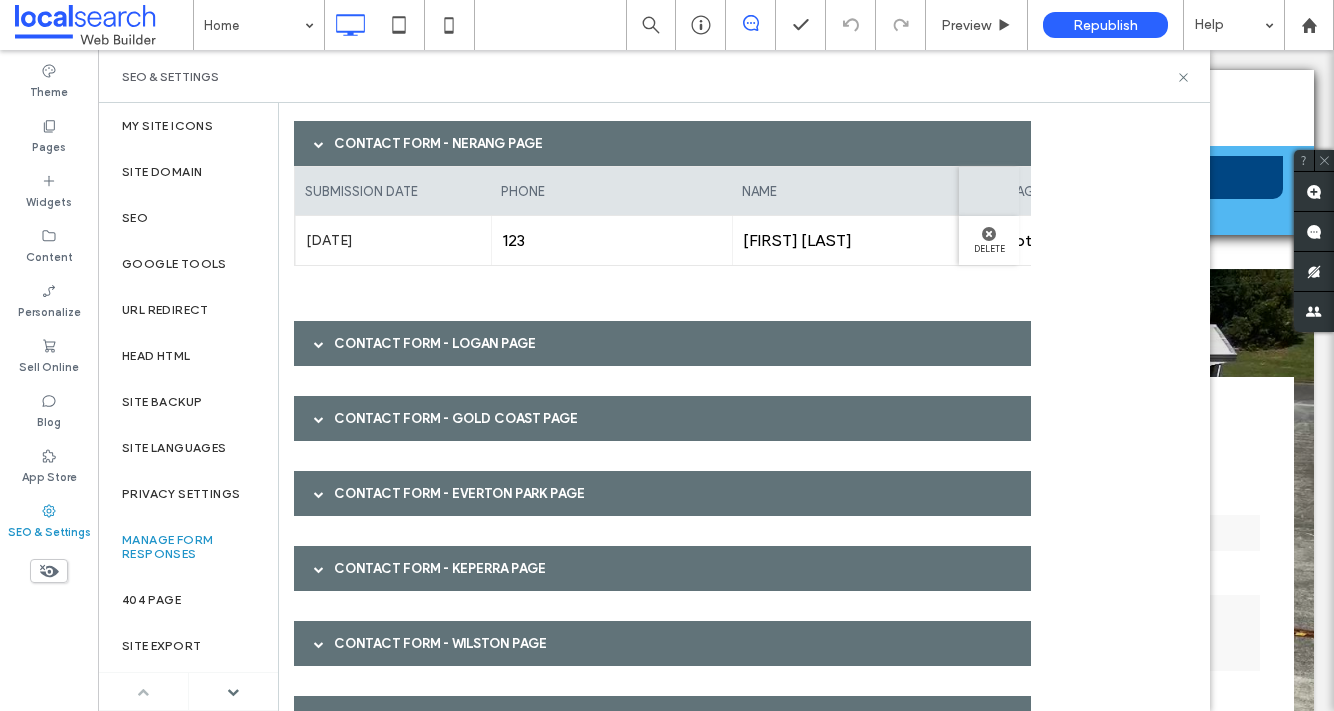 click on "Contact Form - Logan page" at bounding box center [662, 343] 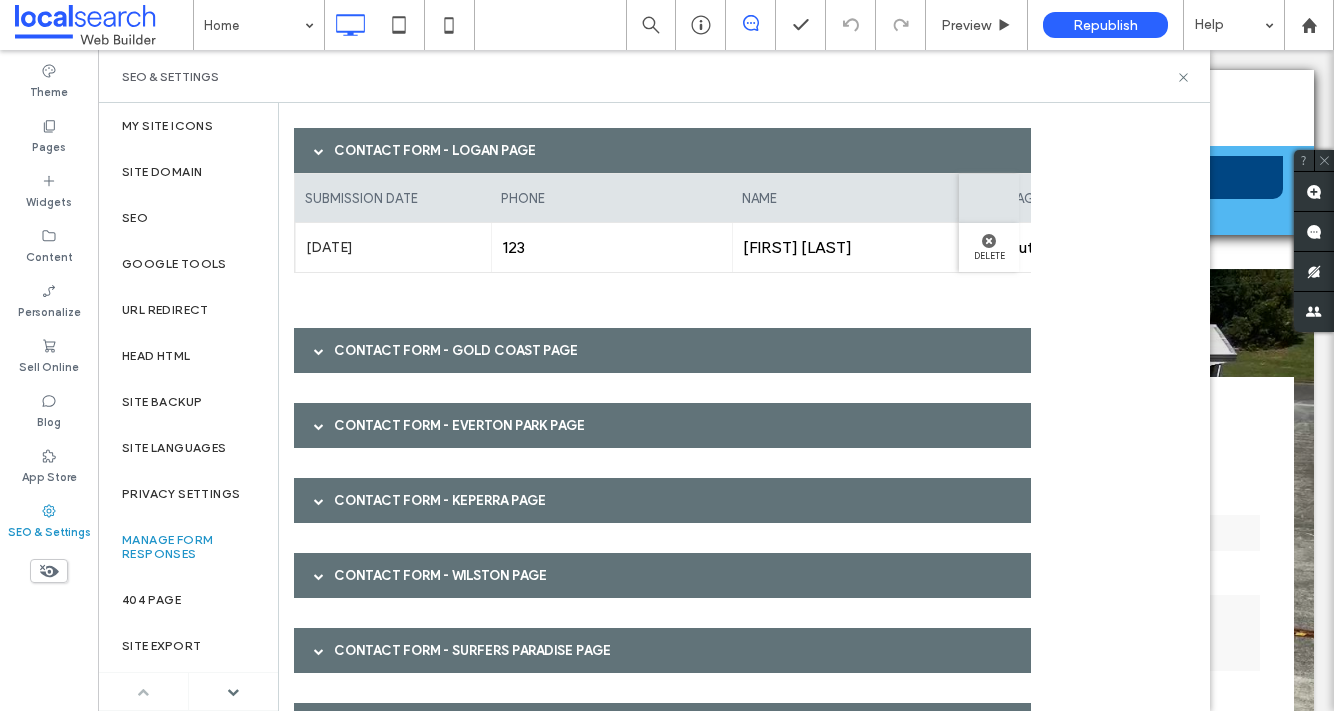 click on "Contact Form - Gold Coast page" at bounding box center [662, 350] 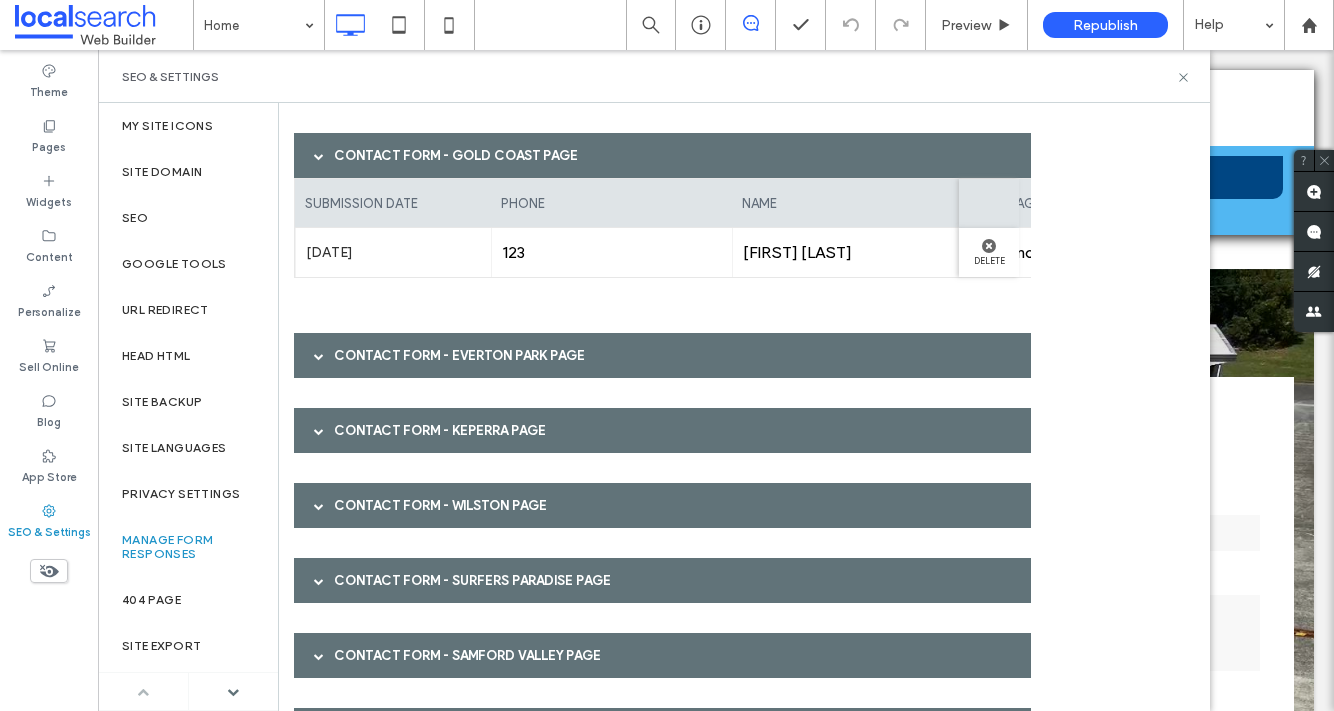 click on "Contact Form - Everton Park page" at bounding box center [662, 355] 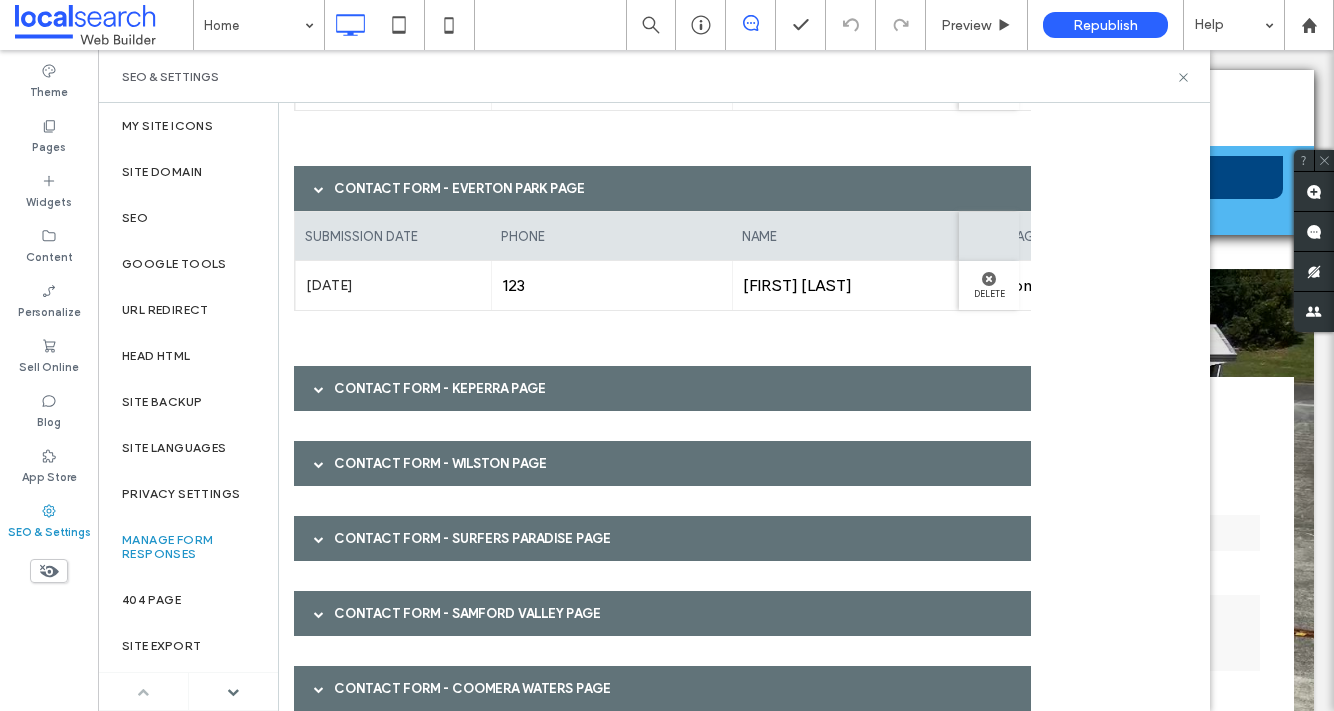 click on "Contact Form - Keperra page" at bounding box center [662, 388] 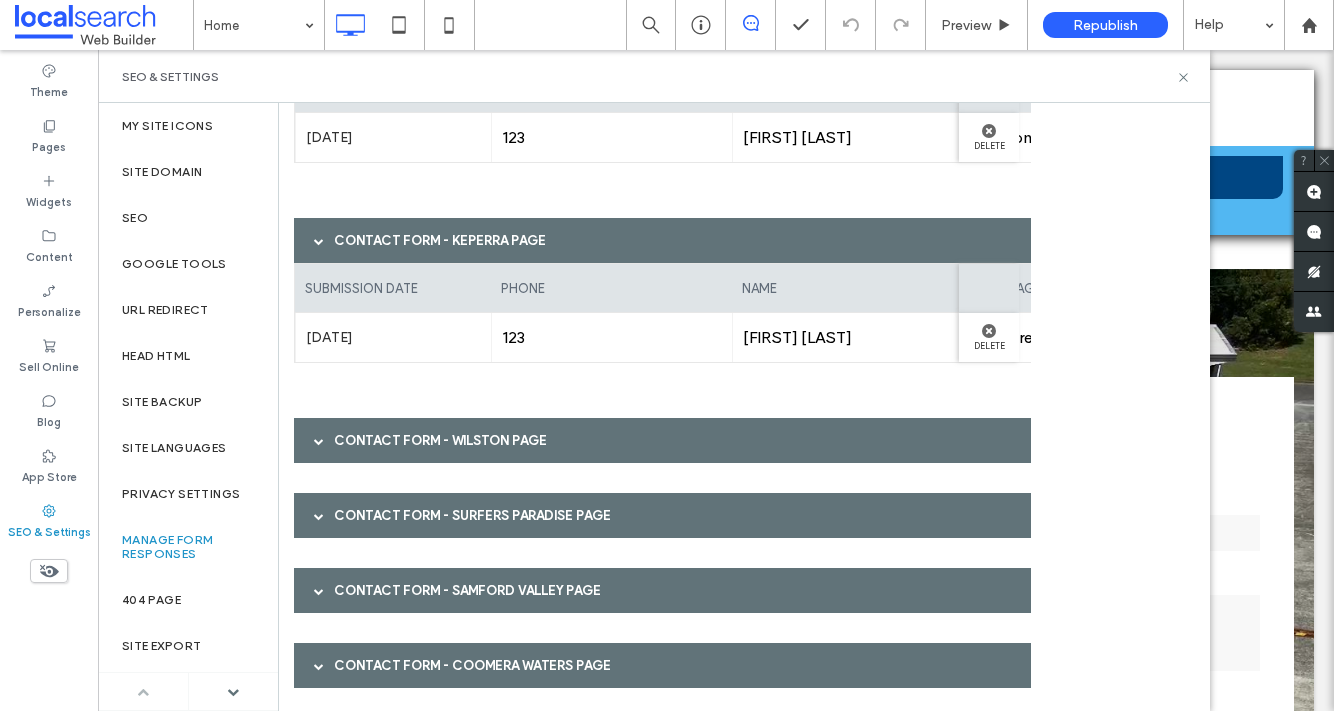 click on "Contact Form - Wilston page" at bounding box center [662, 440] 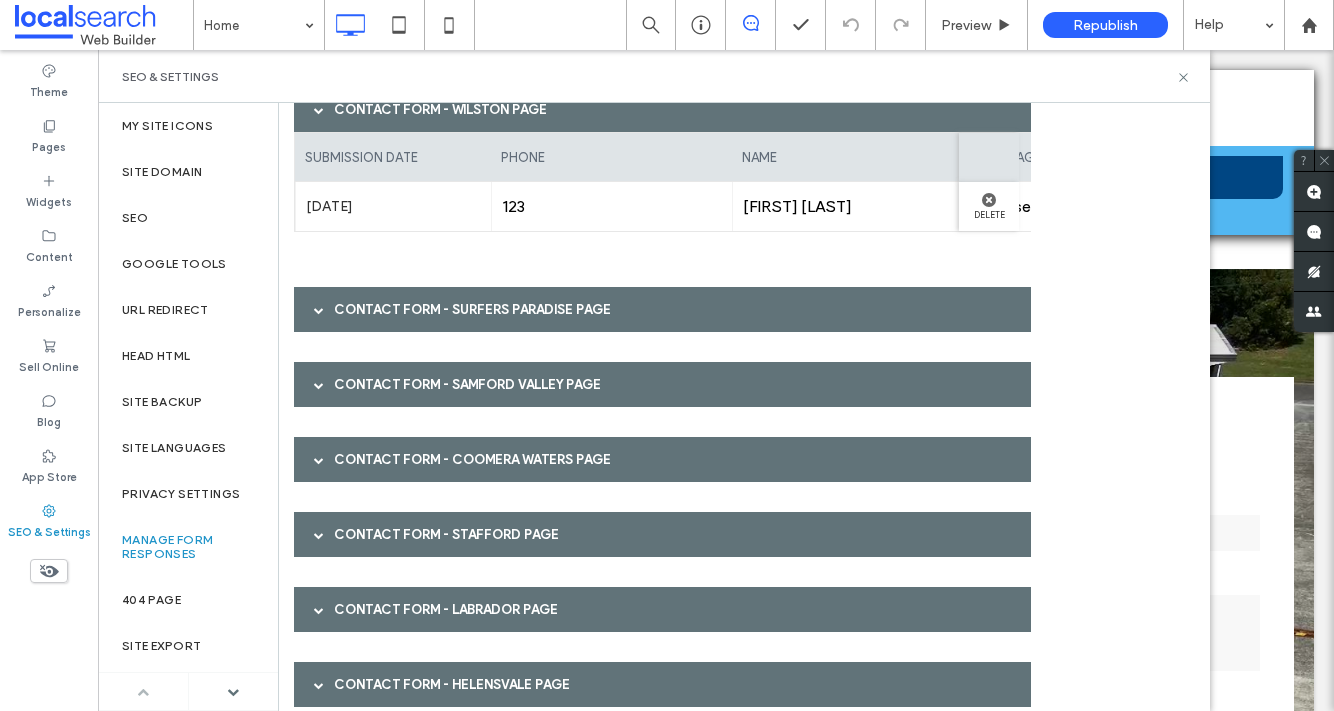 scroll, scrollTop: 8139, scrollLeft: 0, axis: vertical 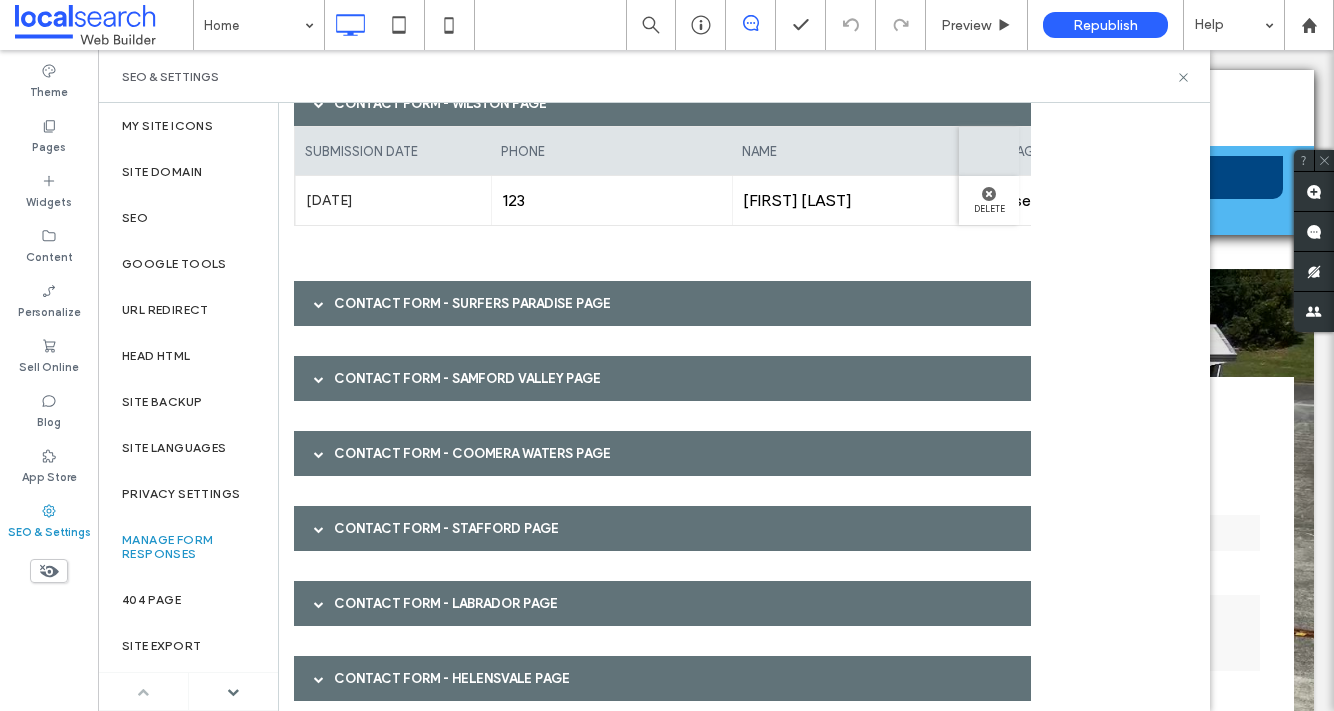 click on "Contact Form - Surfers Paradise page" at bounding box center [662, 303] 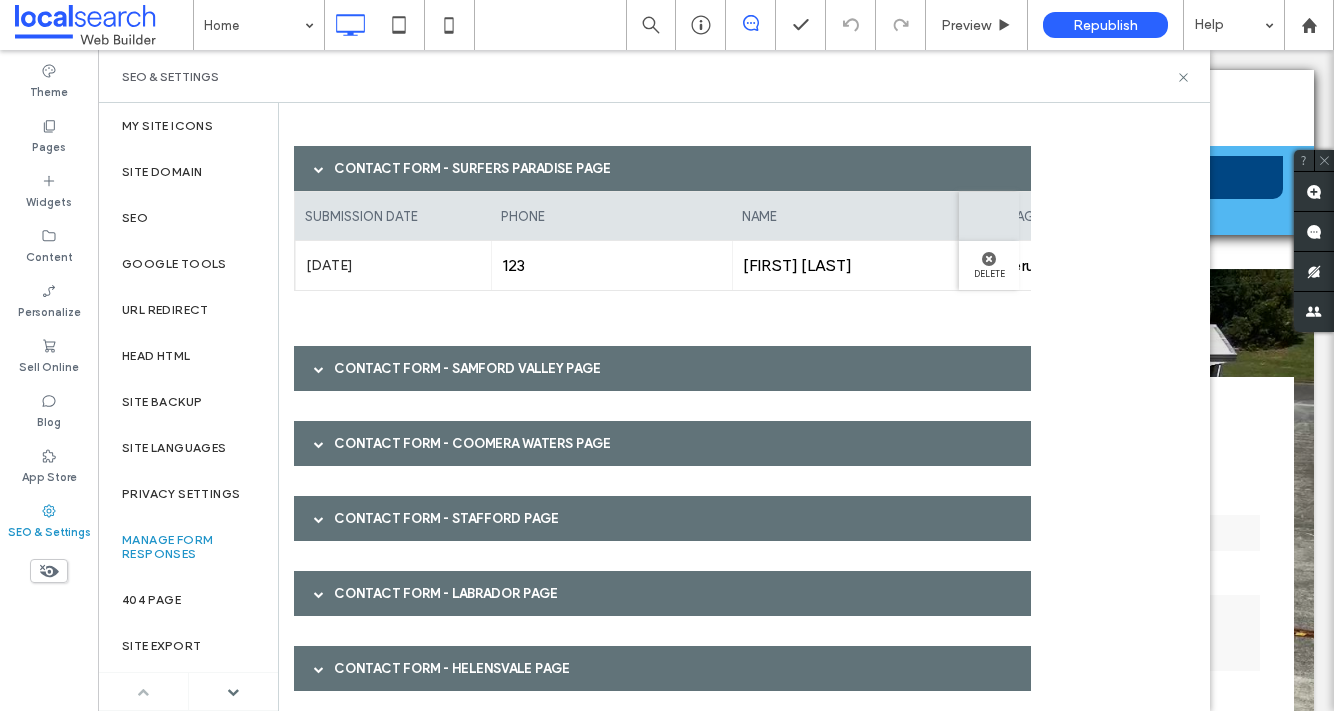 click on "Contact Form - Samford Valley page" at bounding box center [662, 368] 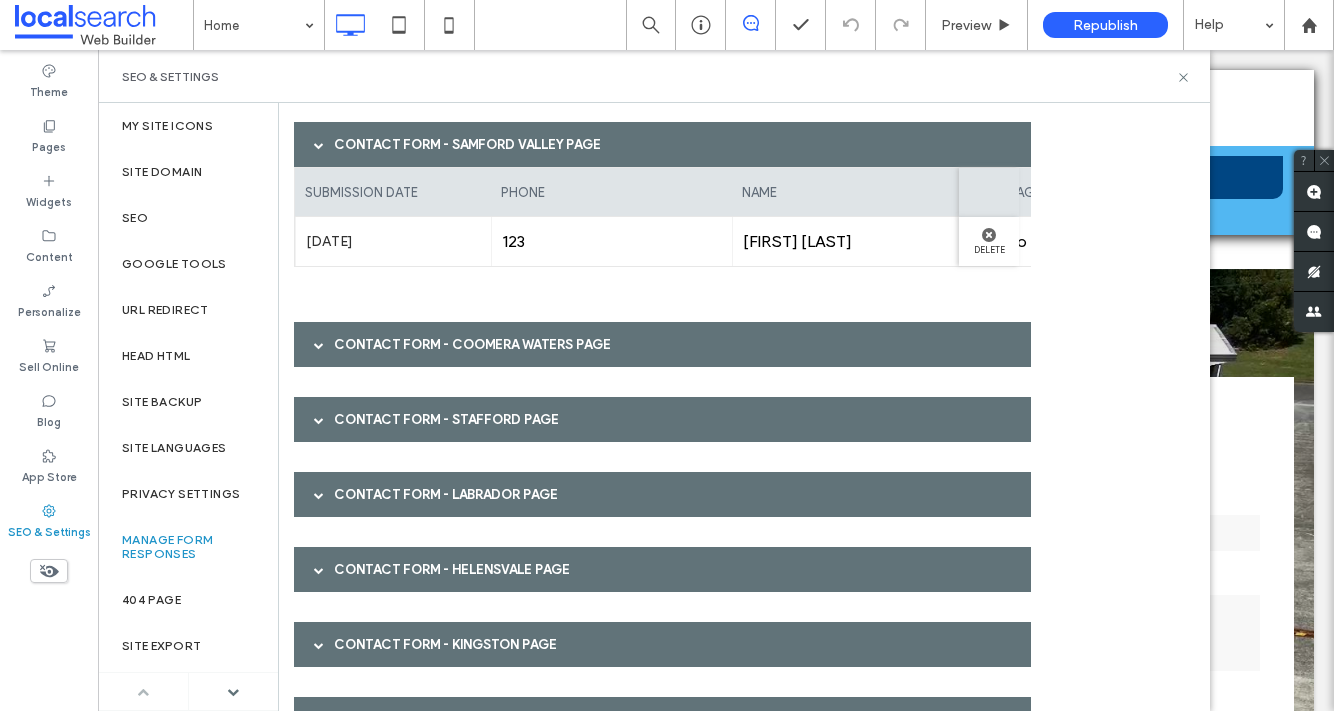 click on "Contact Form - Coomera Waters page" at bounding box center [662, 344] 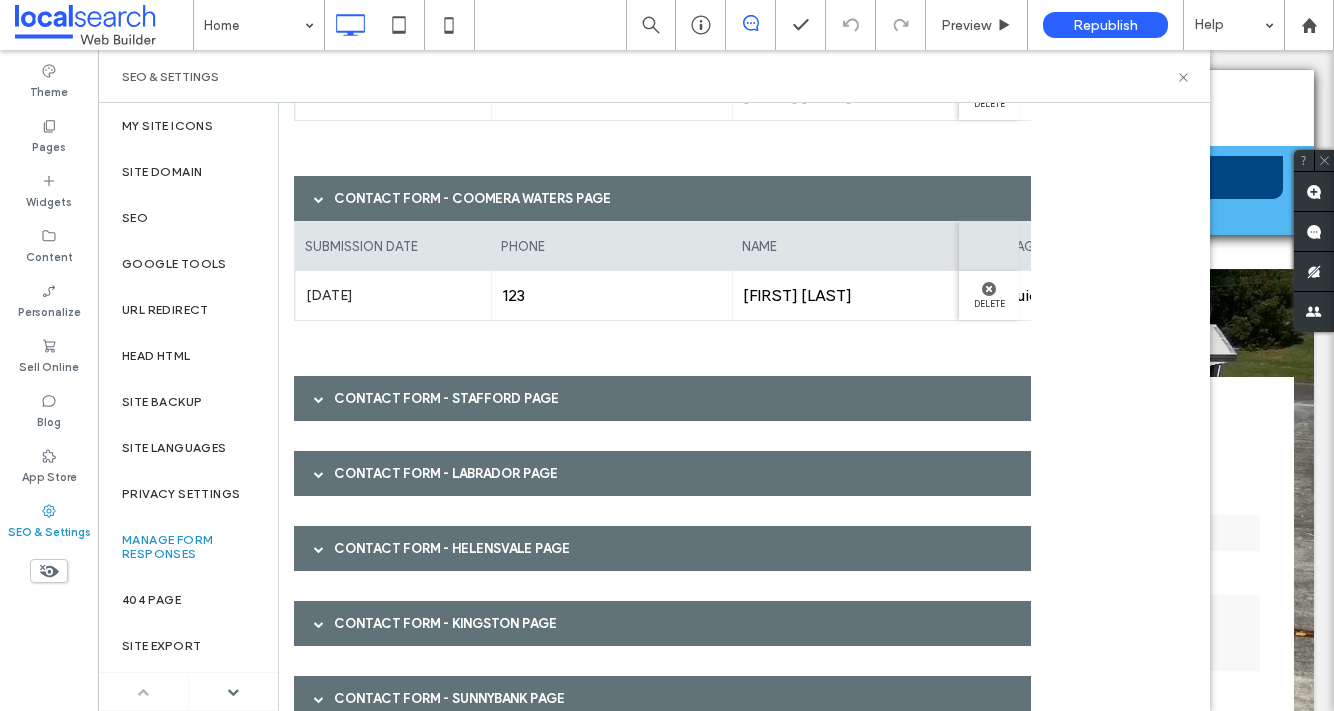 click on "Contact Form - Stafford page" at bounding box center (662, 398) 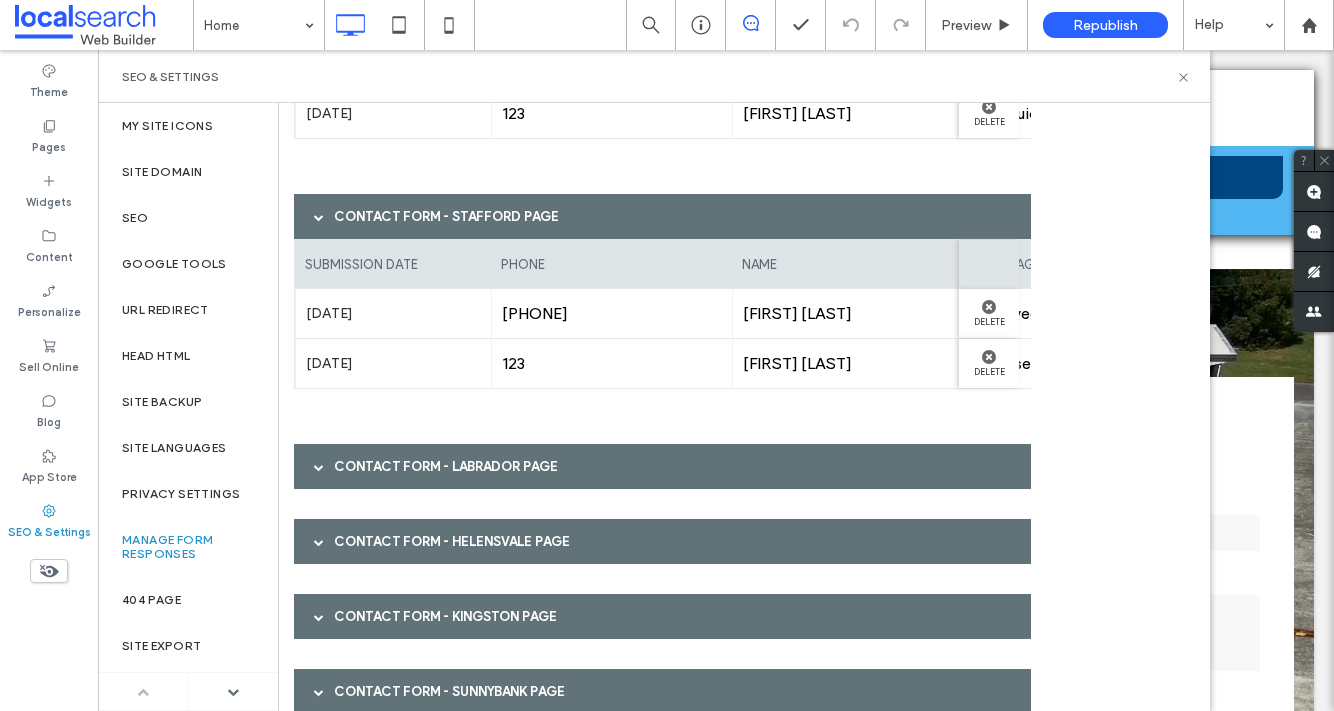 scroll, scrollTop: 8841, scrollLeft: 0, axis: vertical 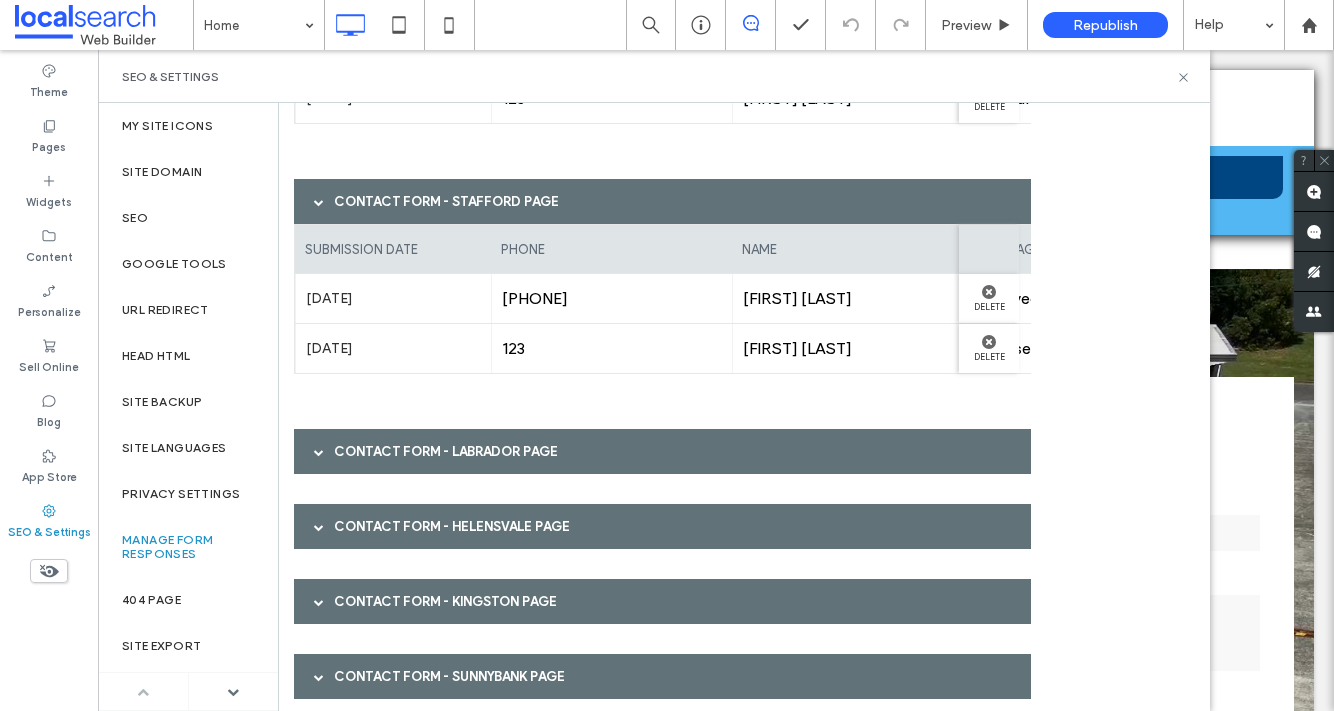 click on "Contact Form - Labrador page" at bounding box center [662, 451] 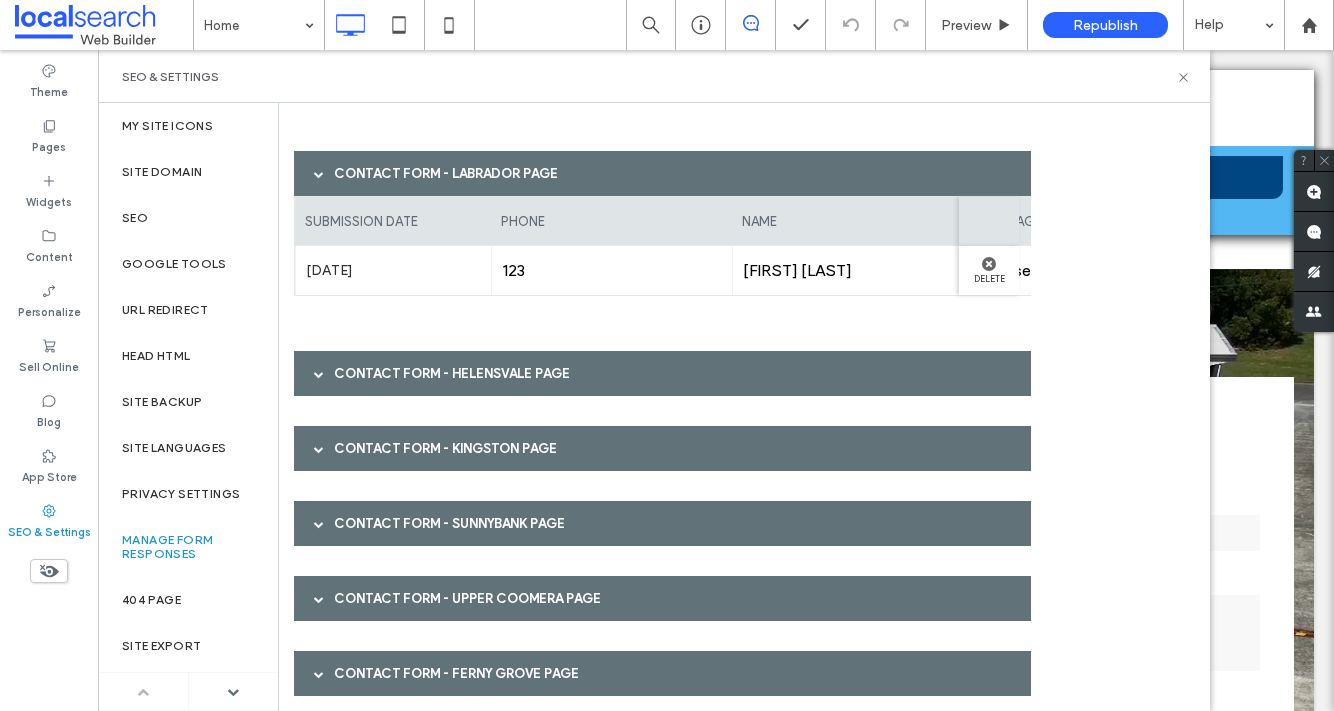 scroll, scrollTop: 9123, scrollLeft: 0, axis: vertical 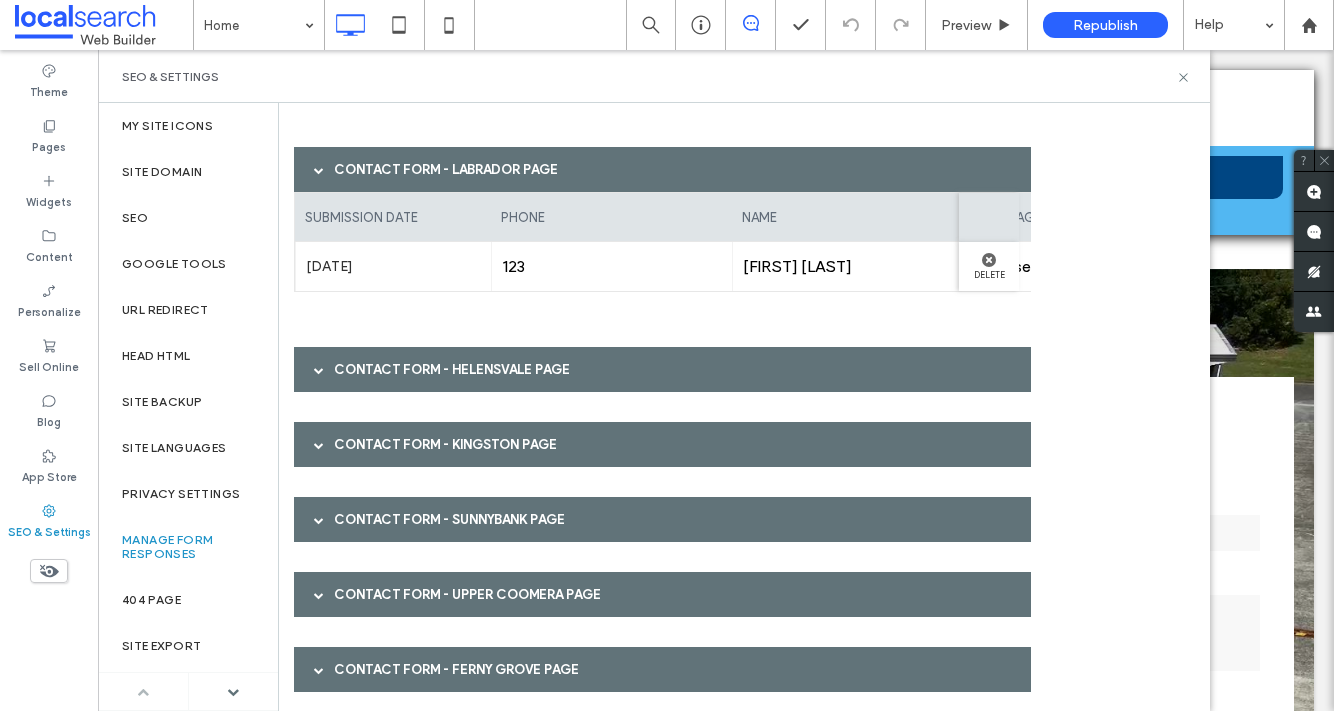 click on "Contact Form - Helensvale page" at bounding box center [662, 369] 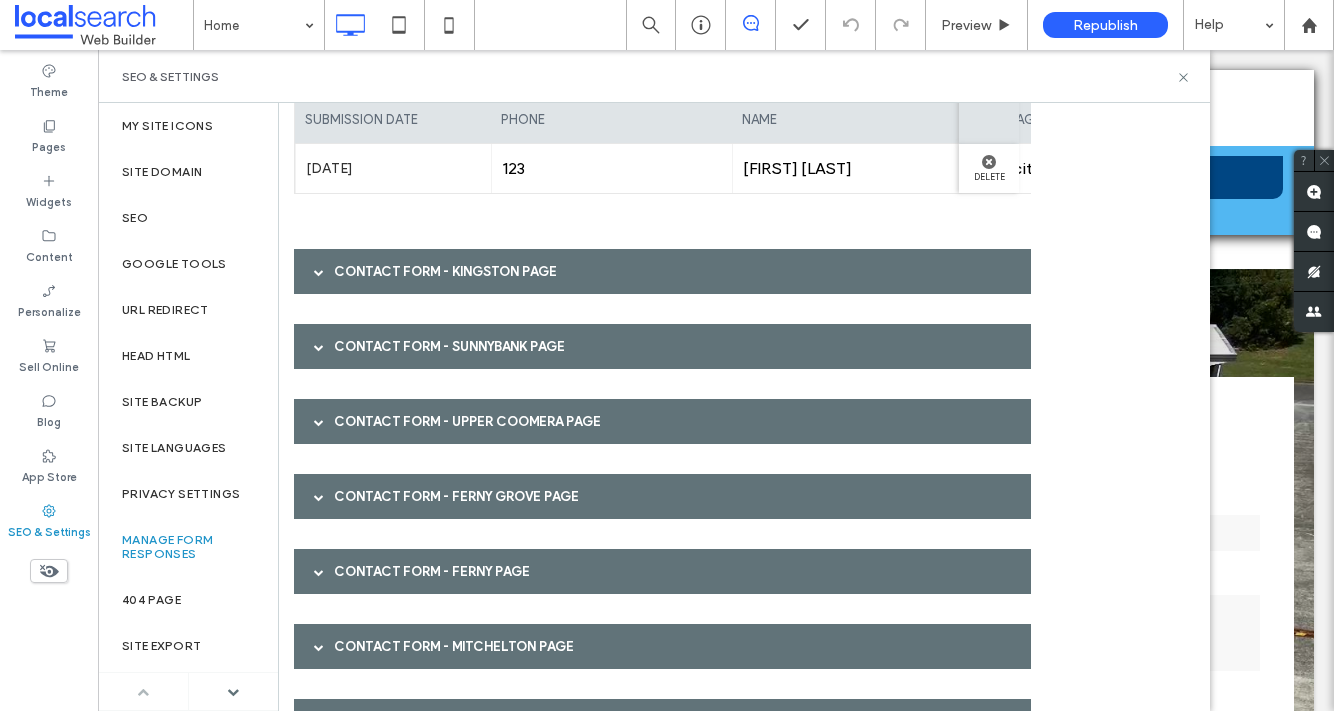 scroll, scrollTop: 9428, scrollLeft: 0, axis: vertical 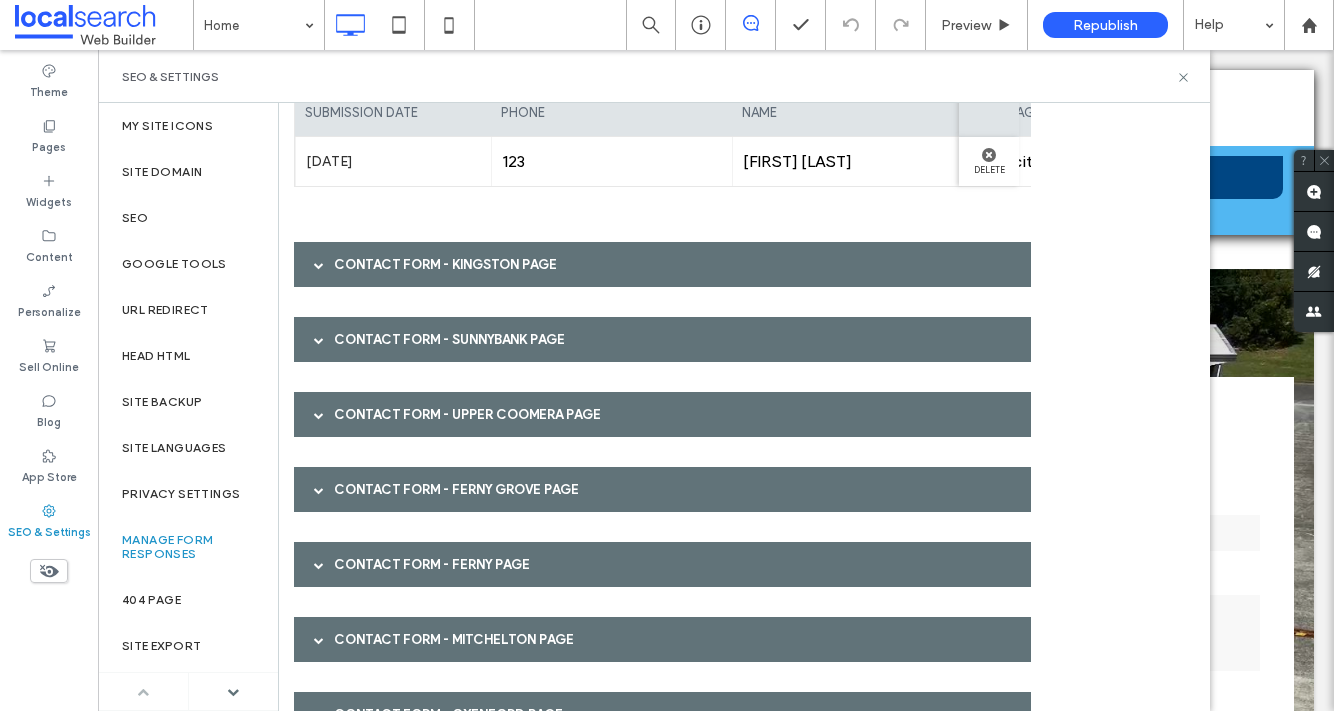 click on "Contact Form - Kingston page" at bounding box center (662, 264) 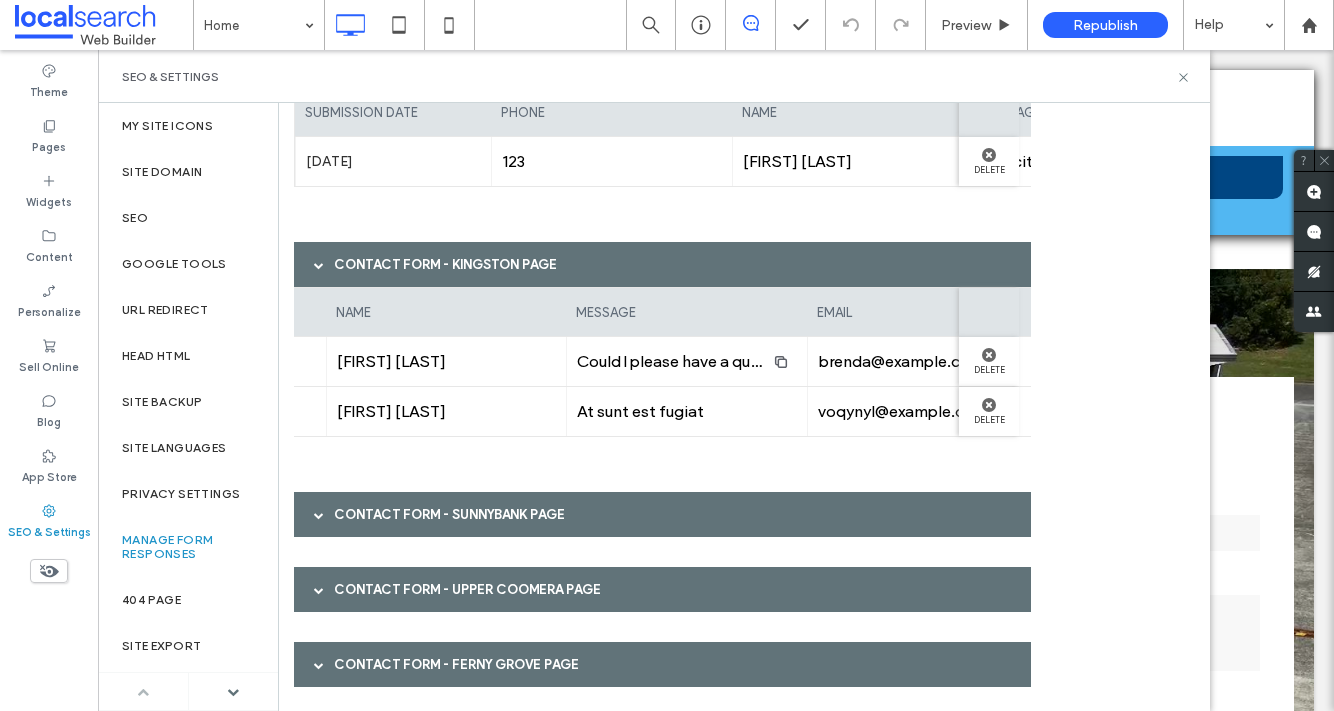 scroll, scrollTop: 0, scrollLeft: 496, axis: horizontal 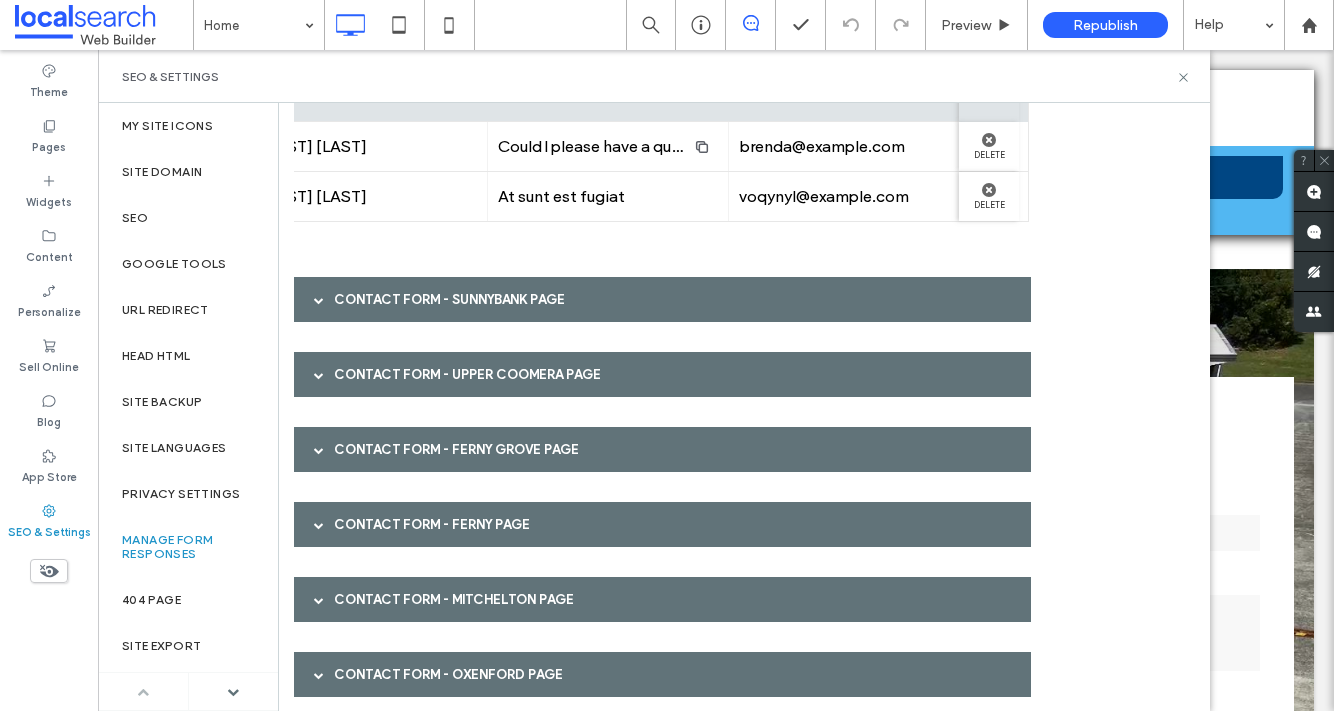 click on "Contact Form - Sunnybank page" at bounding box center (662, 299) 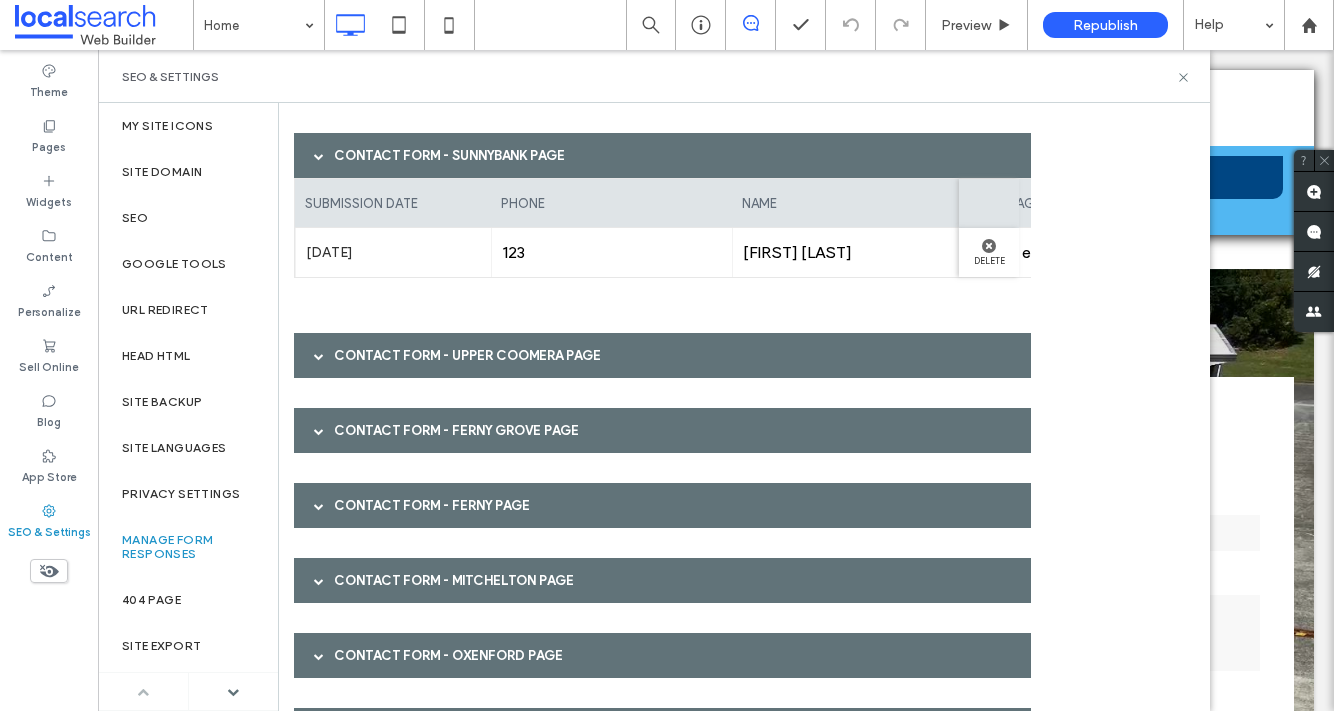 scroll, scrollTop: 9790, scrollLeft: 0, axis: vertical 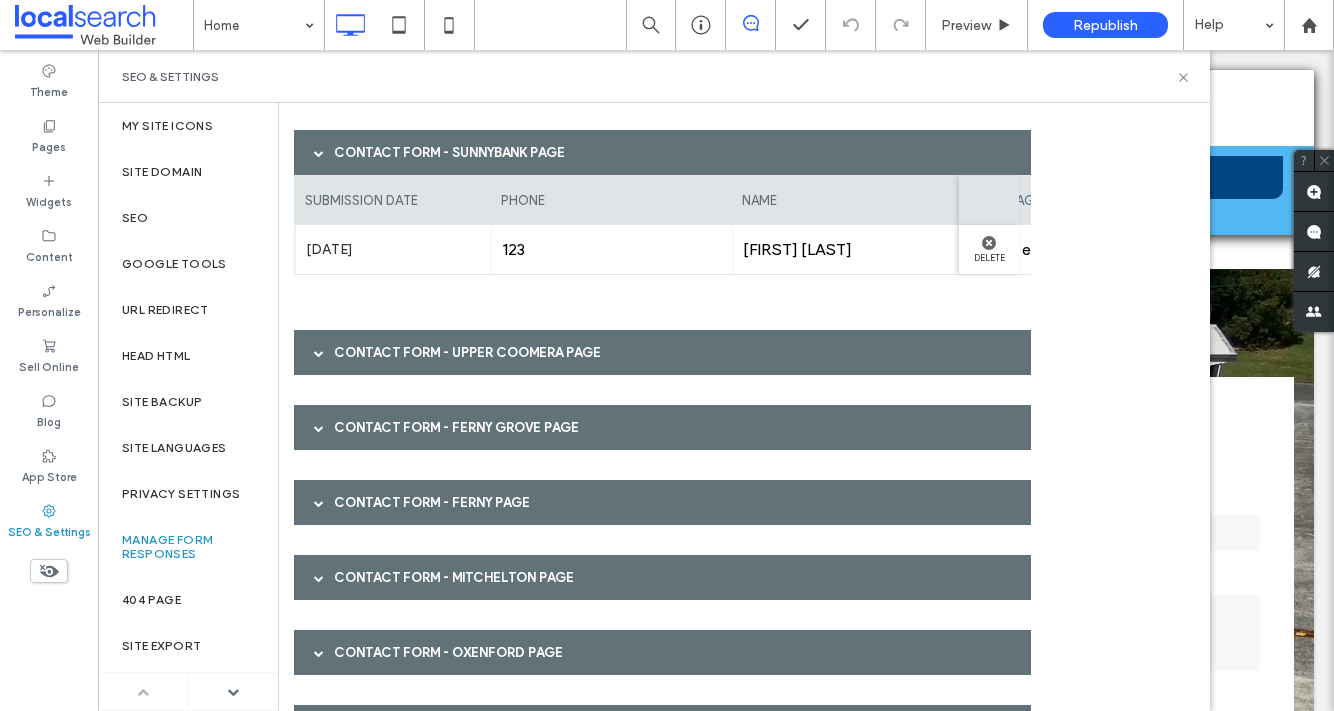 click on "Contact Form - Upper Coomera page" at bounding box center [662, 352] 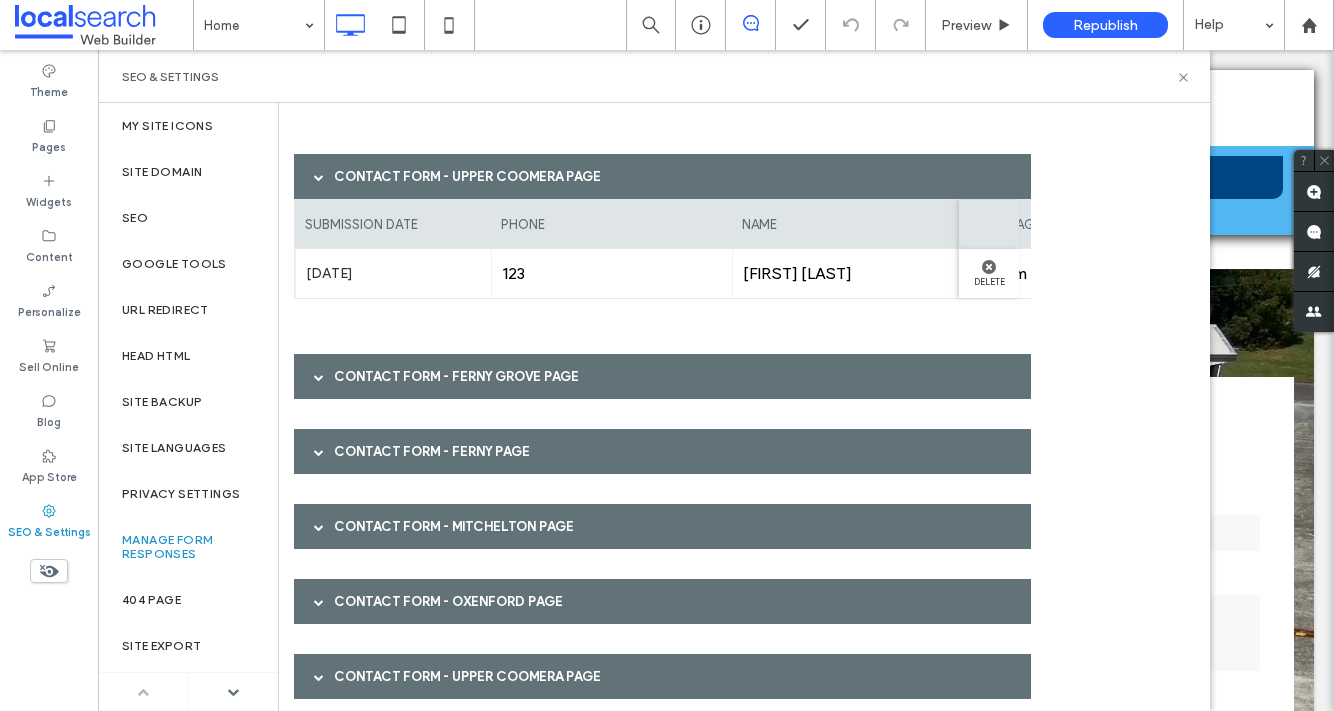 click on "Contact Form - Ferny Grove page" at bounding box center [662, 376] 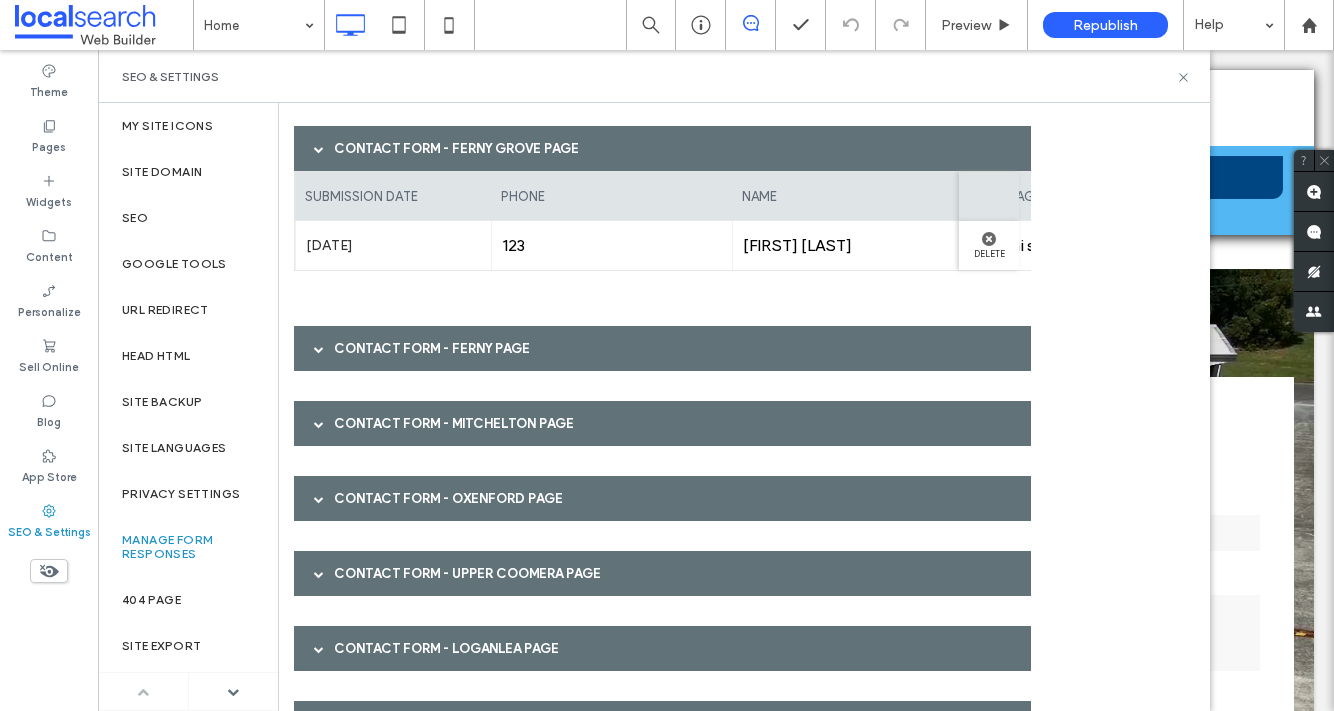 click on "Contact Form - Ferny page" at bounding box center (662, 348) 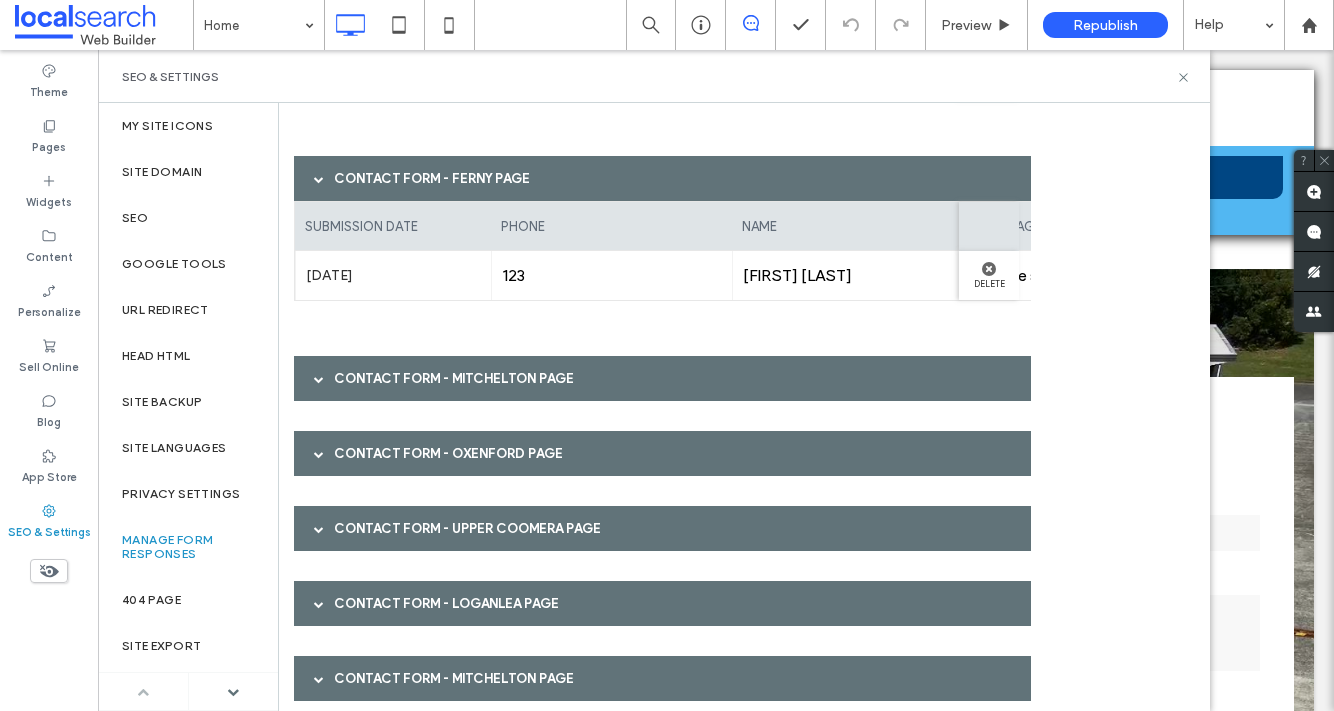 click on "Contact Form - Mitchelton page" at bounding box center [662, 378] 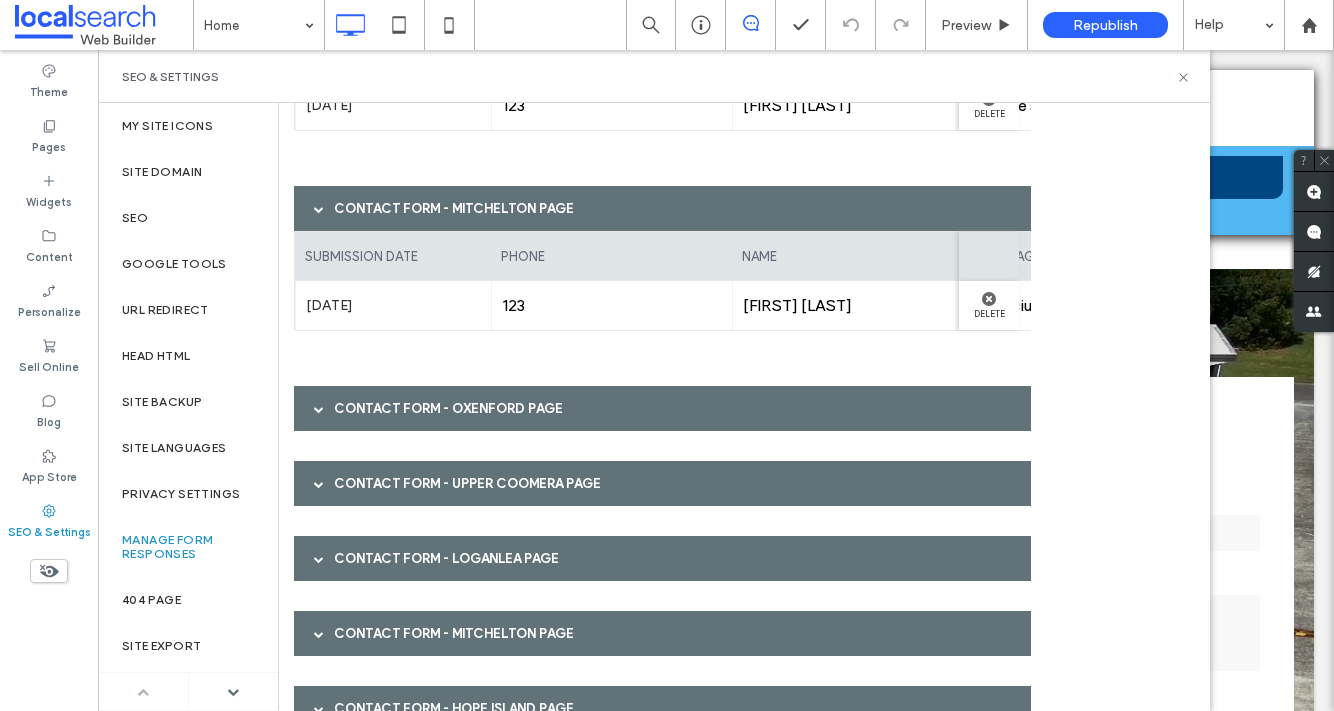 click on "Contact Form - Oxenford page" at bounding box center [662, 408] 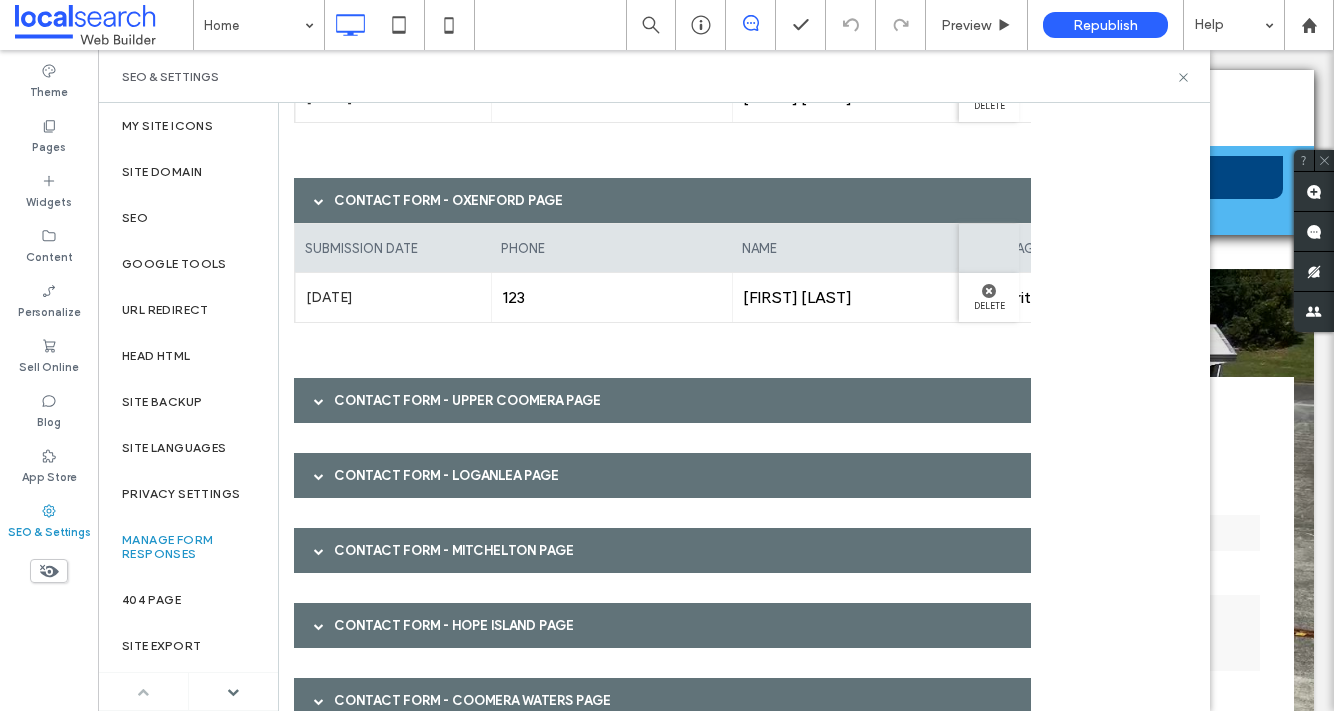 click on "Contact Form - Upper Coomera page" at bounding box center [662, 400] 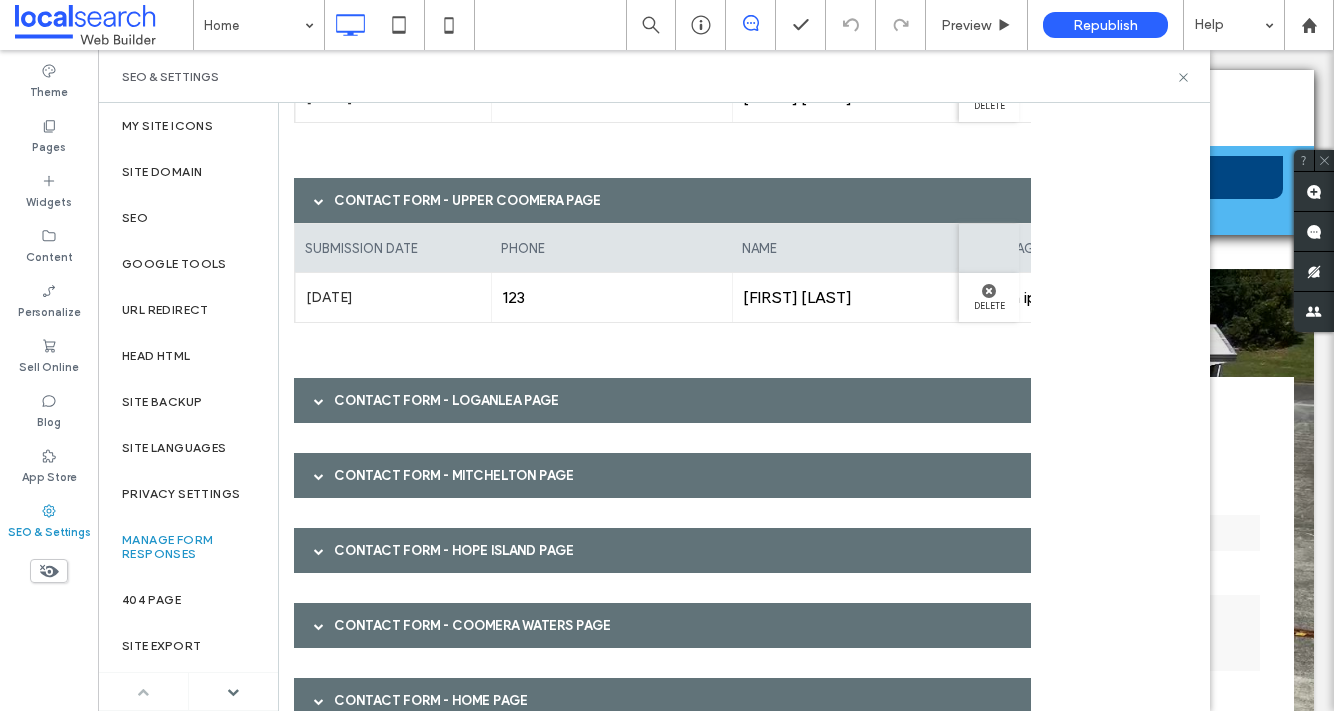 click on "Contact Form - Loganlea page" at bounding box center [662, 400] 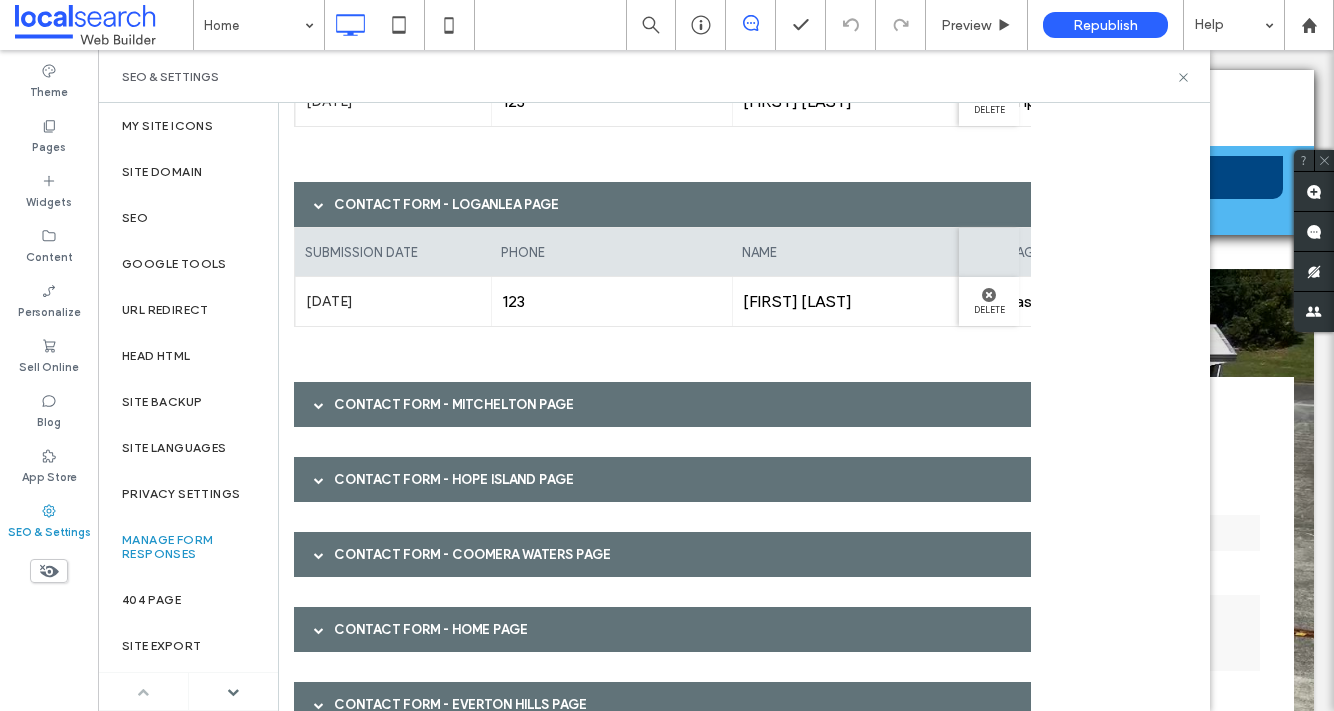 click on "Contact Form - Mitchelton page" at bounding box center (662, 404) 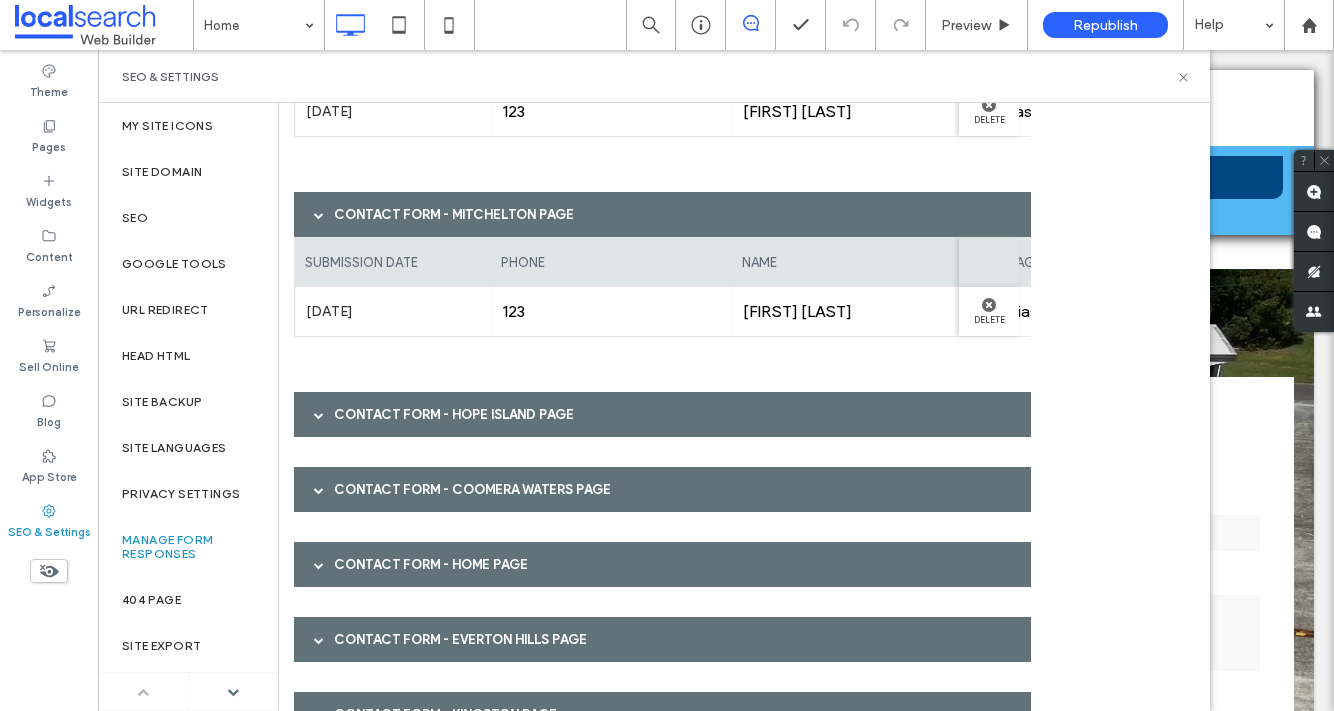 click on "Contact Form - Hope Island page" at bounding box center [662, 414] 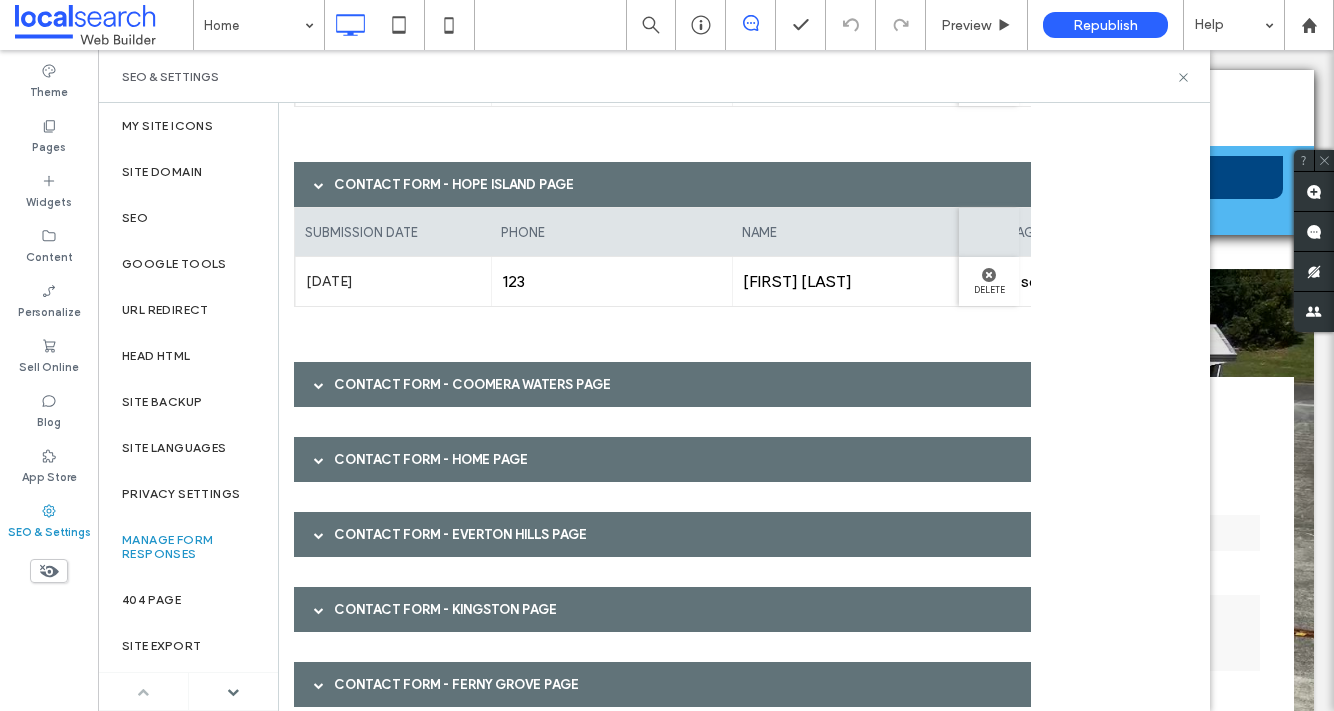 click on "Contact Form - Coomera Waters page" at bounding box center (662, 384) 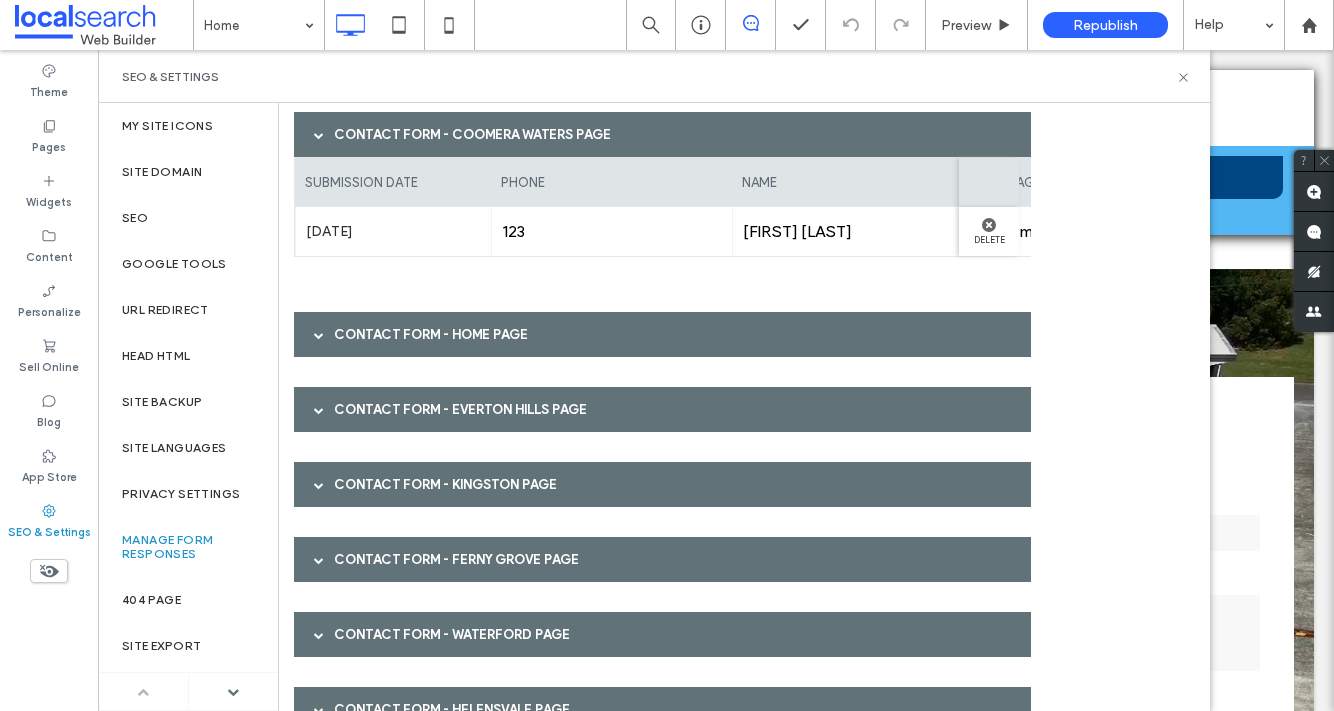 scroll, scrollTop: 11824, scrollLeft: 0, axis: vertical 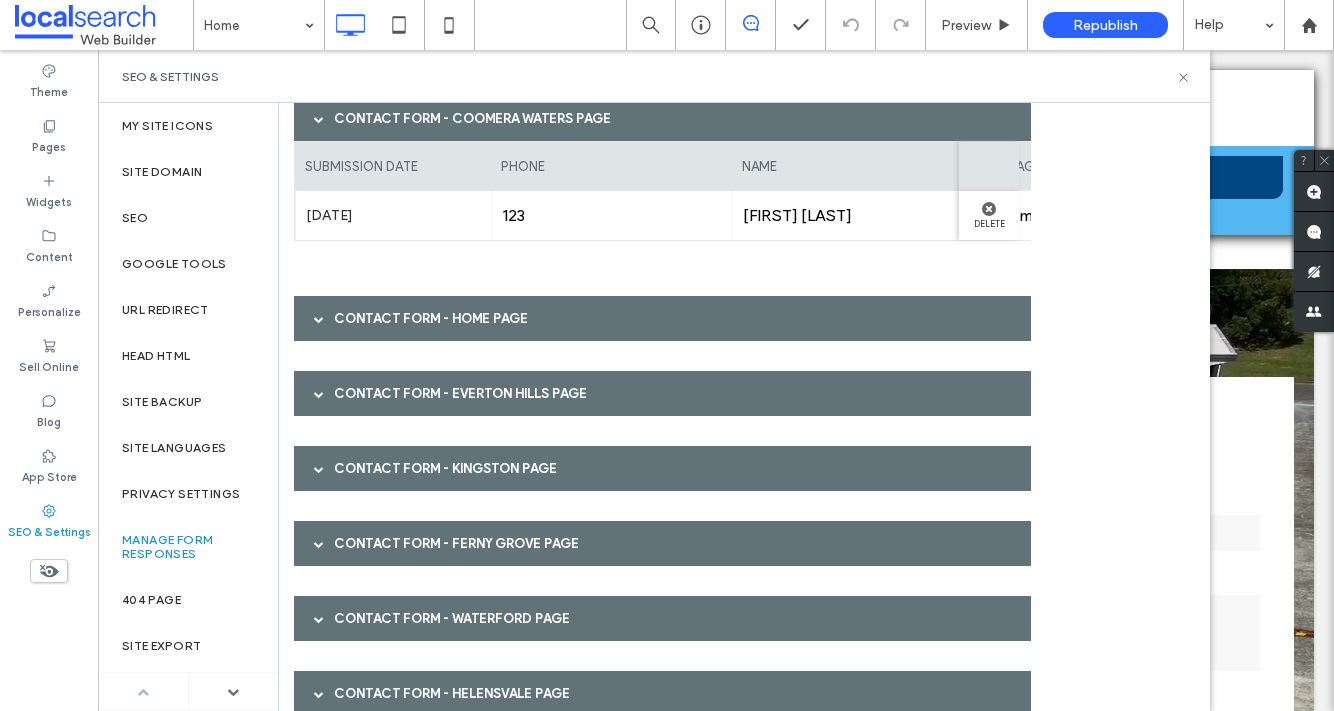 click on "Contact Form - Home page" at bounding box center (662, 318) 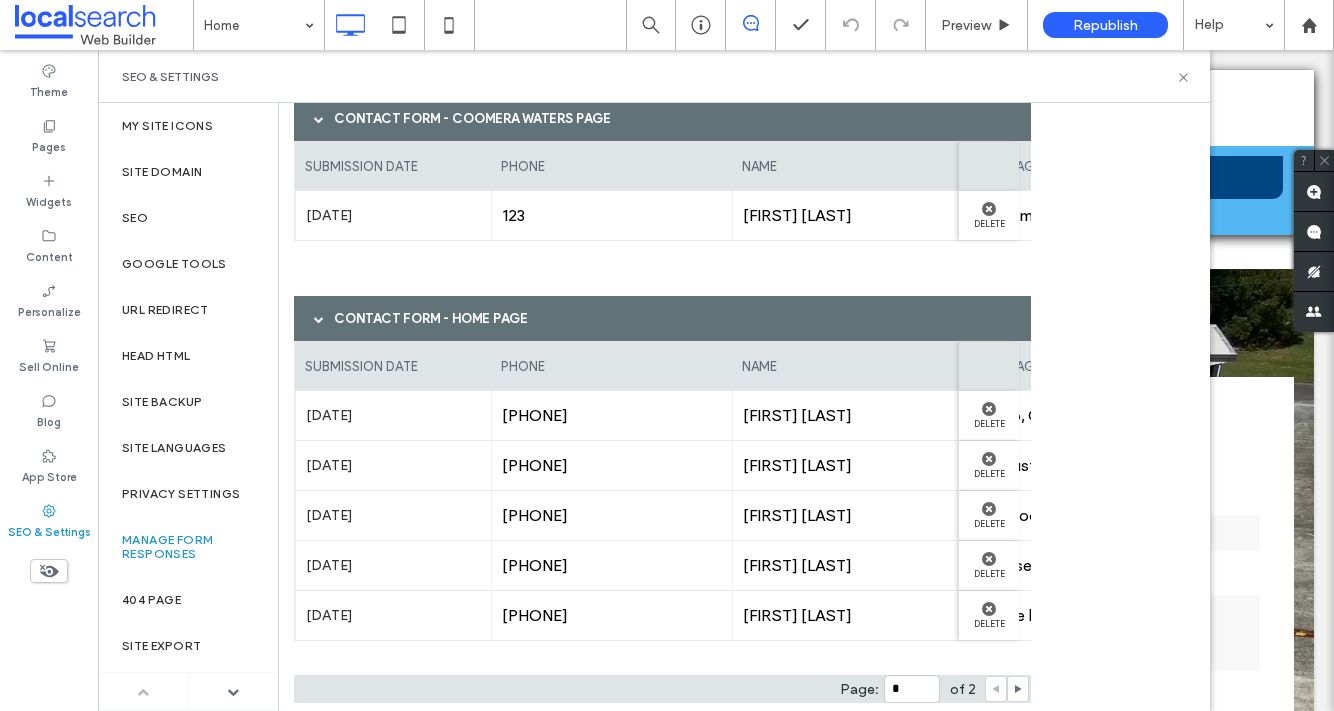 scroll, scrollTop: 11975, scrollLeft: 0, axis: vertical 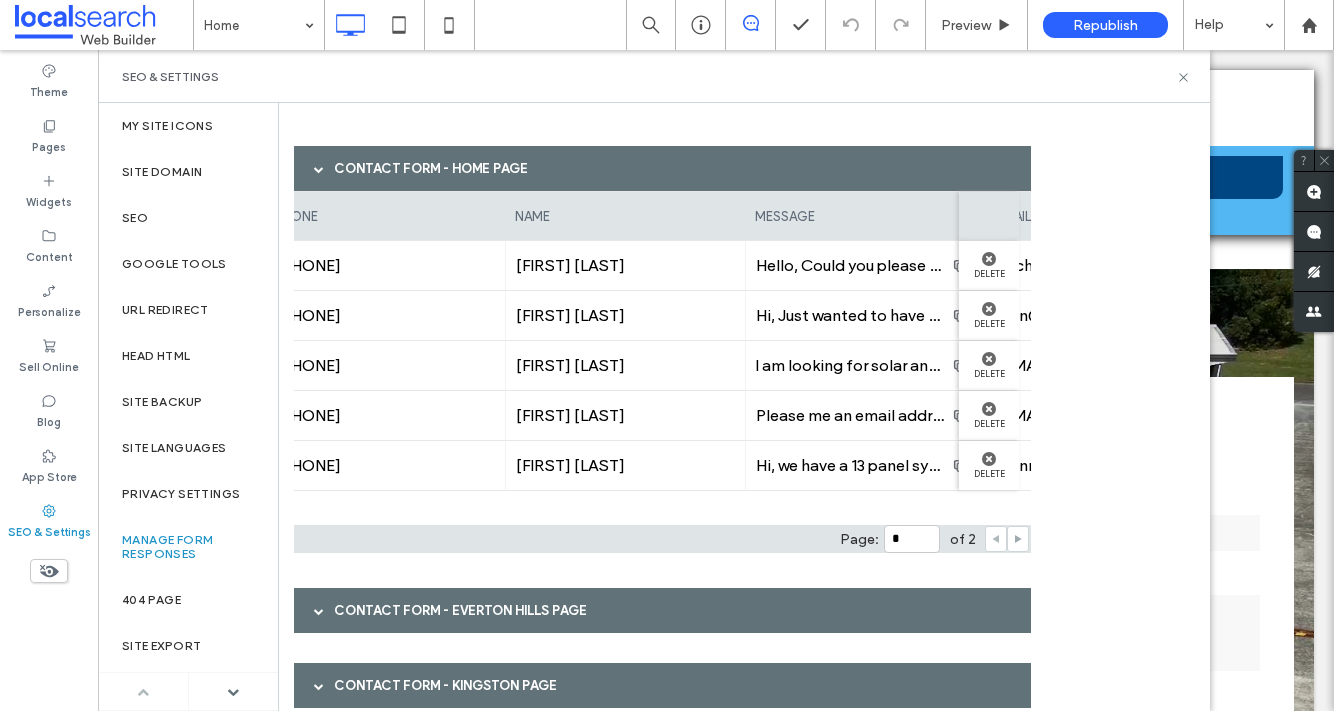 click 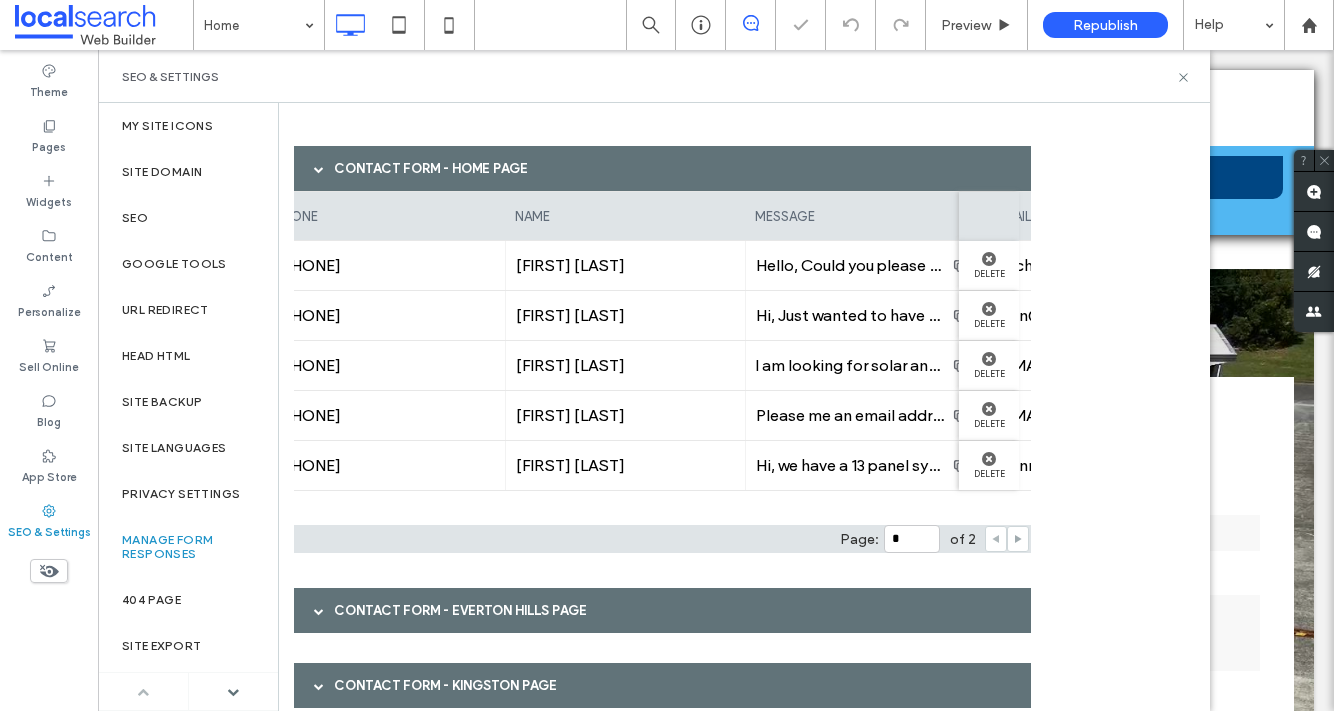 type on "*" 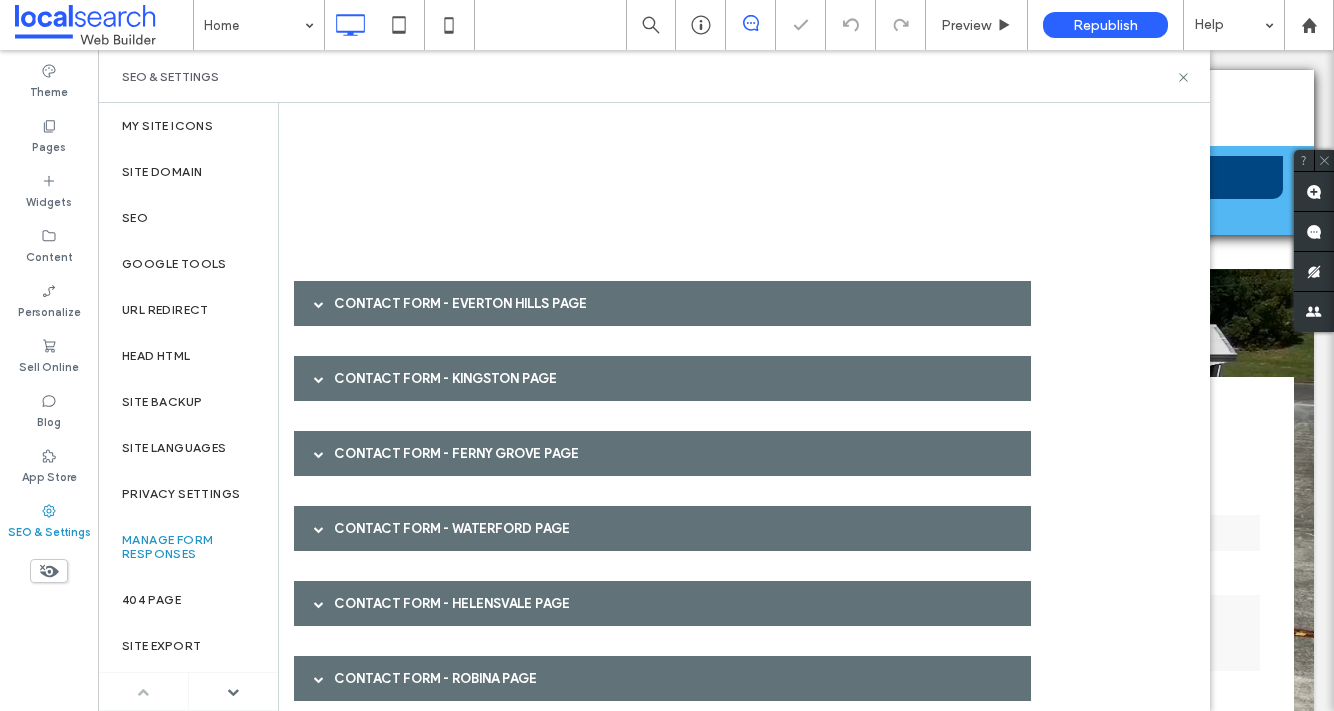 scroll, scrollTop: 12285, scrollLeft: 0, axis: vertical 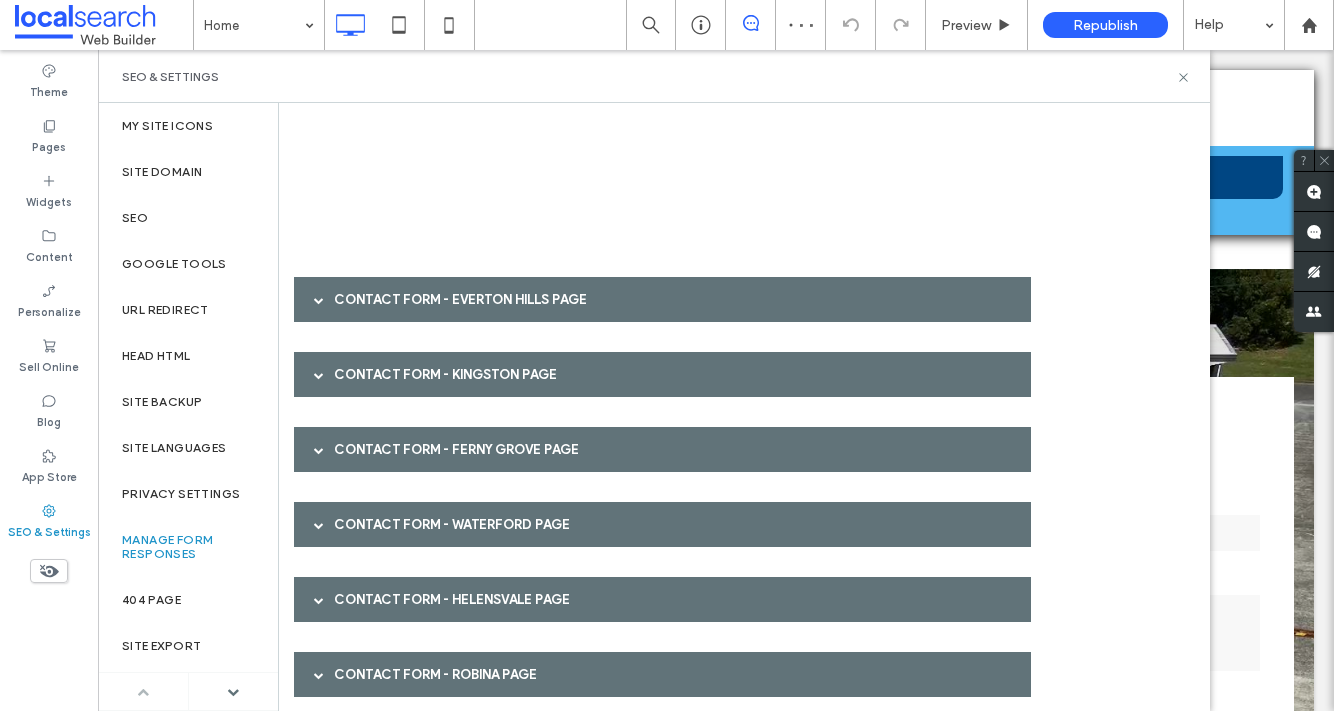 click on "Contact Form - Everton Hills page" at bounding box center (662, 299) 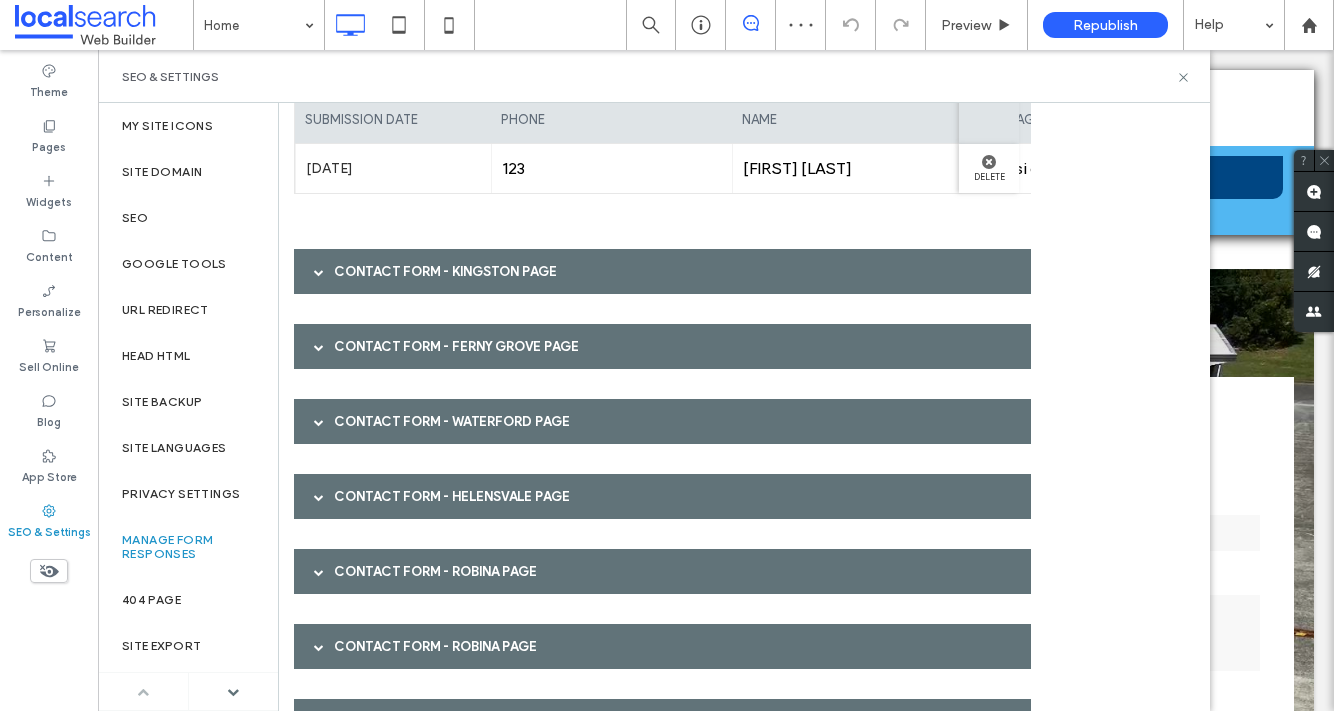 scroll, scrollTop: 12517, scrollLeft: 0, axis: vertical 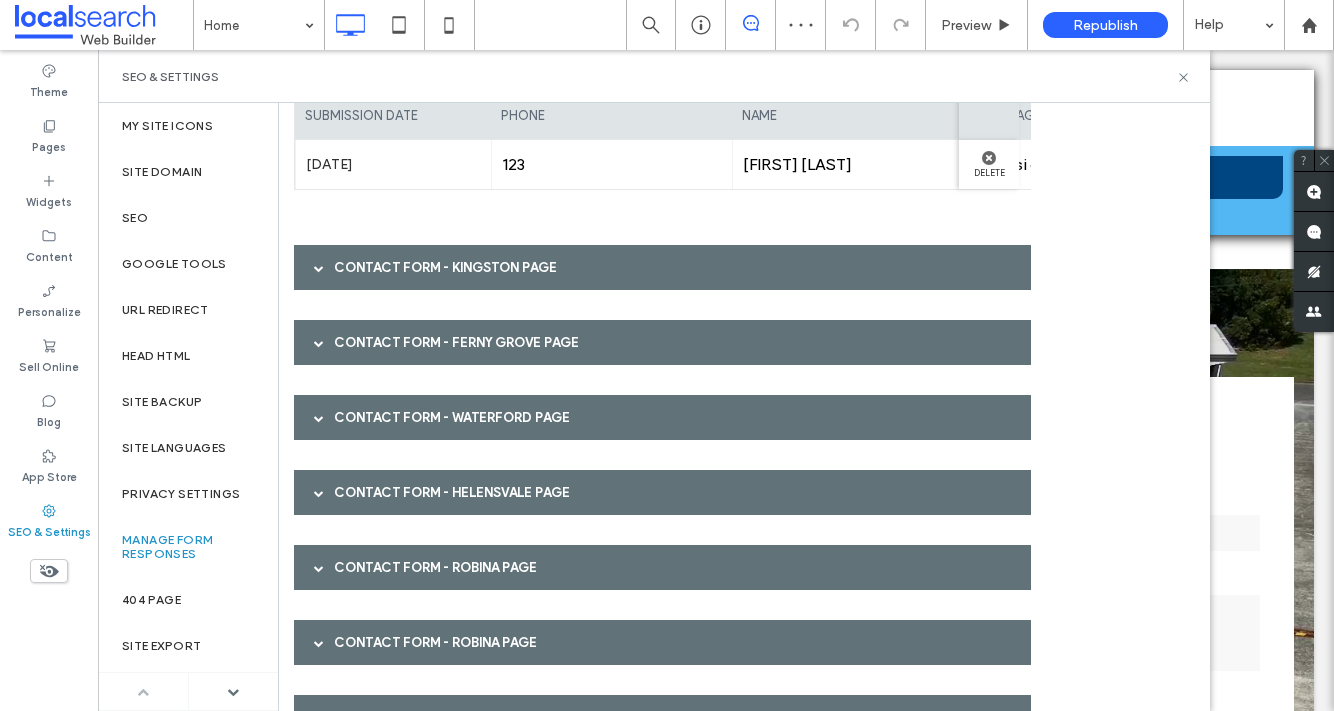 click on "Contact Form - Kingston page" at bounding box center [662, 267] 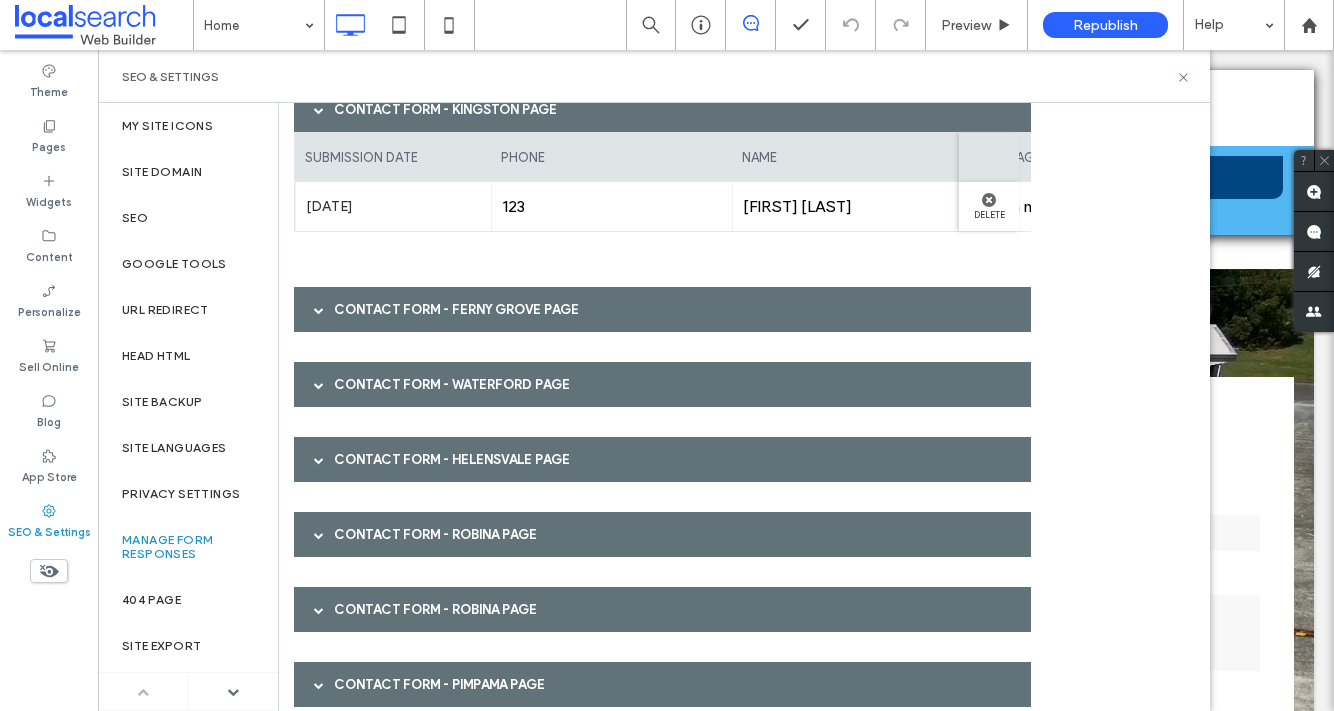 click on "Contact Form - Ferny Grove page" at bounding box center [662, 309] 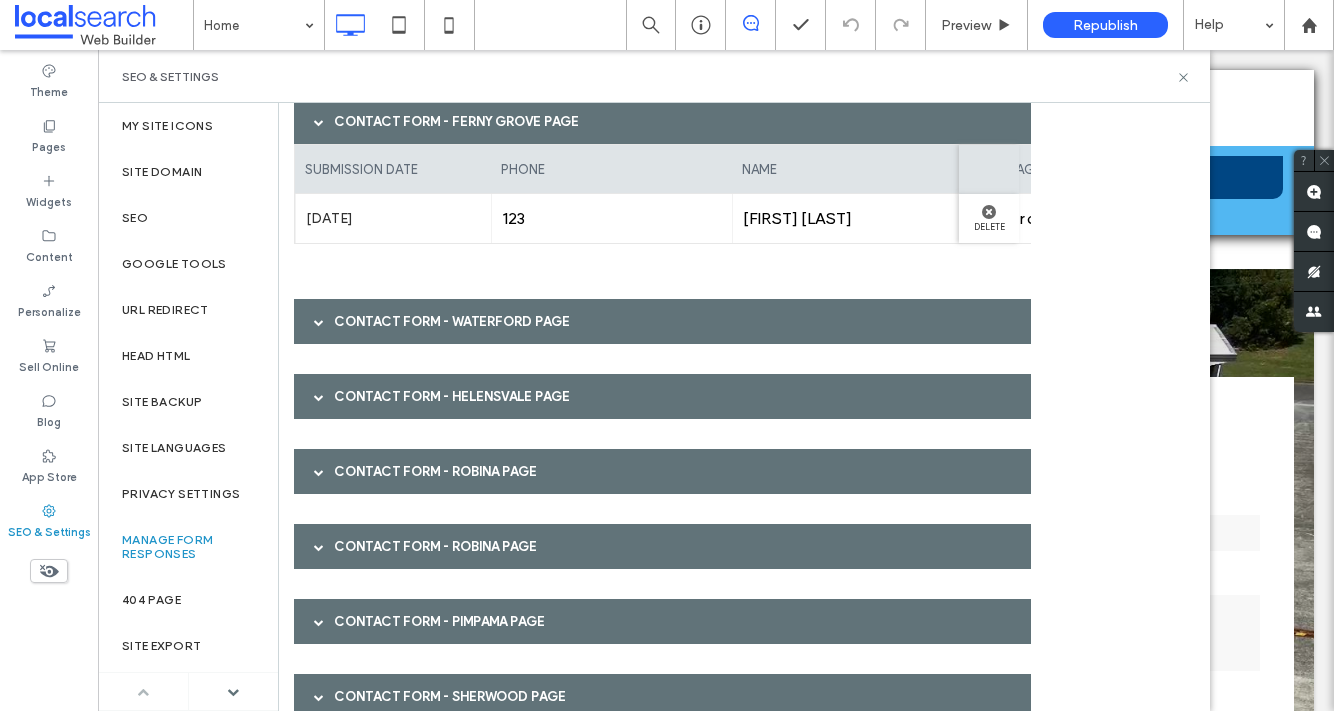 click on "Contact Form - Waterford page" at bounding box center (662, 321) 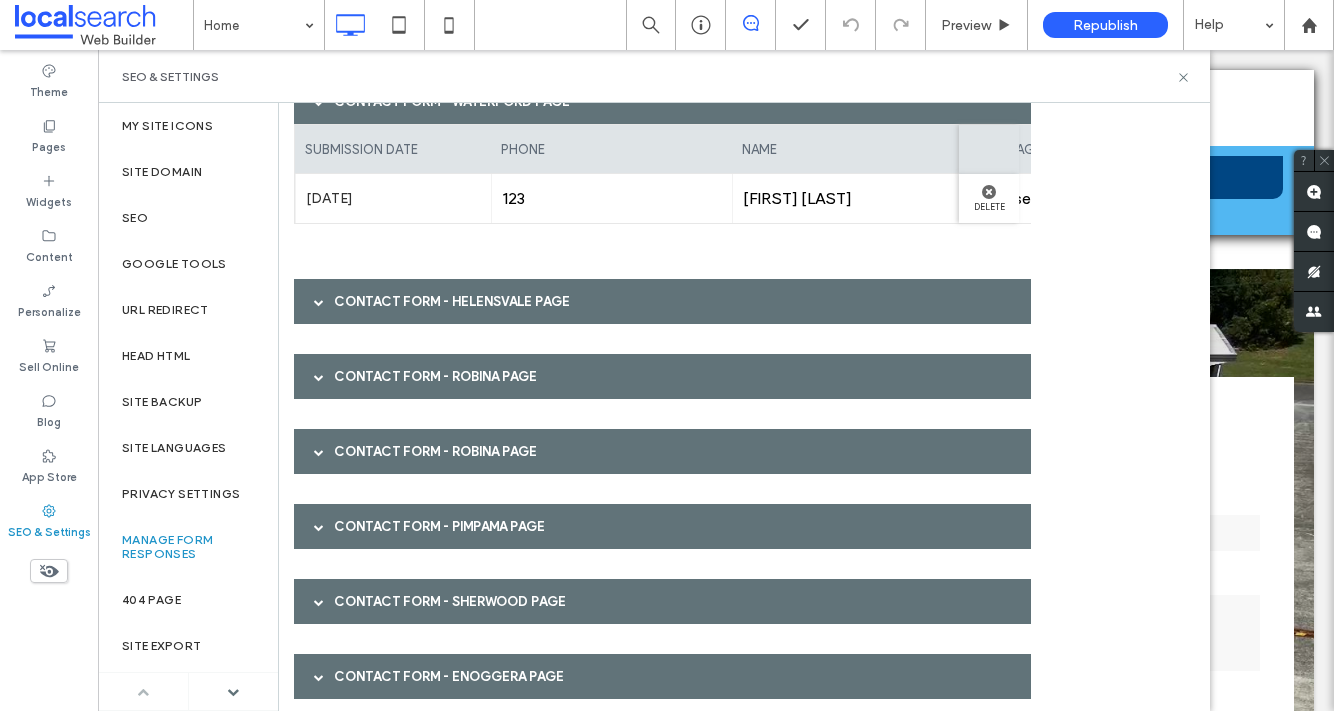 click on "Contact Form - Helensvale page" at bounding box center (662, 301) 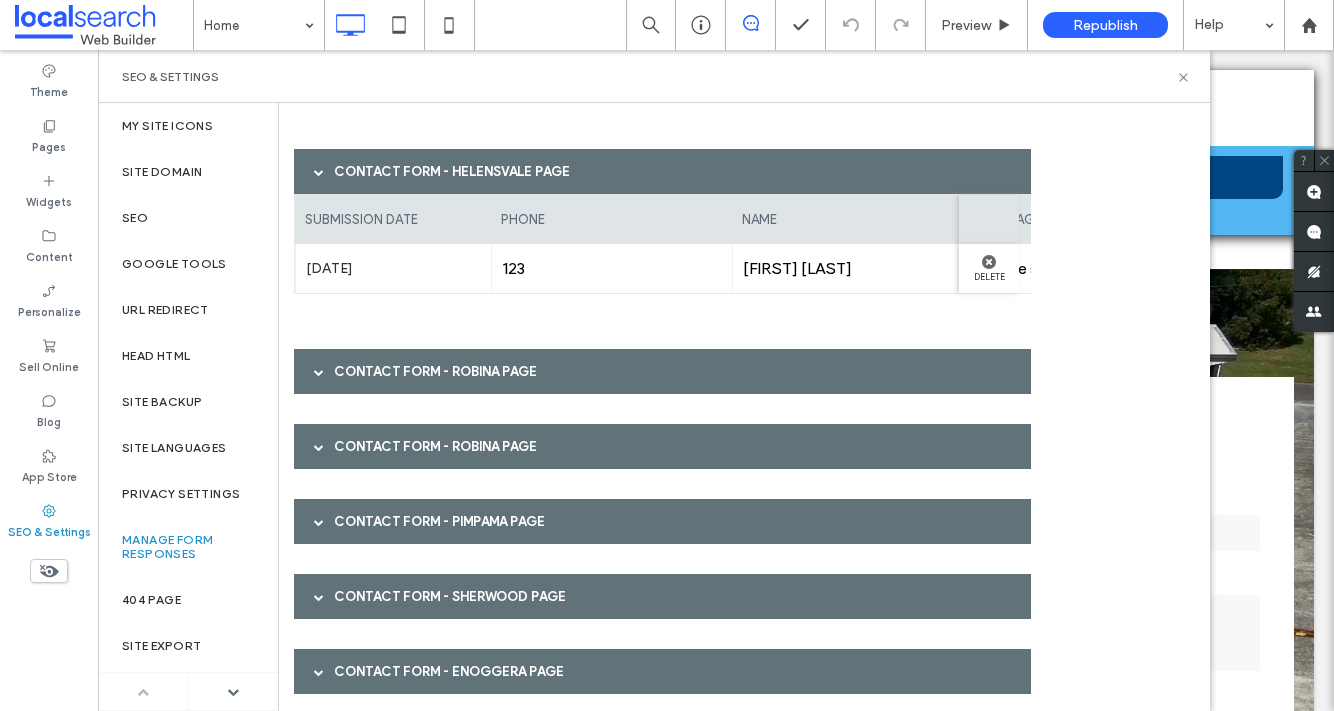 click on "Contact Form - Robina page" at bounding box center [662, 371] 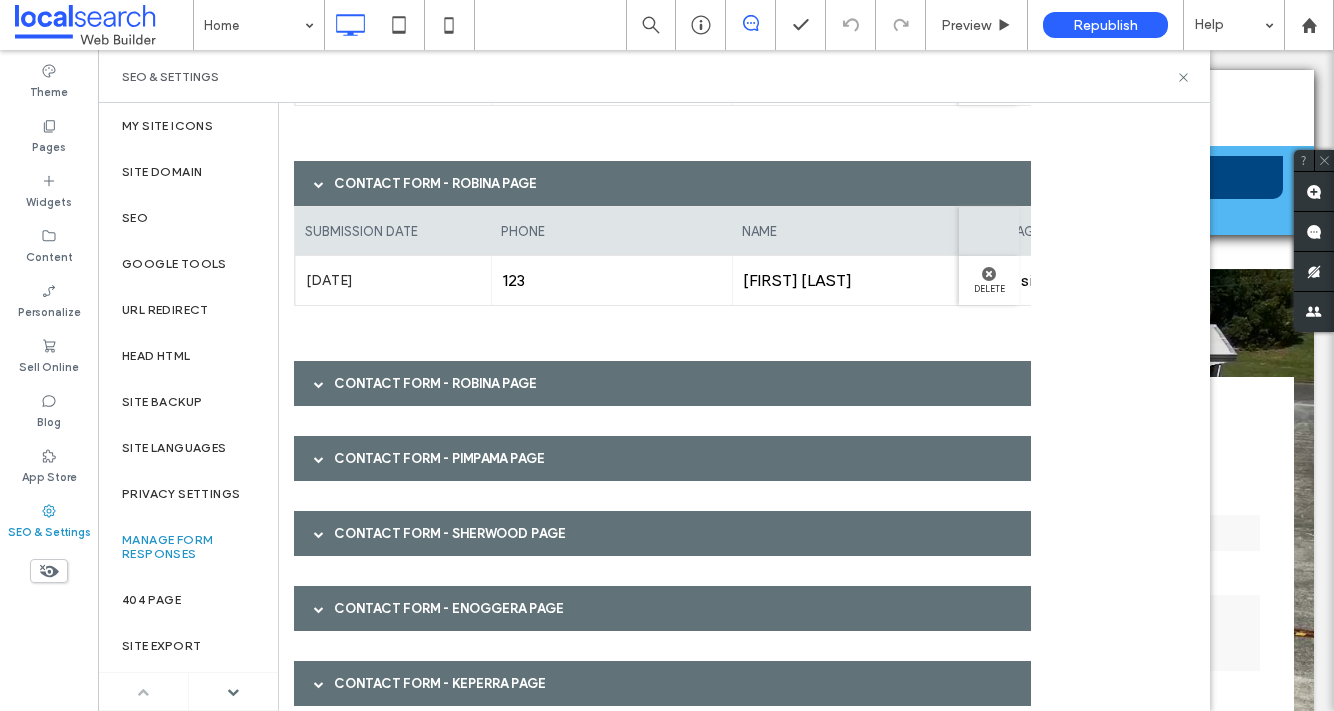 click on "Contact Form - Robina page" at bounding box center (662, 383) 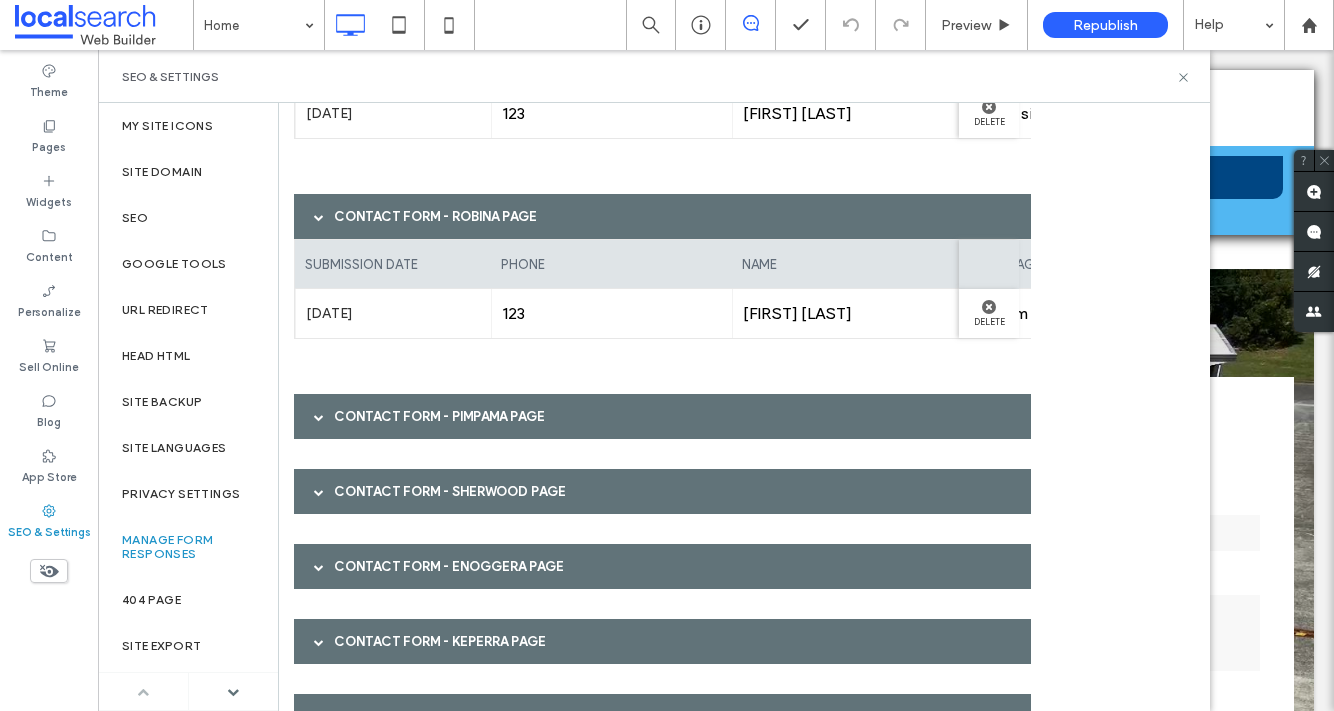 click on "Contact Form - Pimpama page" at bounding box center (662, 416) 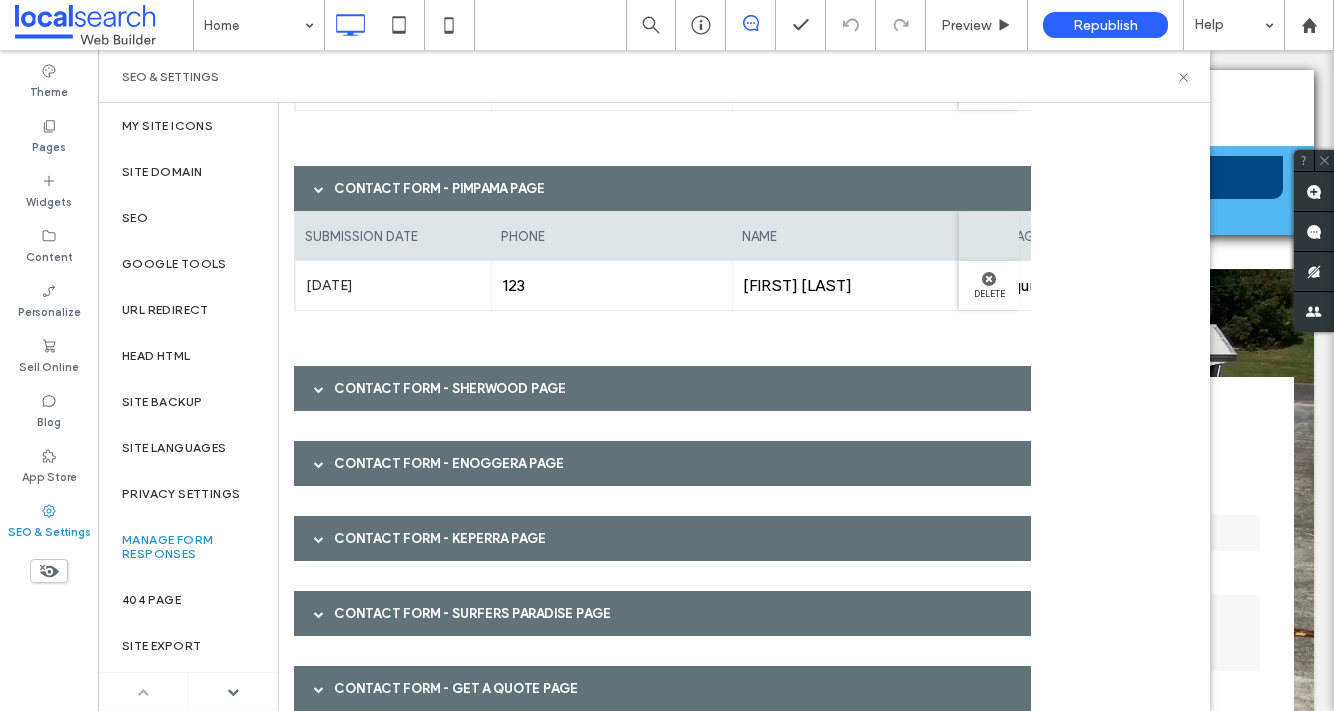 scroll, scrollTop: 13815, scrollLeft: 0, axis: vertical 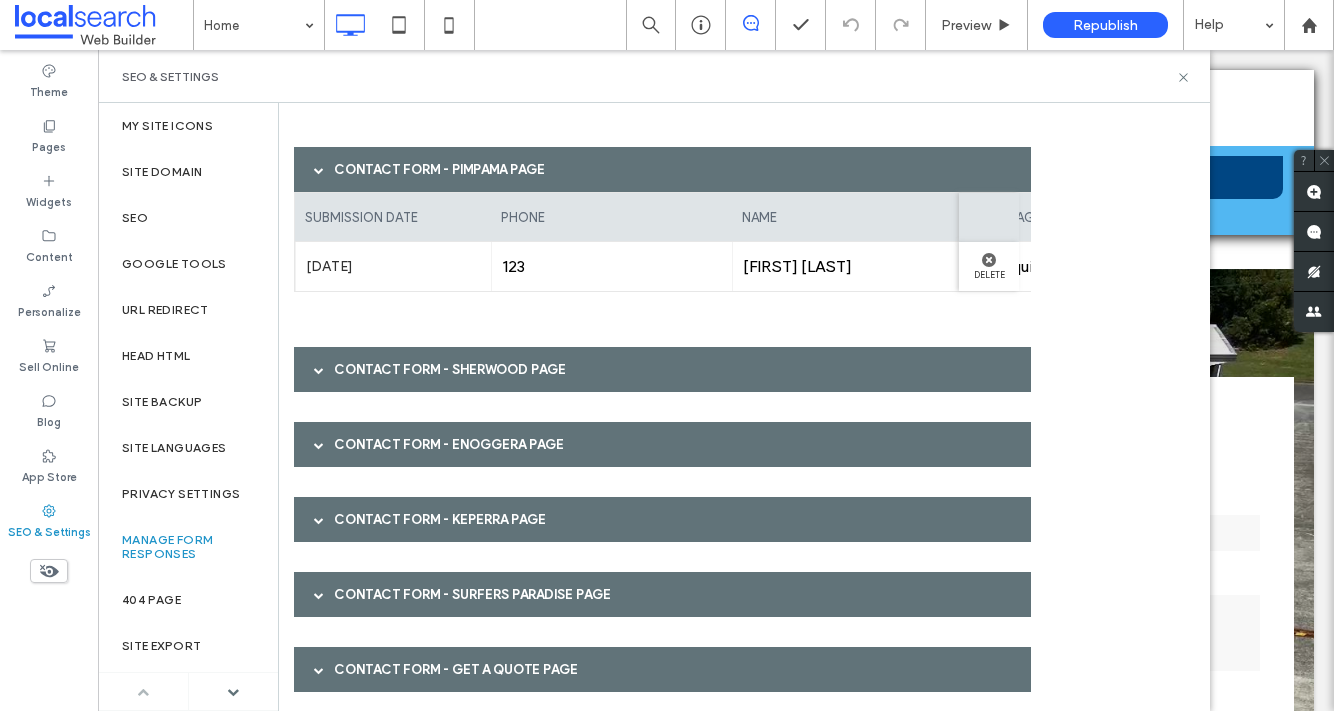 click on "Contact Form - Sherwood page" at bounding box center (662, 369) 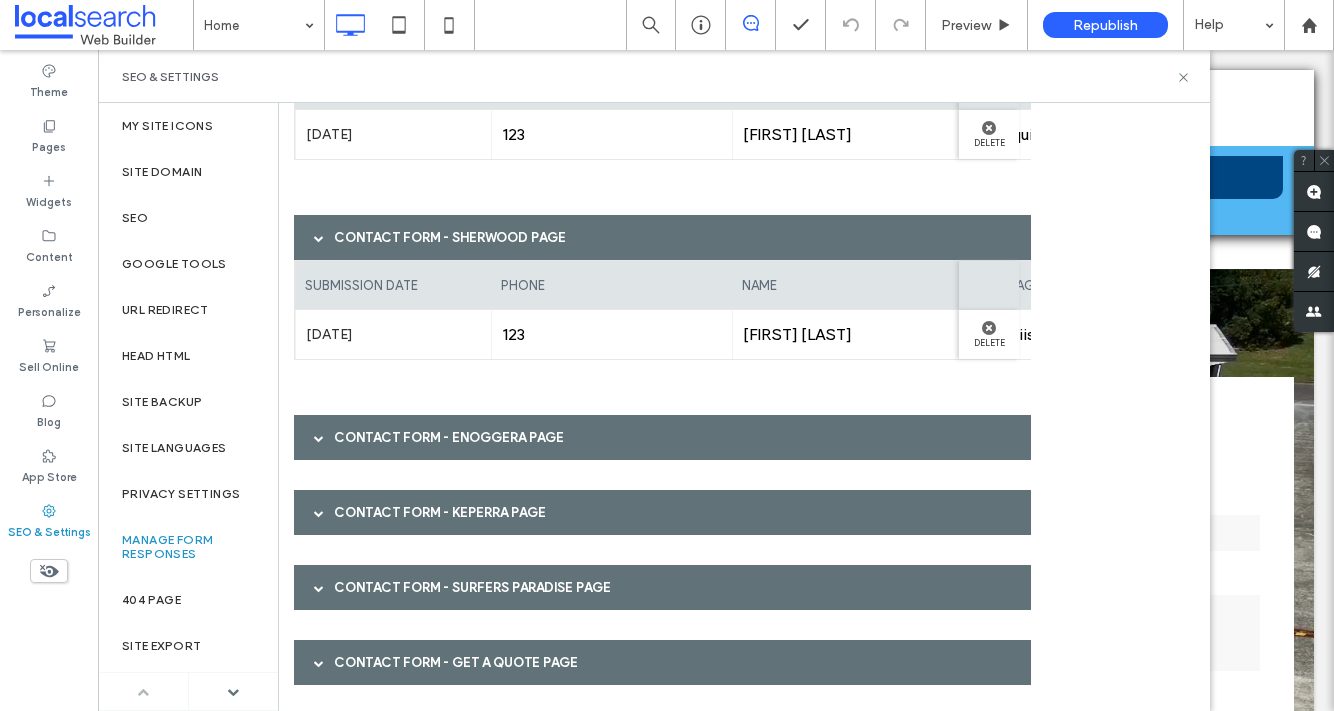 scroll, scrollTop: 13953, scrollLeft: 0, axis: vertical 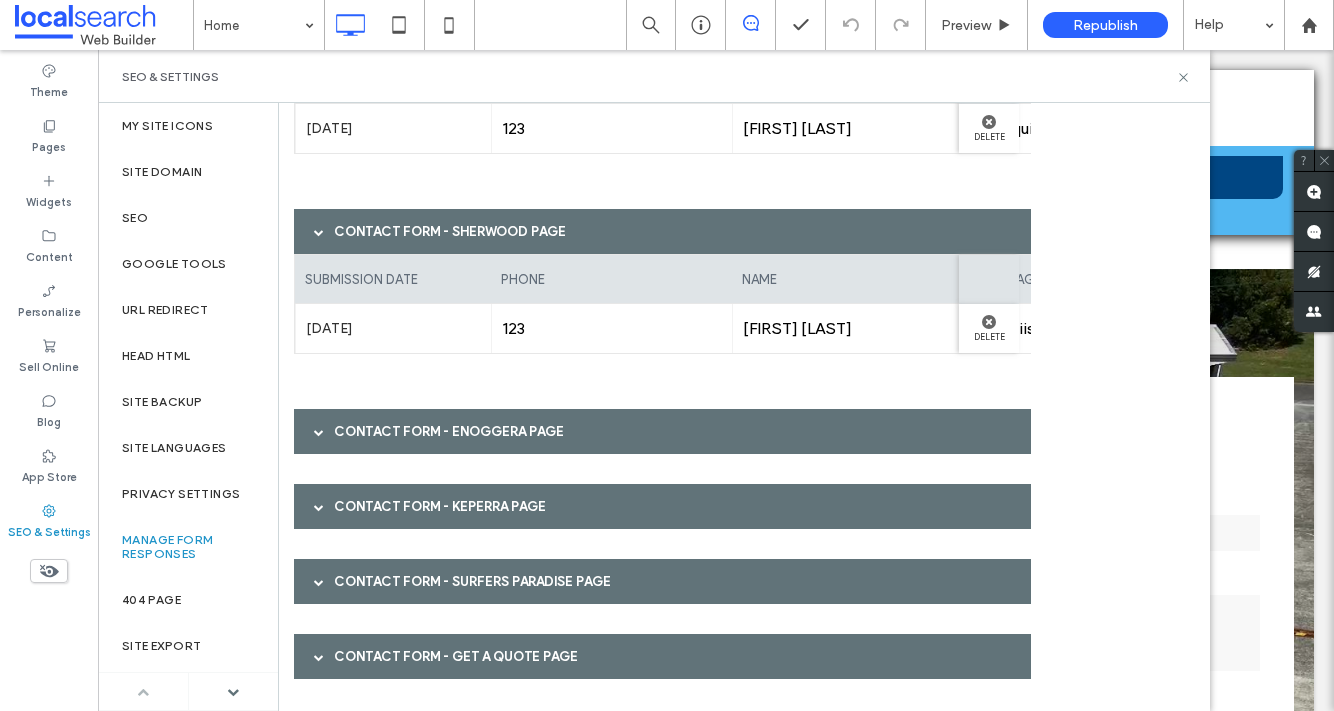 click on "Contact Form - Enoggera page" at bounding box center (662, 431) 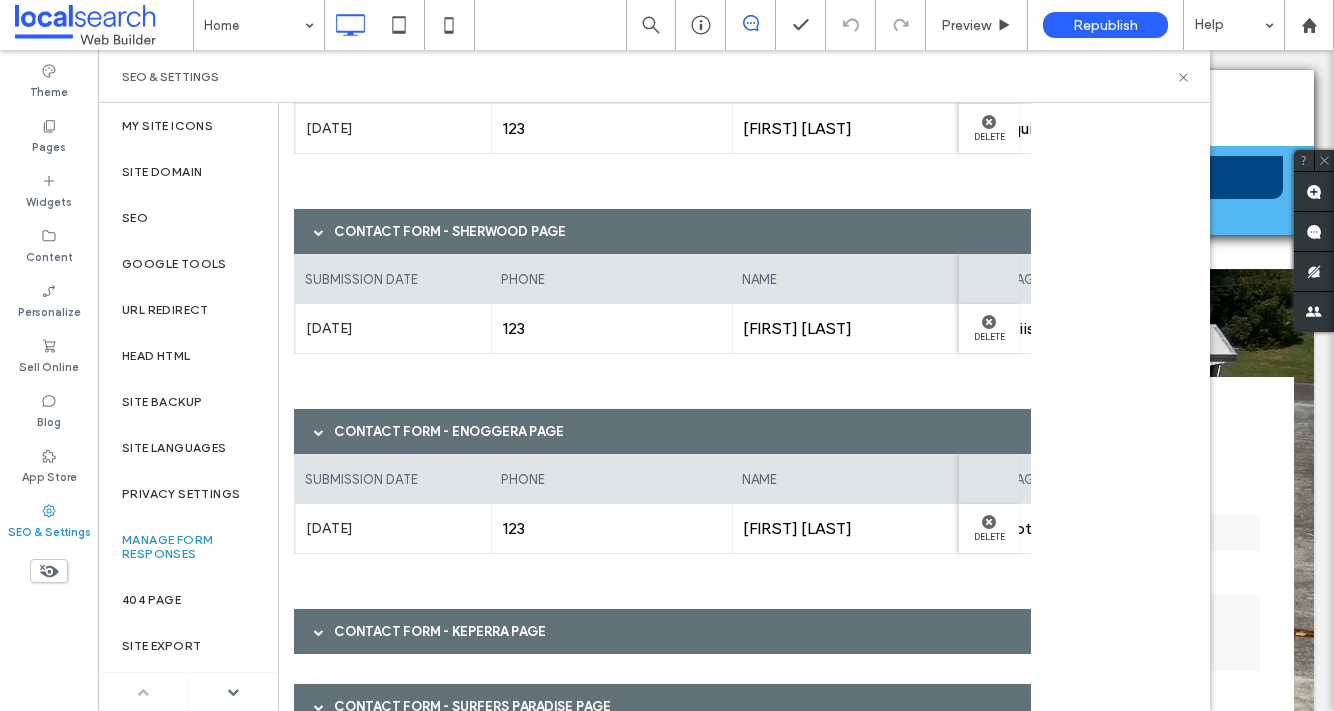 scroll, scrollTop: 14078, scrollLeft: 0, axis: vertical 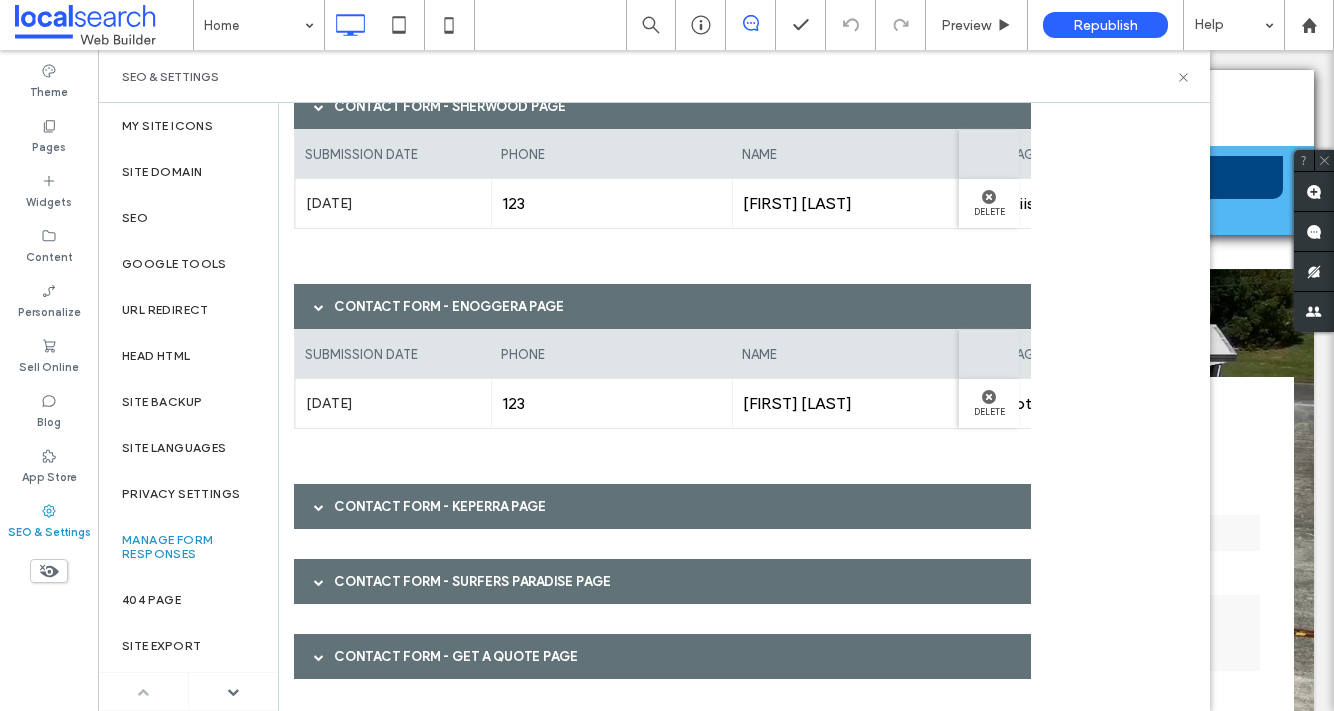 click on "Contact Form - Keperra page" at bounding box center (662, 506) 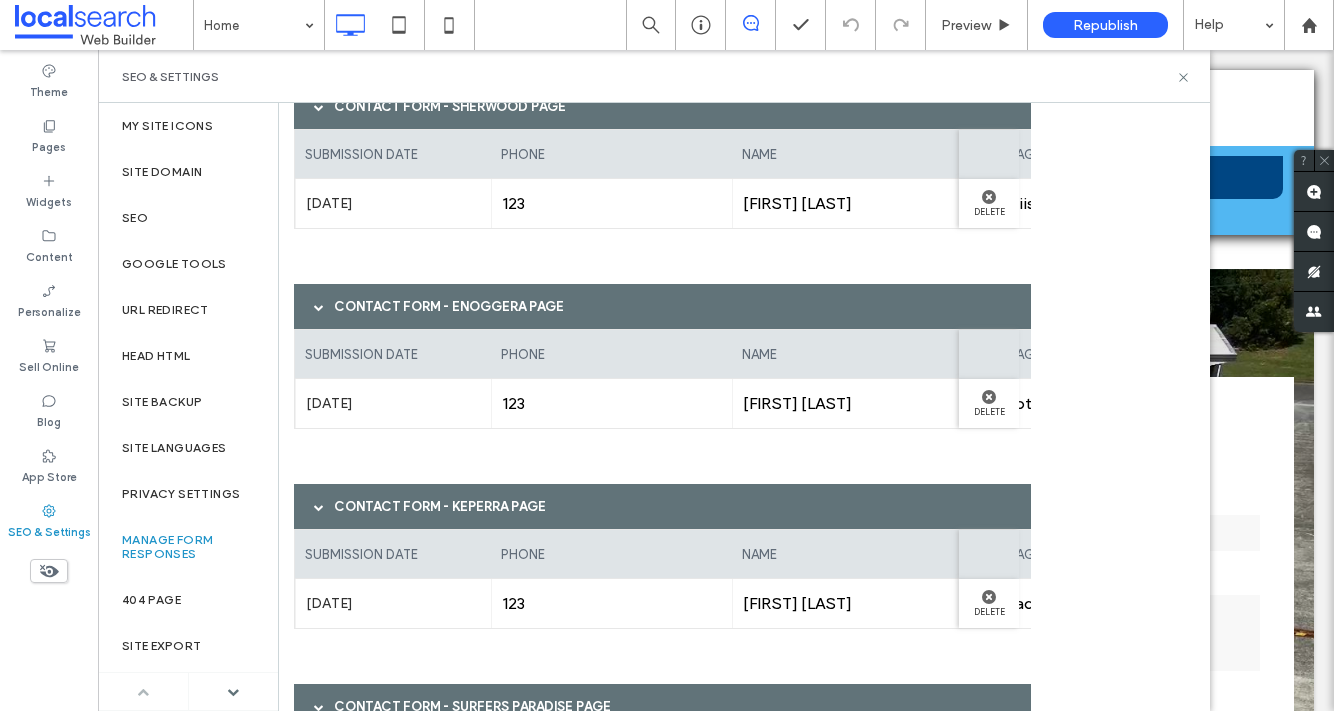 scroll, scrollTop: 14203, scrollLeft: 0, axis: vertical 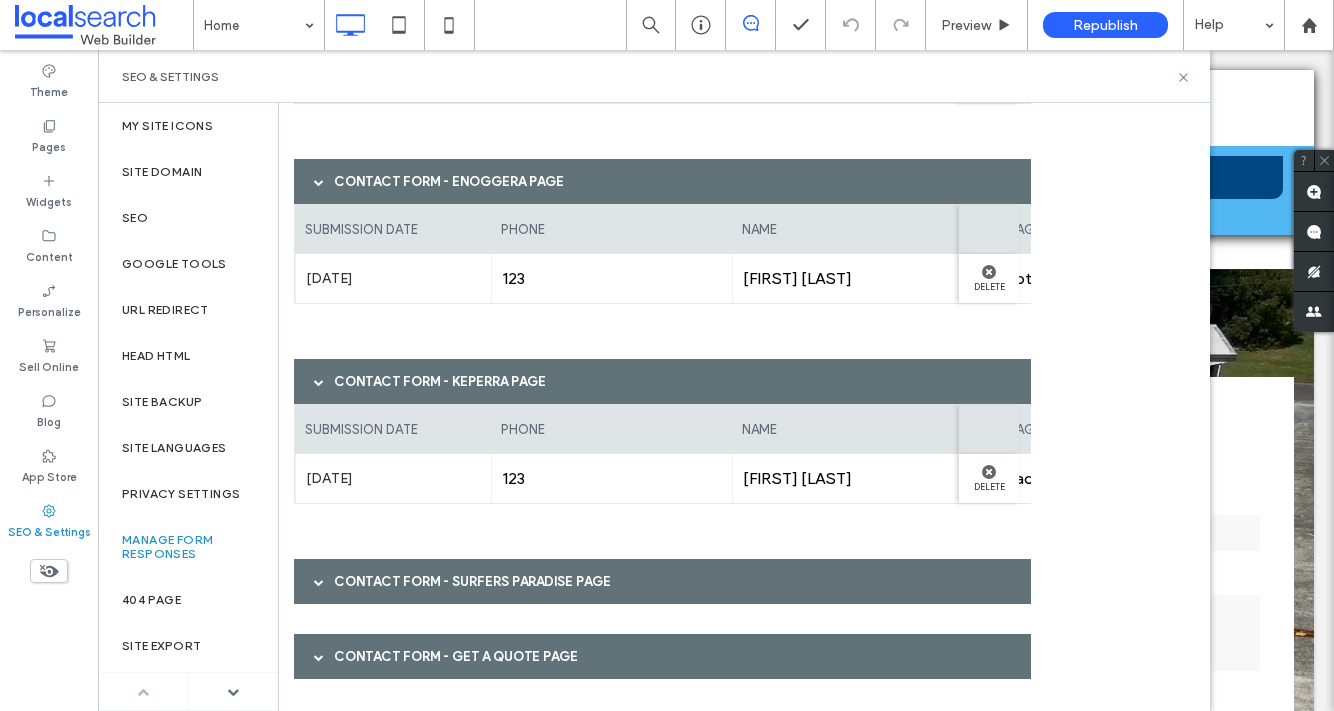 click on "Contact Form - Surfers Paradise page" at bounding box center (662, 581) 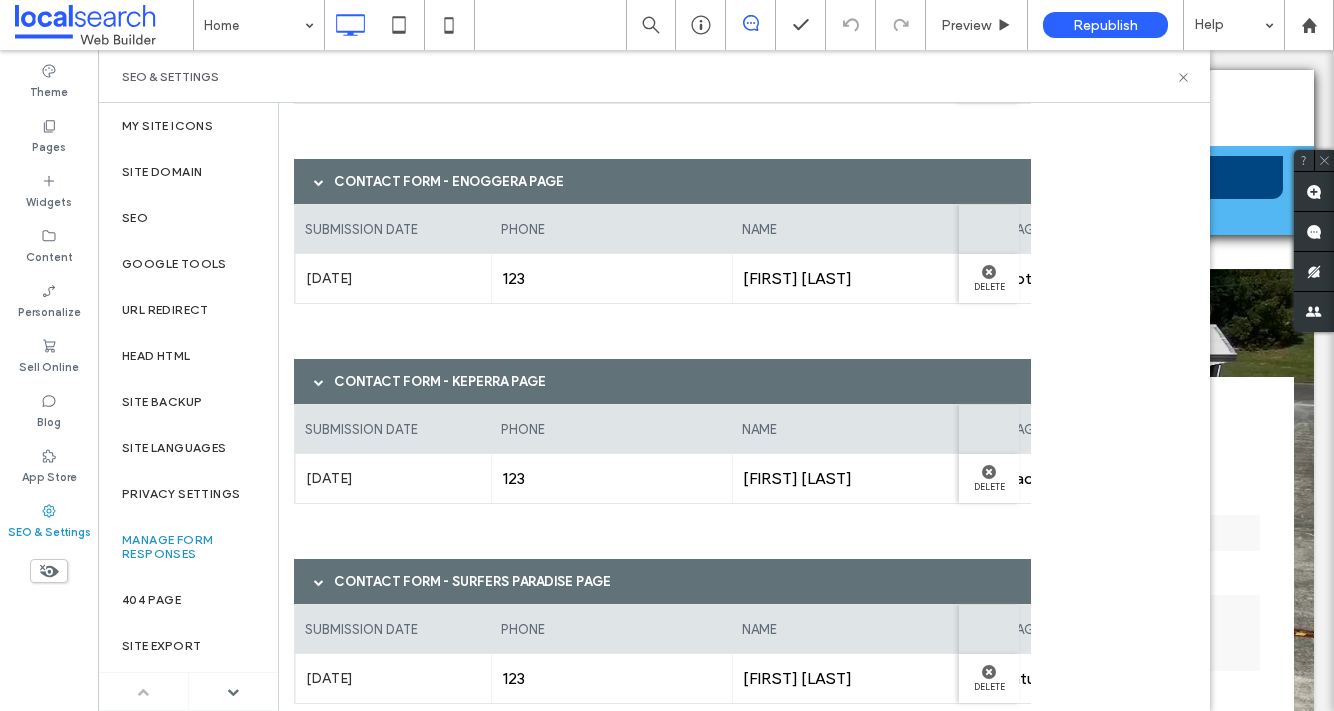 scroll, scrollTop: 14328, scrollLeft: 0, axis: vertical 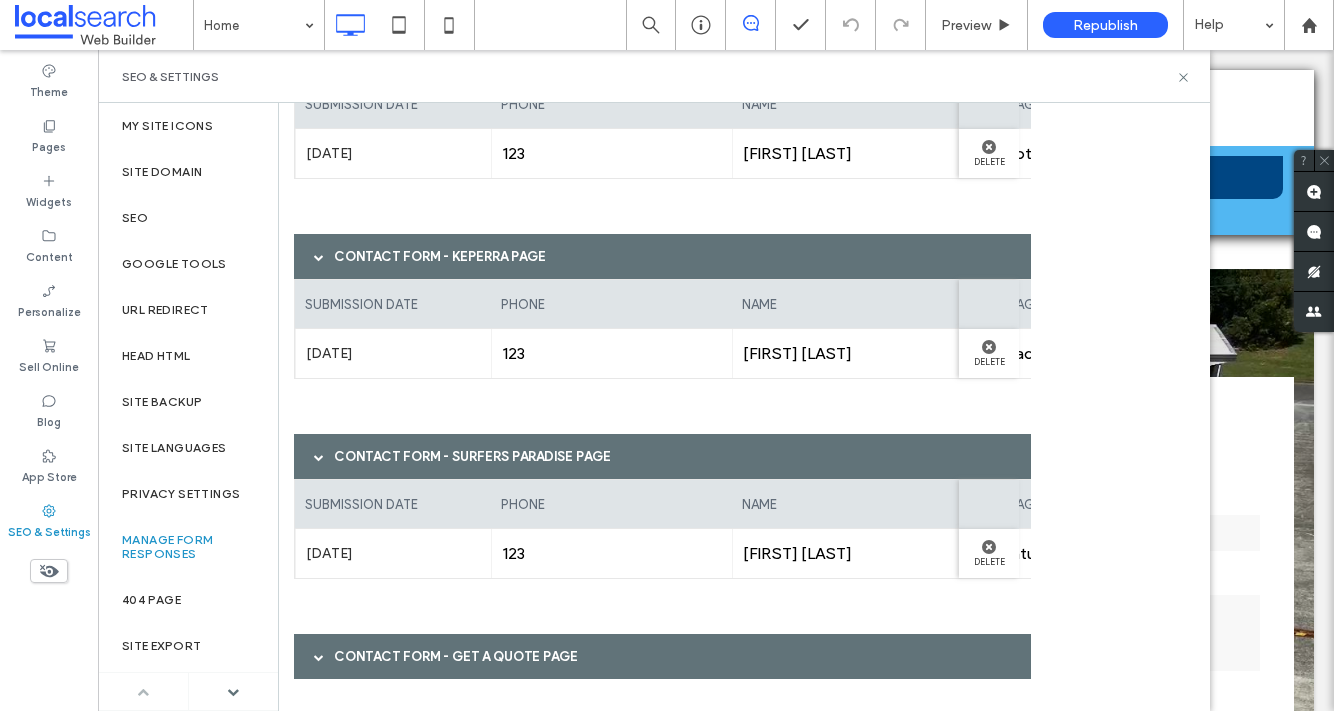 click on "Contact Form - Get A Quote page" at bounding box center [662, 656] 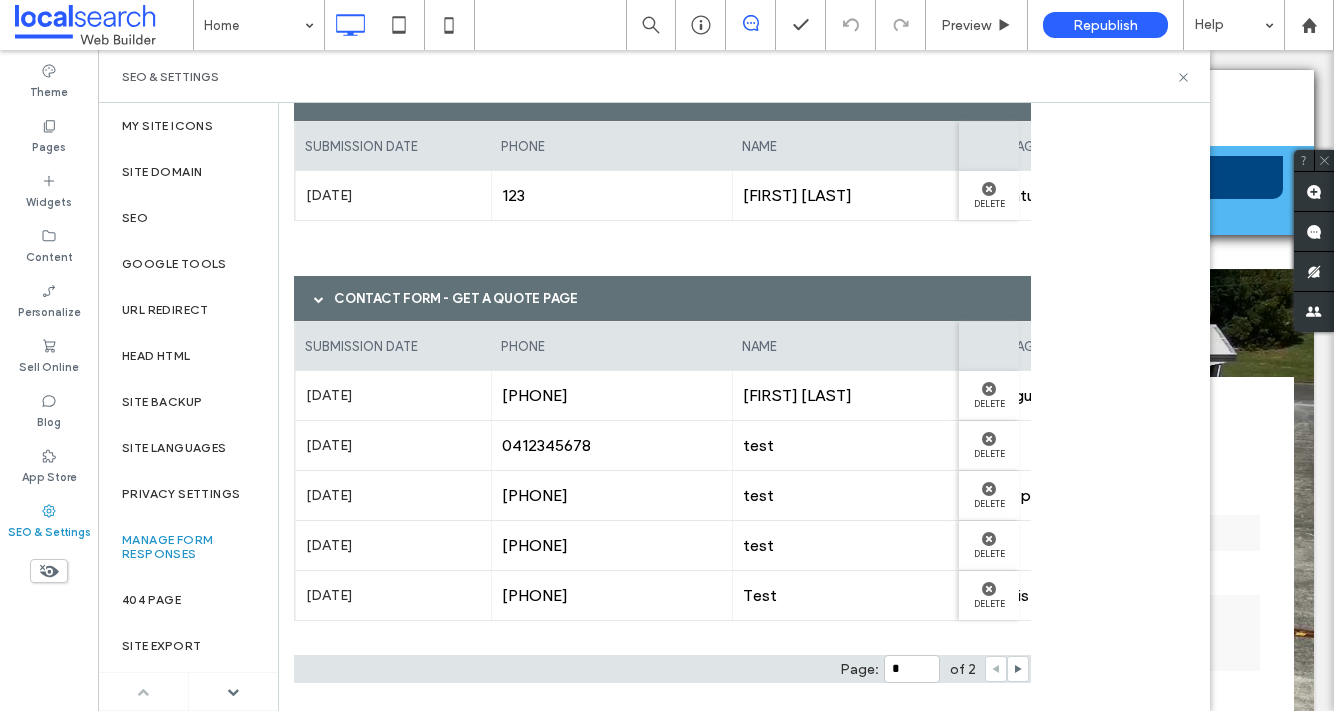 scroll, scrollTop: 14695, scrollLeft: 0, axis: vertical 